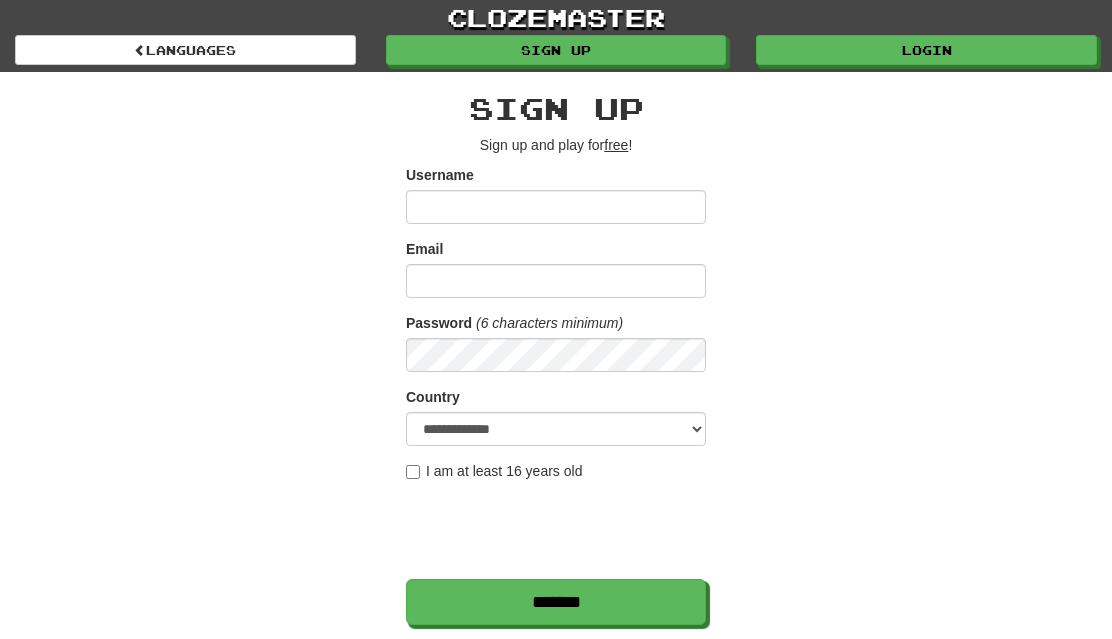 scroll, scrollTop: 0, scrollLeft: 0, axis: both 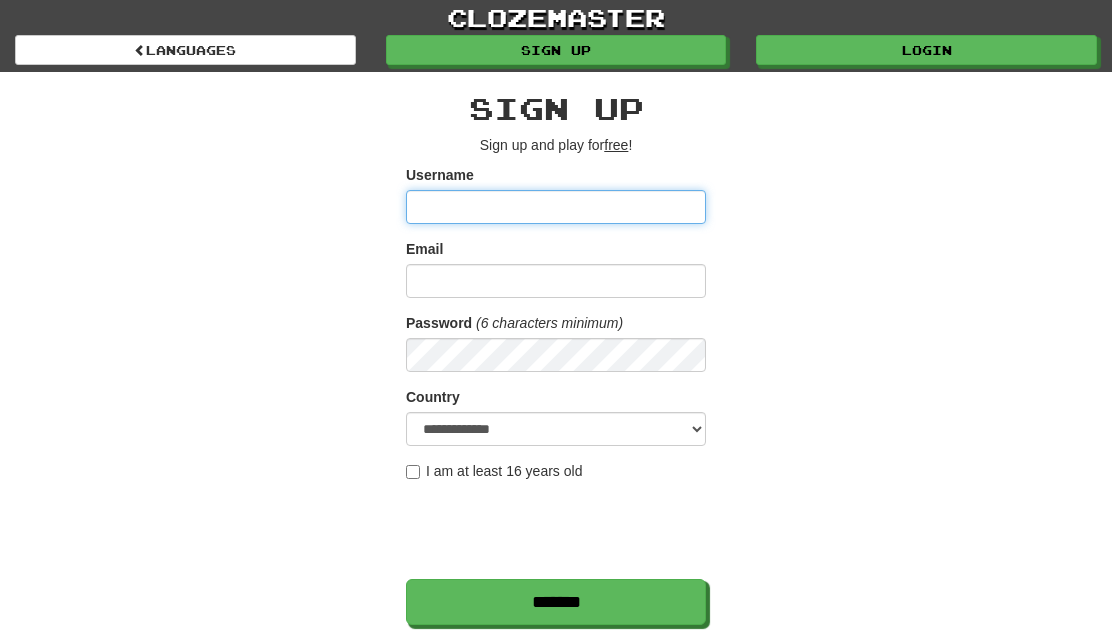 click on "Username" at bounding box center (556, 207) 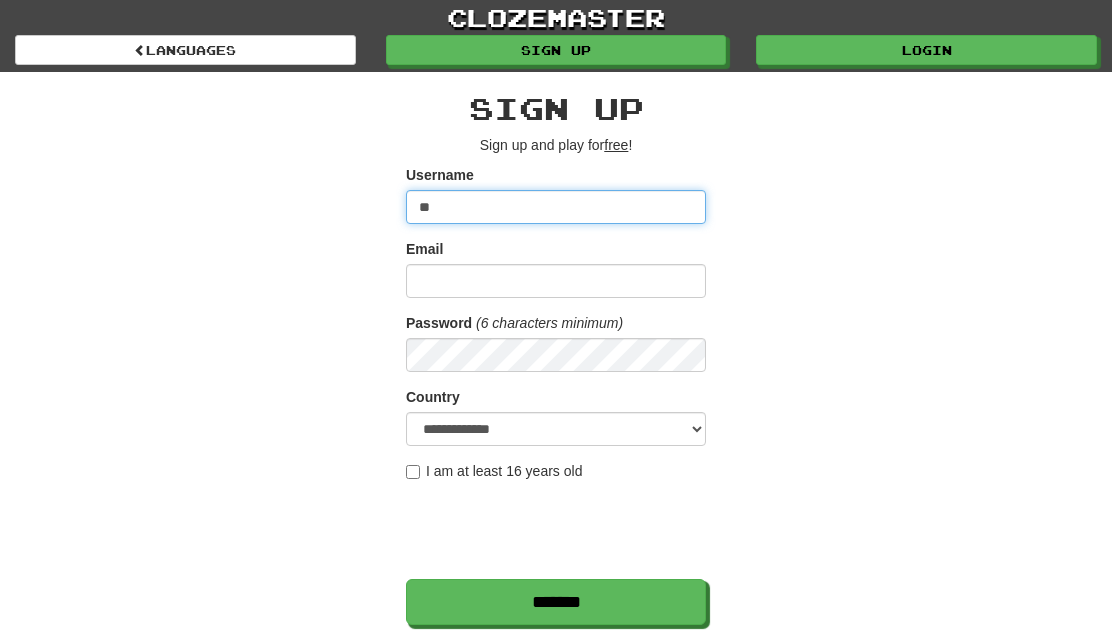 type on "*" 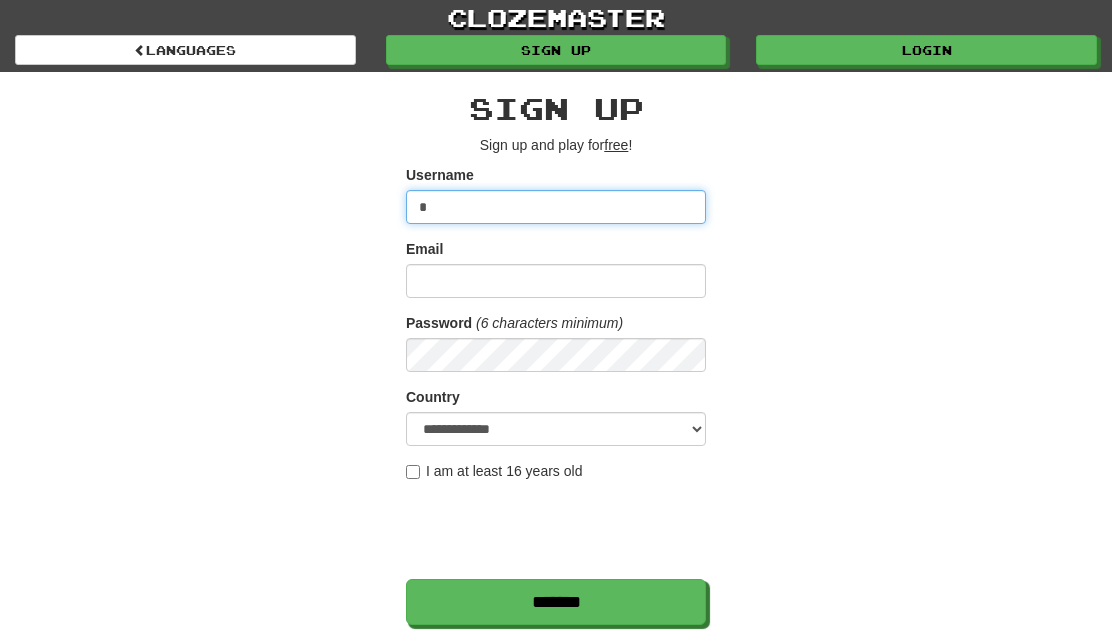 type 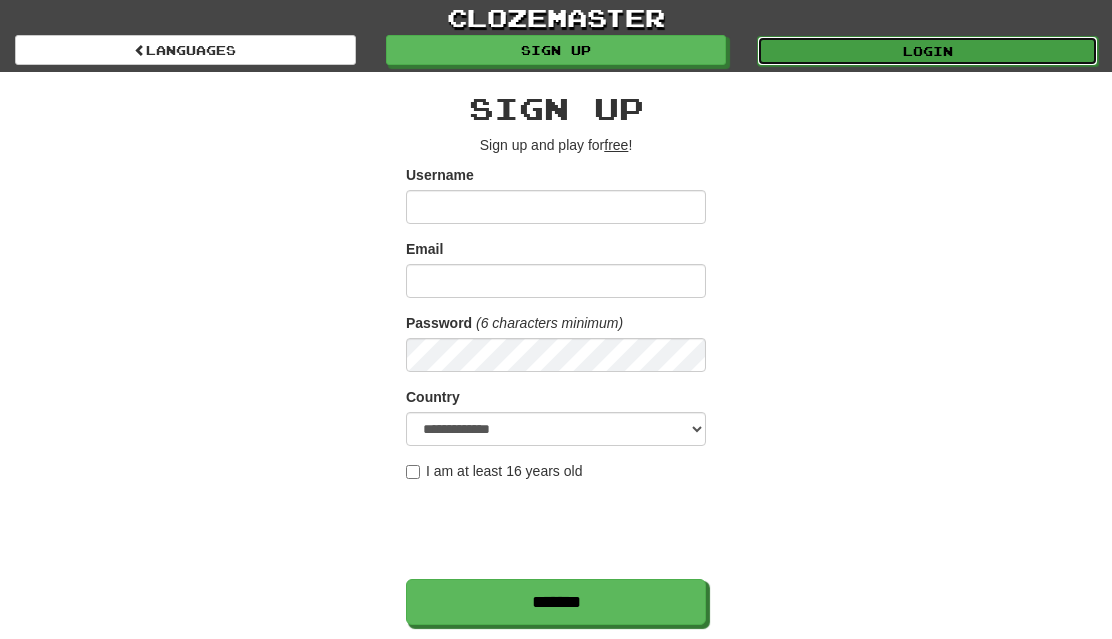 click on "Login" at bounding box center (927, 51) 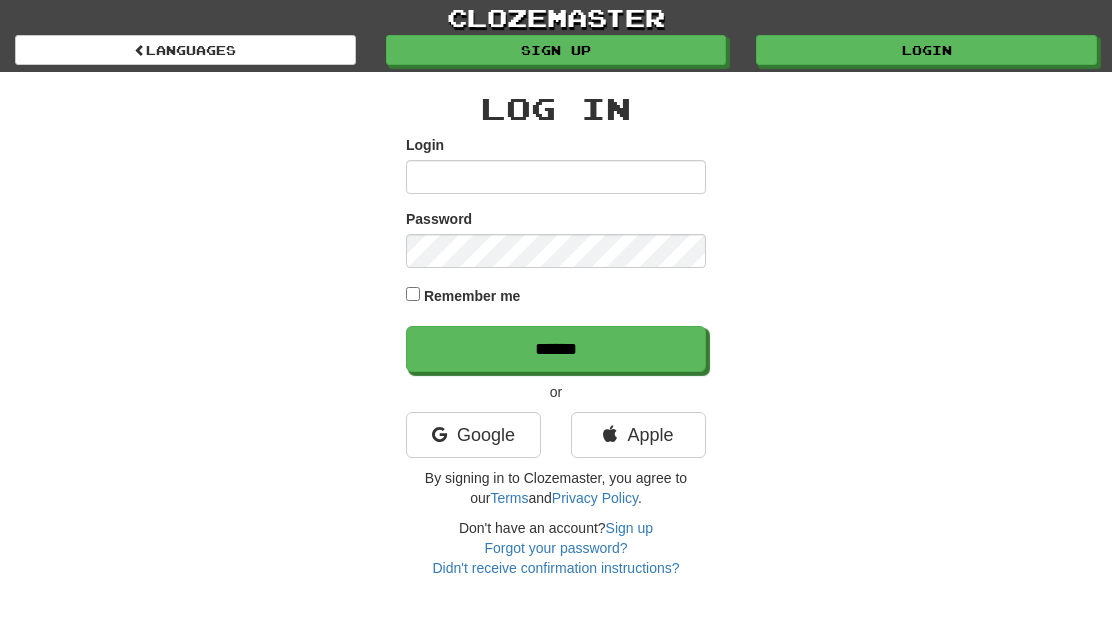 scroll, scrollTop: 0, scrollLeft: 0, axis: both 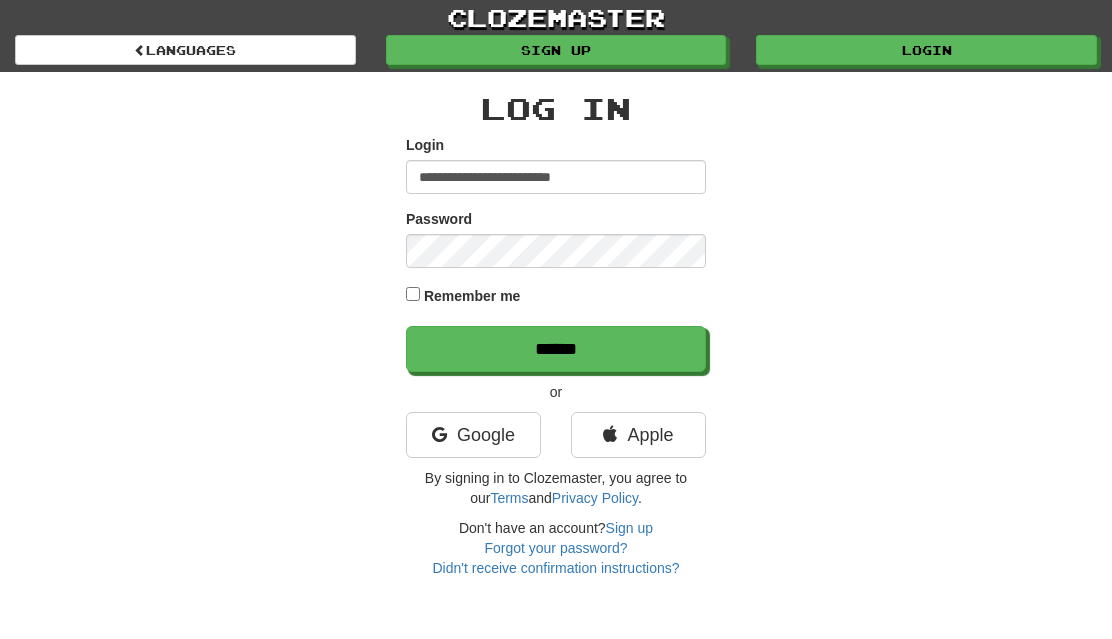 type on "**********" 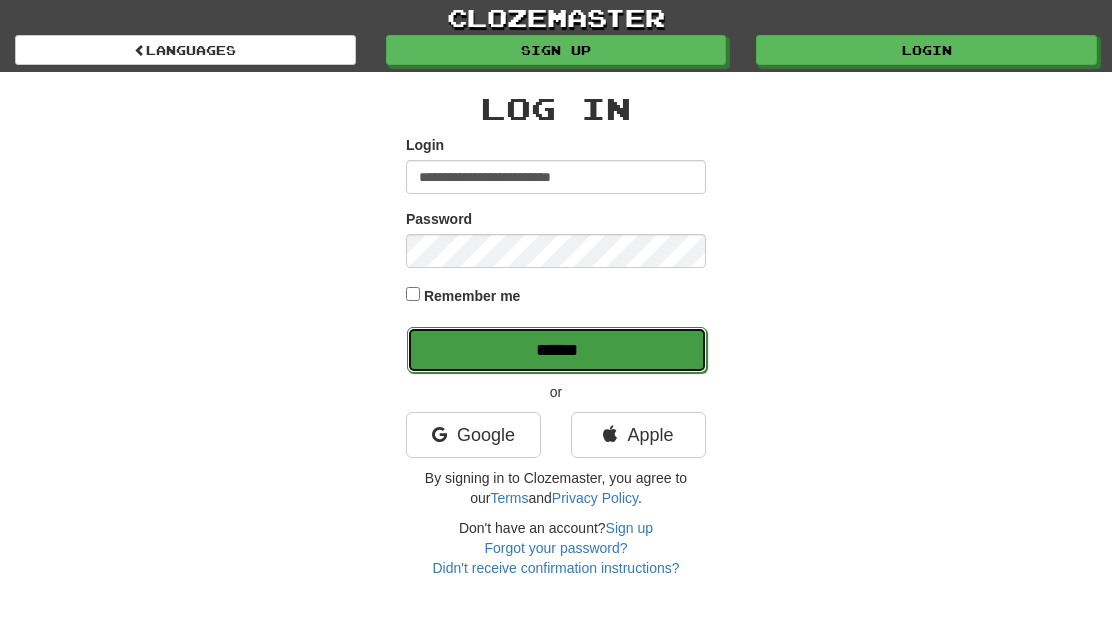 click on "******" at bounding box center [557, 350] 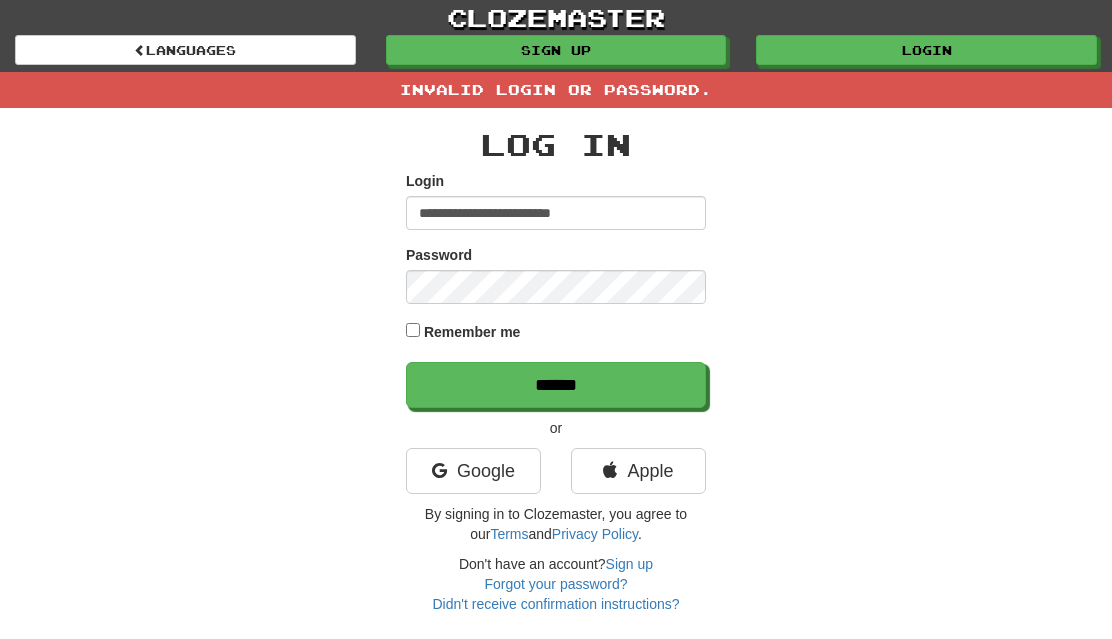 scroll, scrollTop: 0, scrollLeft: 0, axis: both 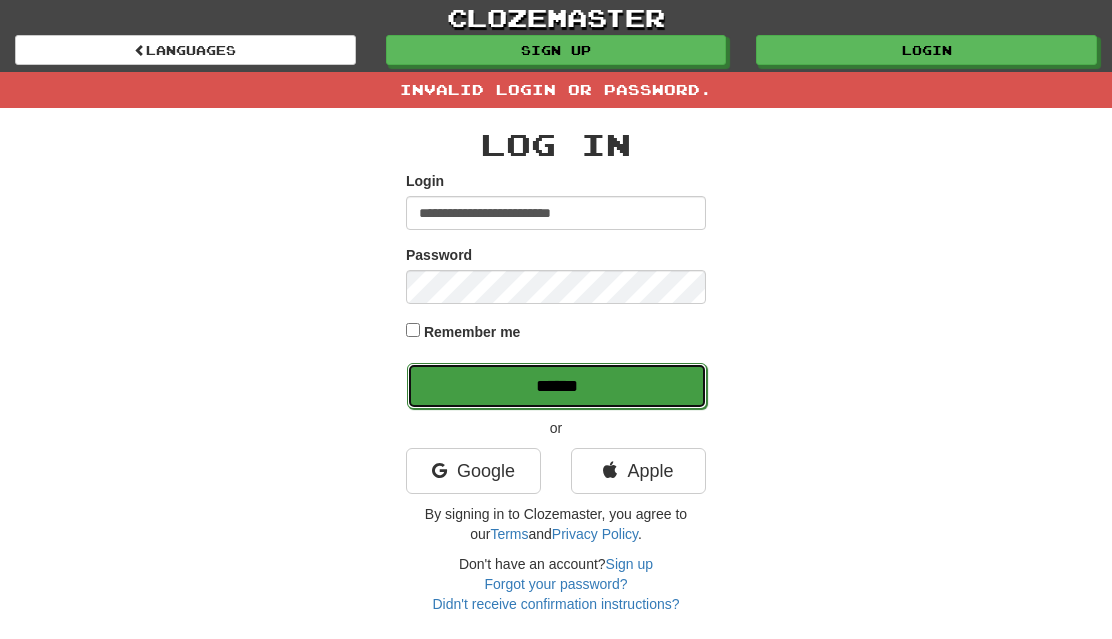 click on "******" at bounding box center [557, 386] 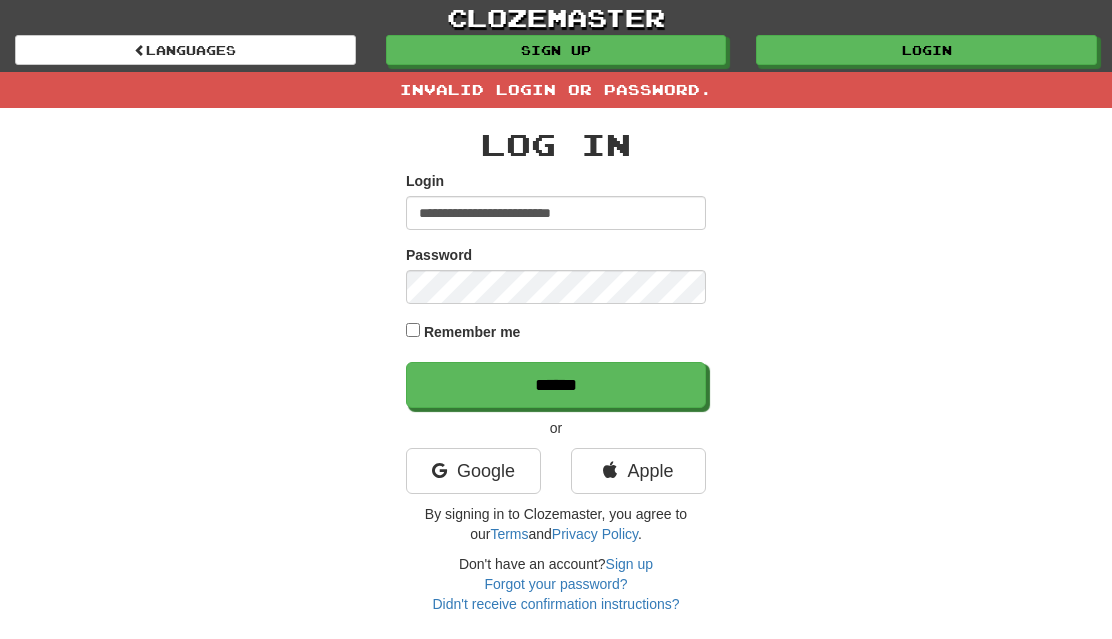 scroll, scrollTop: 0, scrollLeft: 0, axis: both 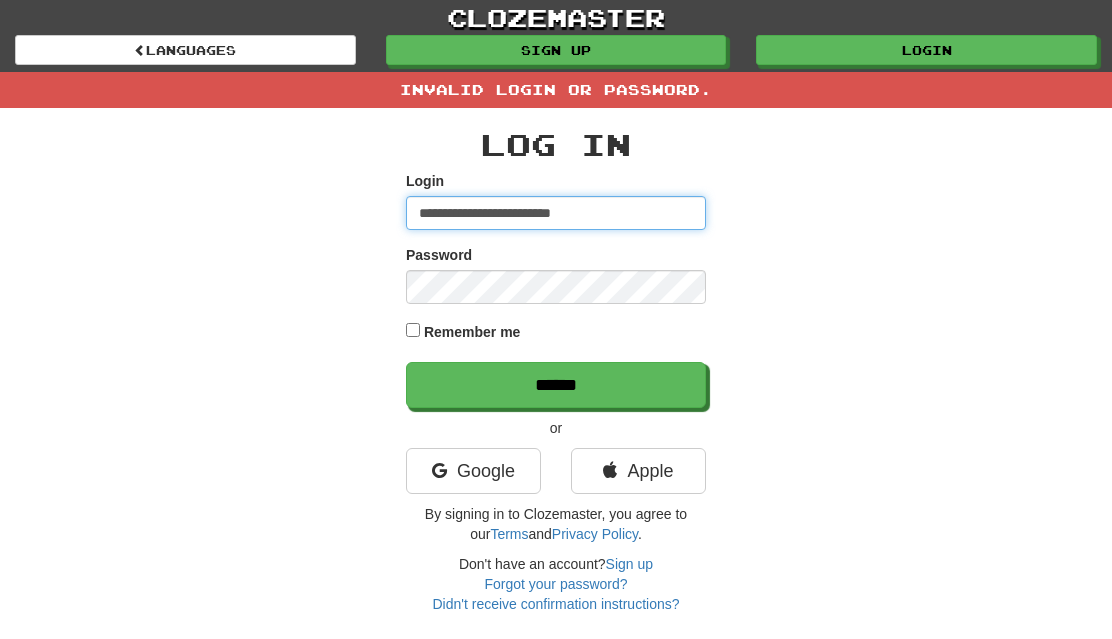 click on "**********" at bounding box center (556, 213) 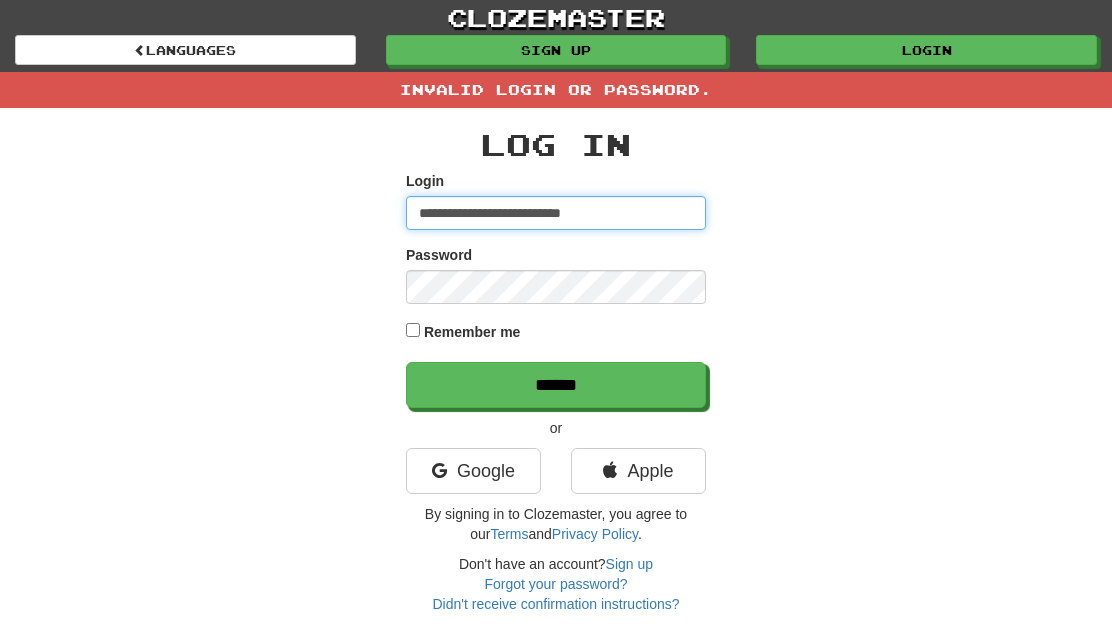 type on "**********" 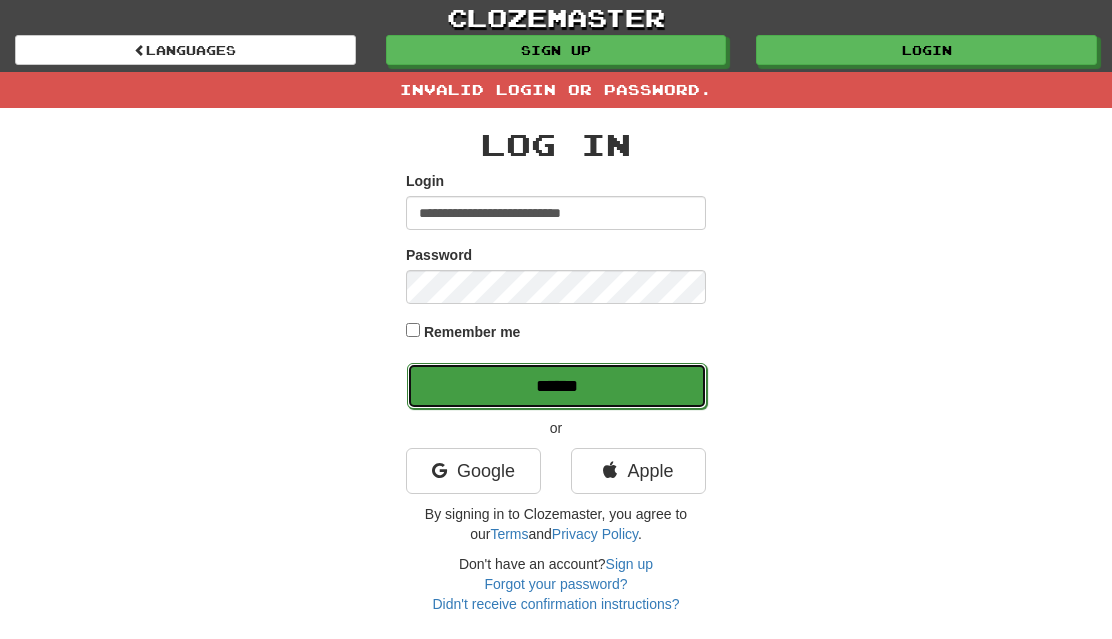 click on "******" at bounding box center (557, 386) 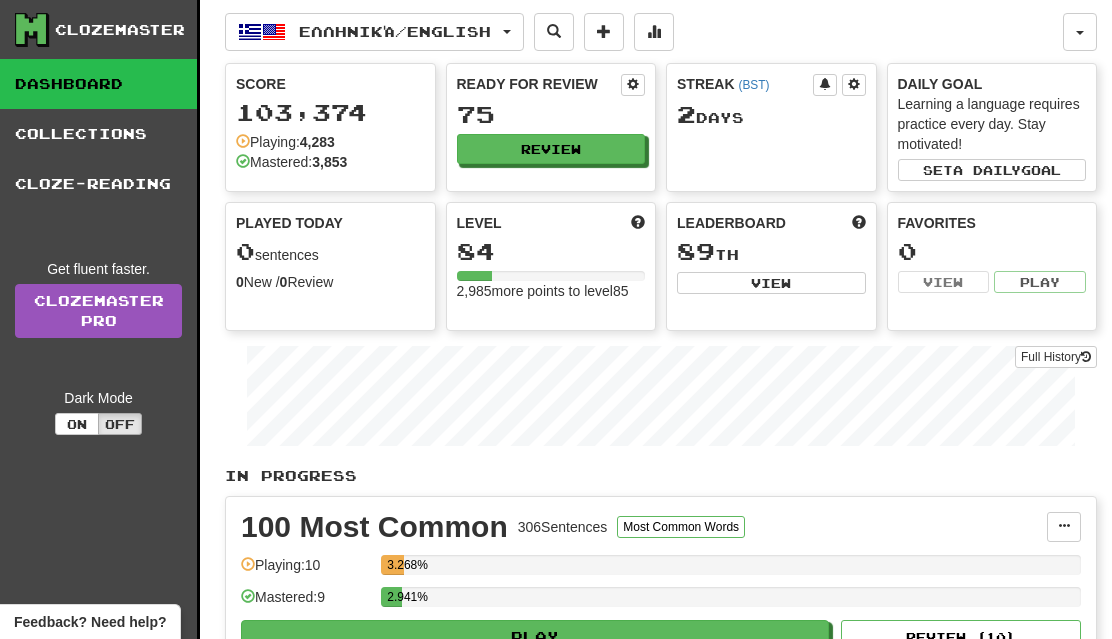 scroll, scrollTop: 0, scrollLeft: 0, axis: both 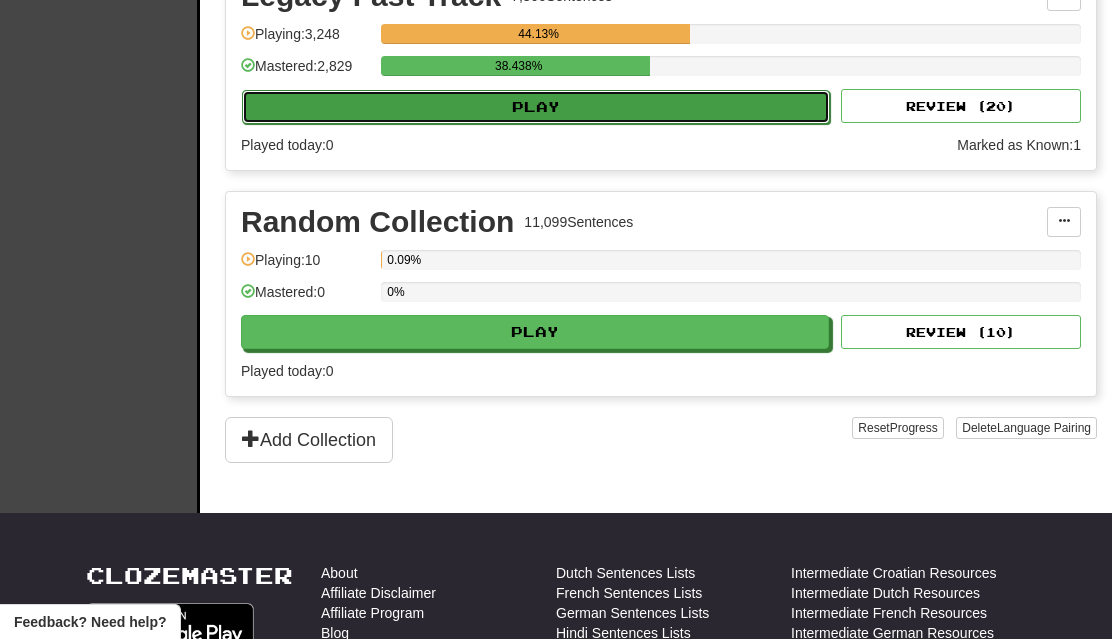 click on "Play" at bounding box center [536, 107] 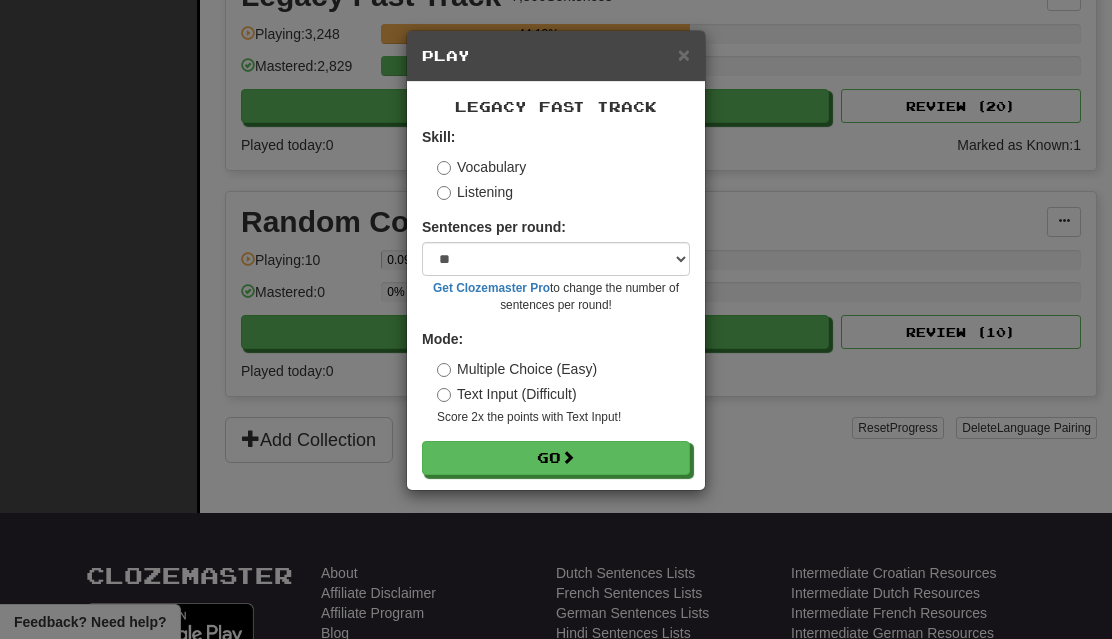 click on "Listening" at bounding box center (475, 192) 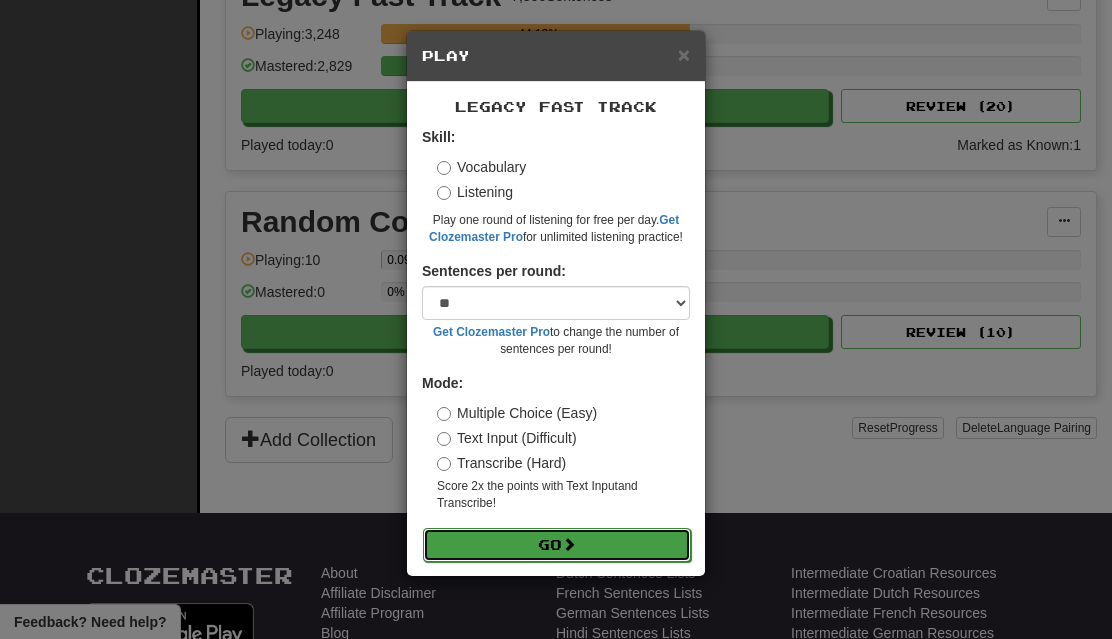 click on "Go" at bounding box center [557, 545] 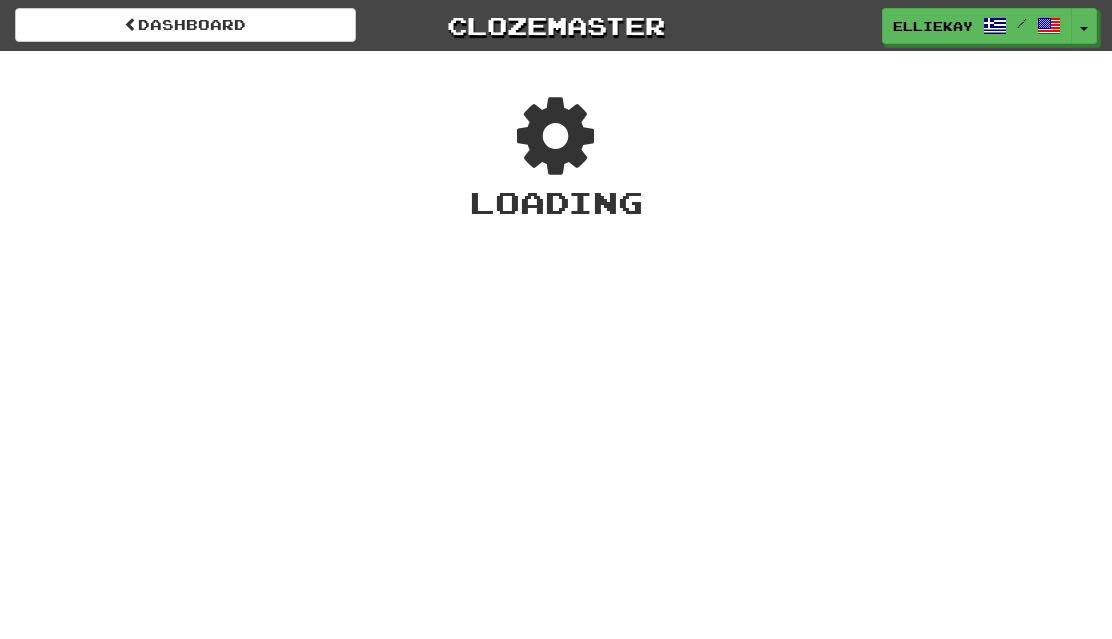 scroll, scrollTop: 0, scrollLeft: 0, axis: both 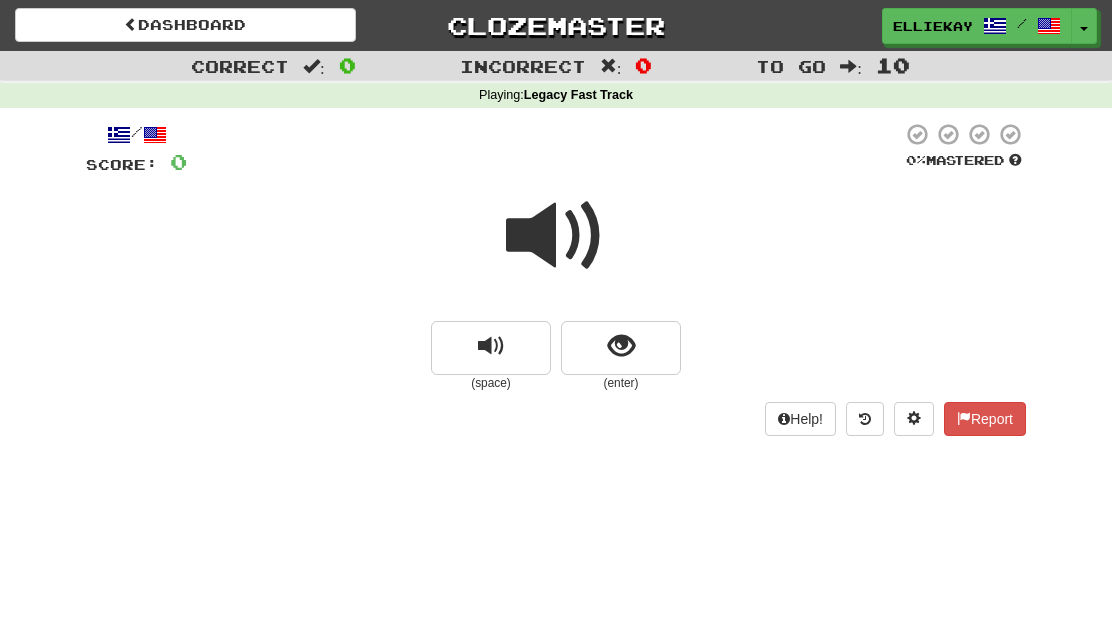 click at bounding box center [556, 236] 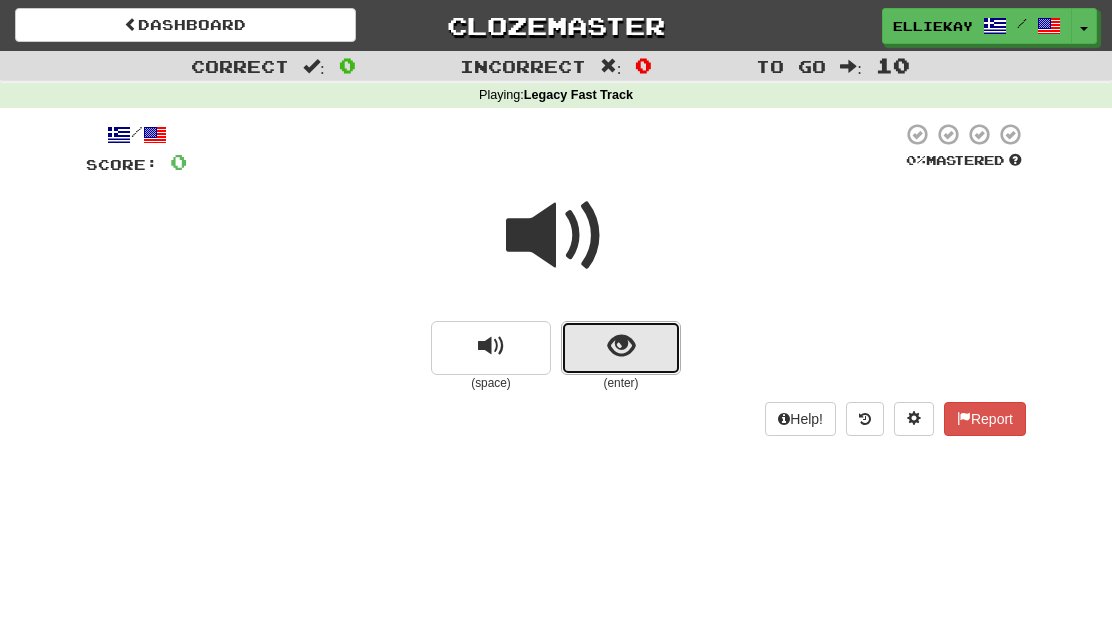 click at bounding box center [621, 346] 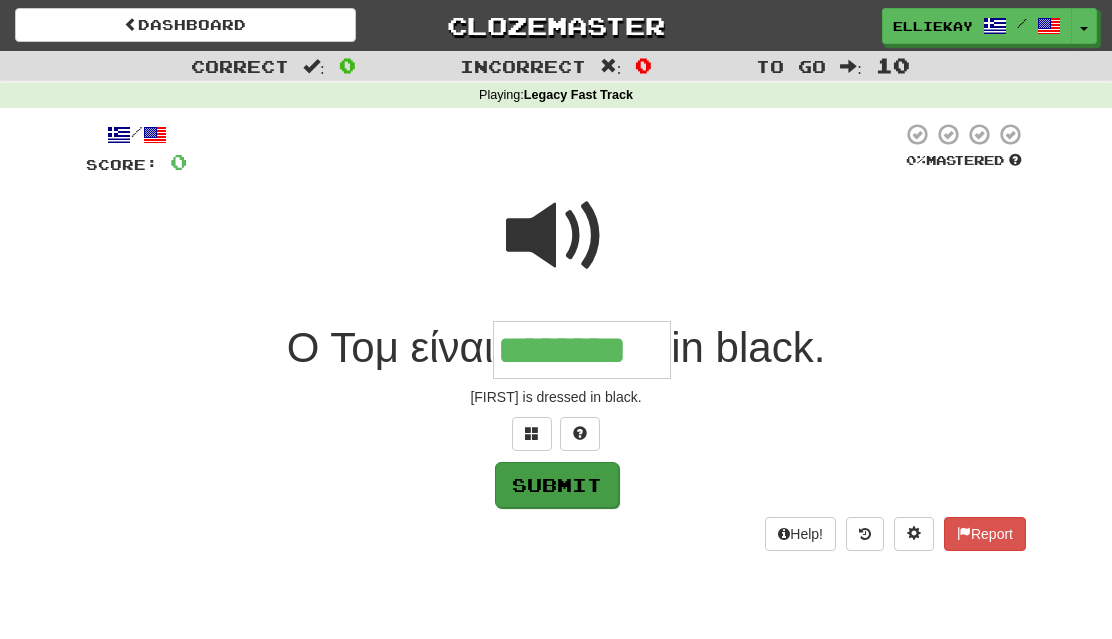 type on "********" 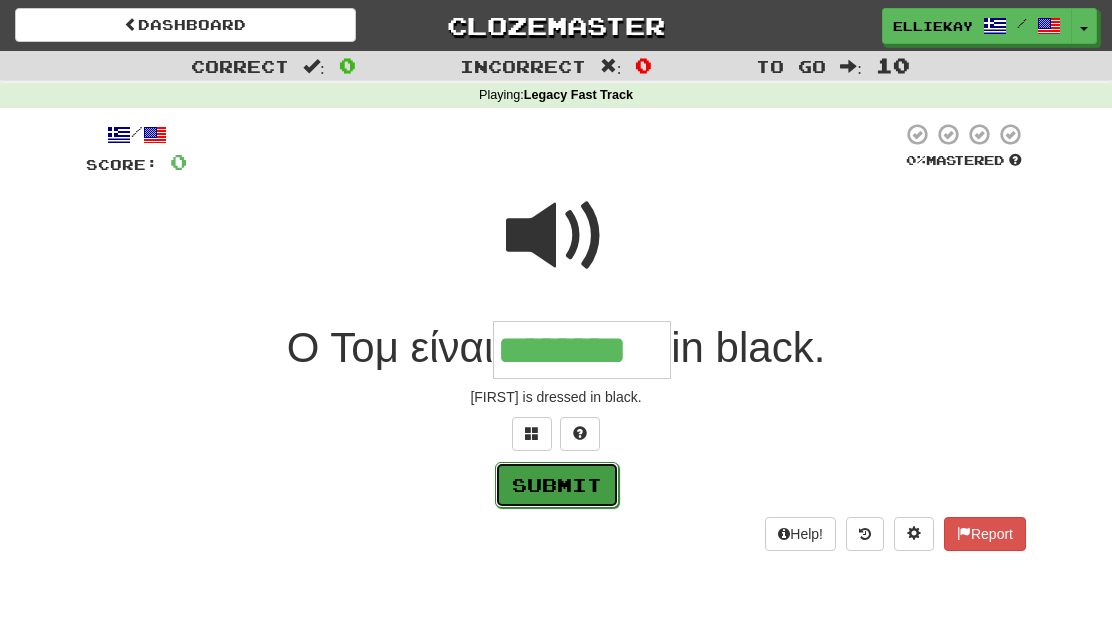 click on "Submit" at bounding box center (557, 485) 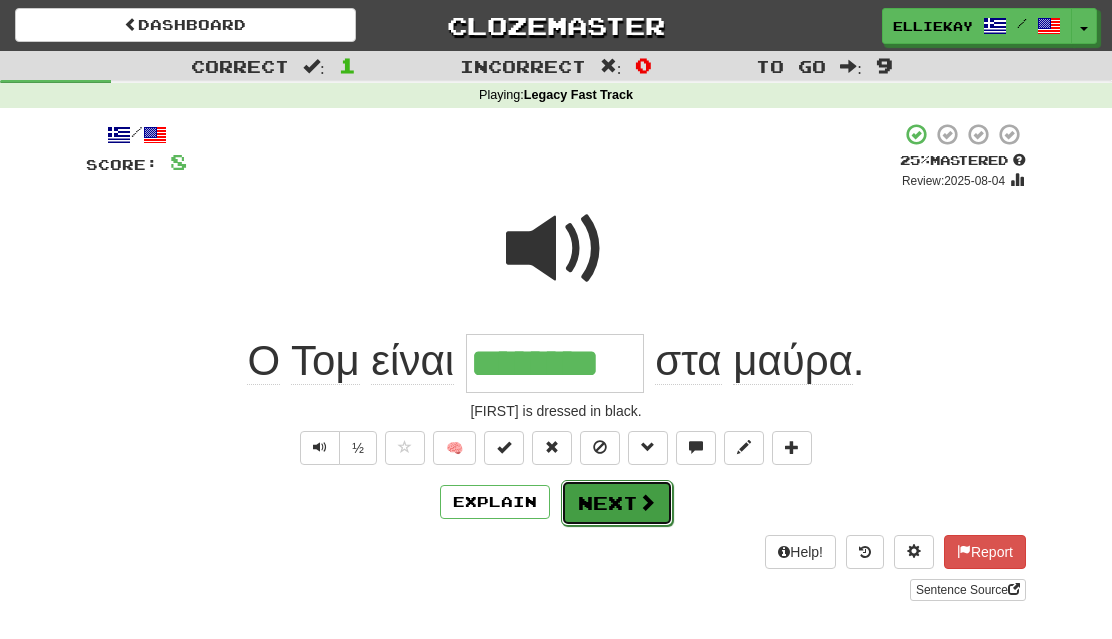 click on "Next" at bounding box center [617, 503] 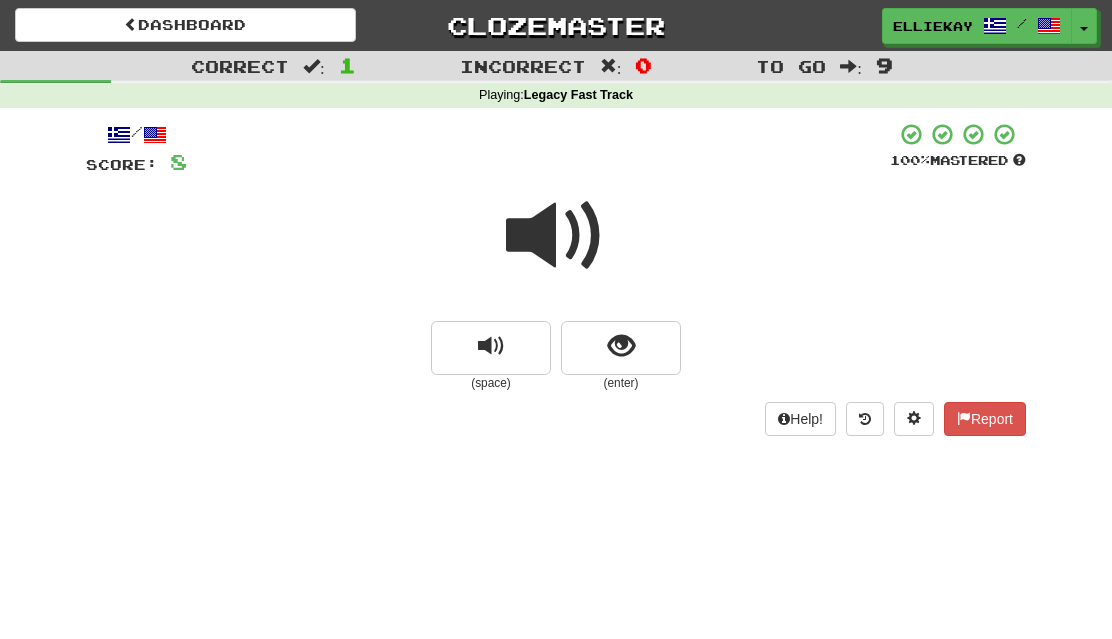 click at bounding box center (556, 236) 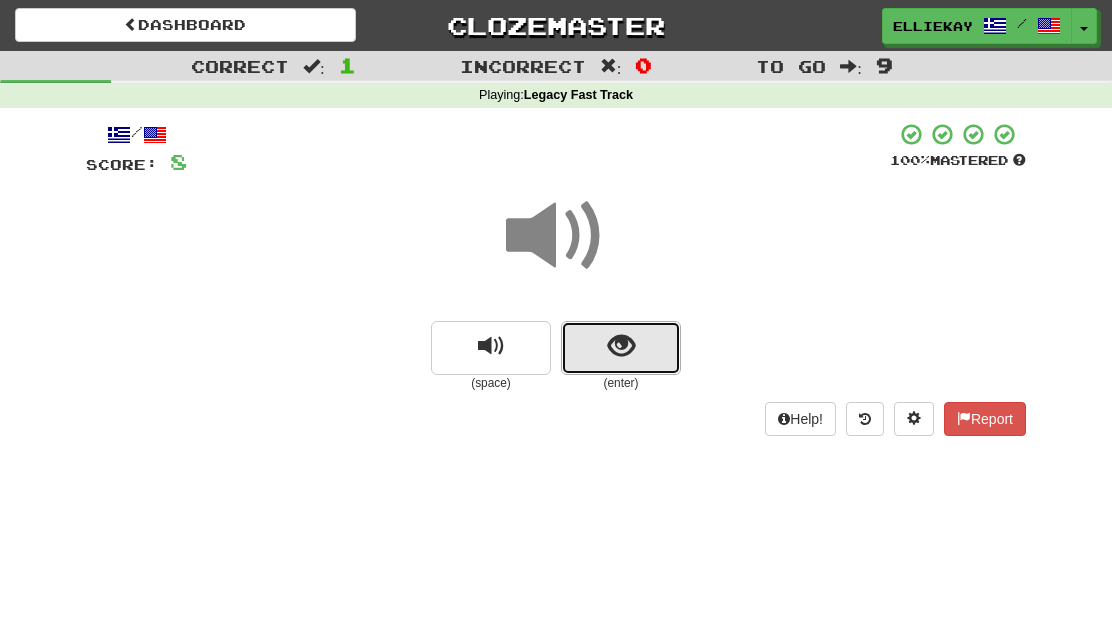 click at bounding box center [621, 346] 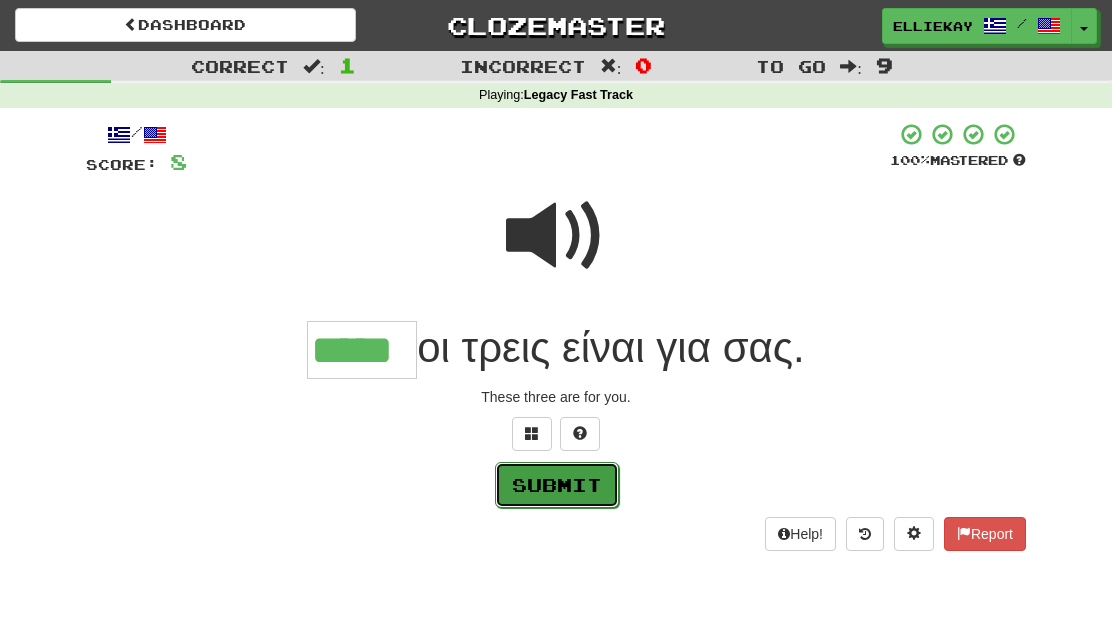 click on "Submit" at bounding box center [557, 485] 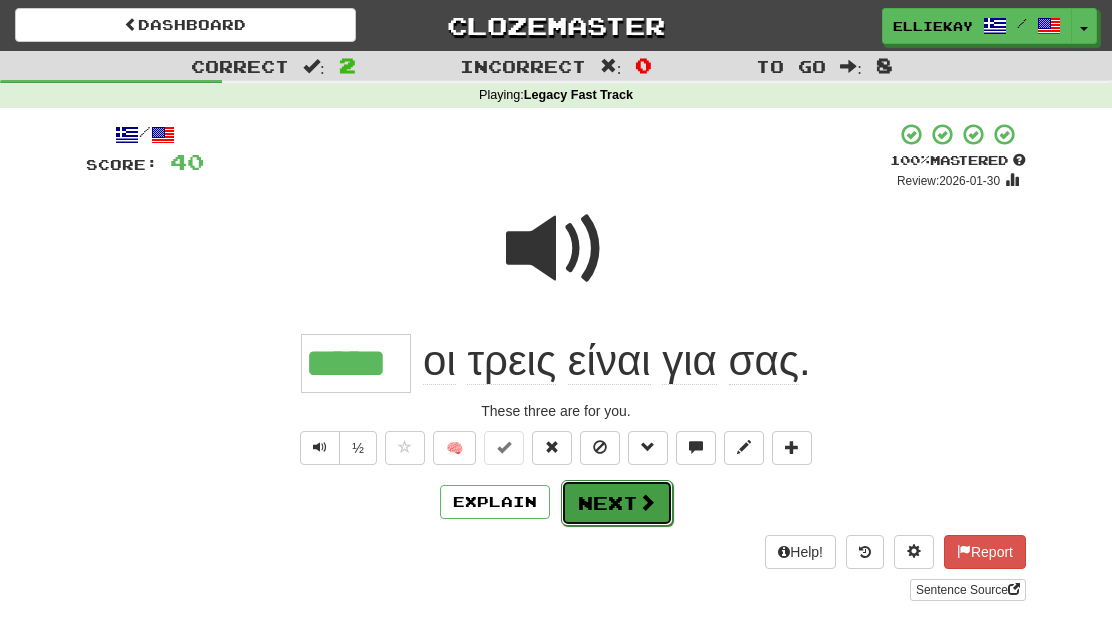 click on "Next" at bounding box center [617, 503] 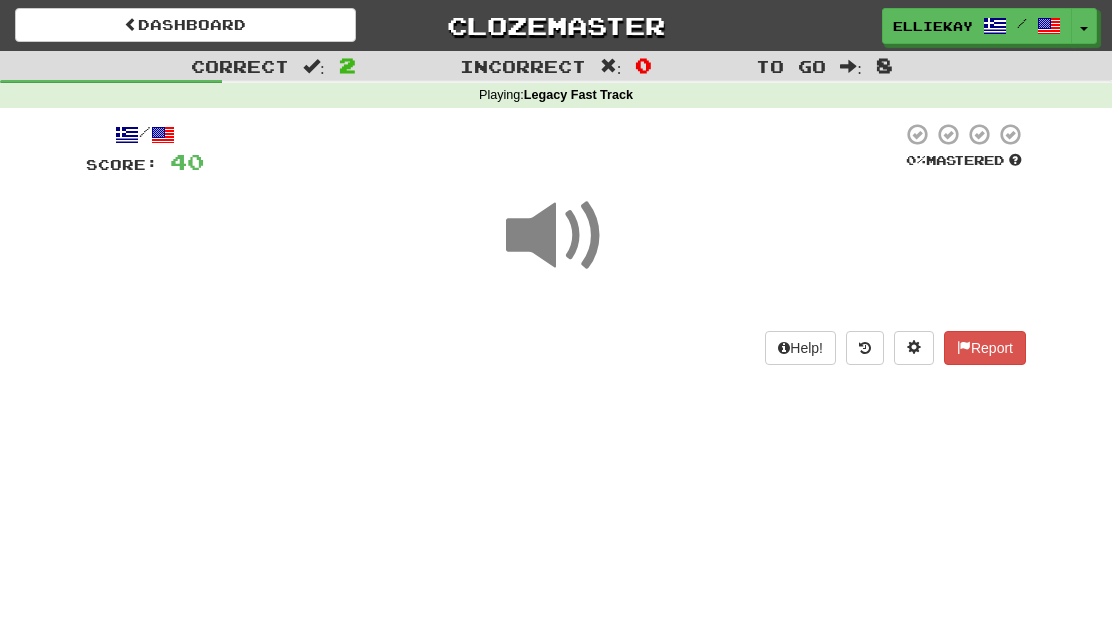 click at bounding box center (556, 236) 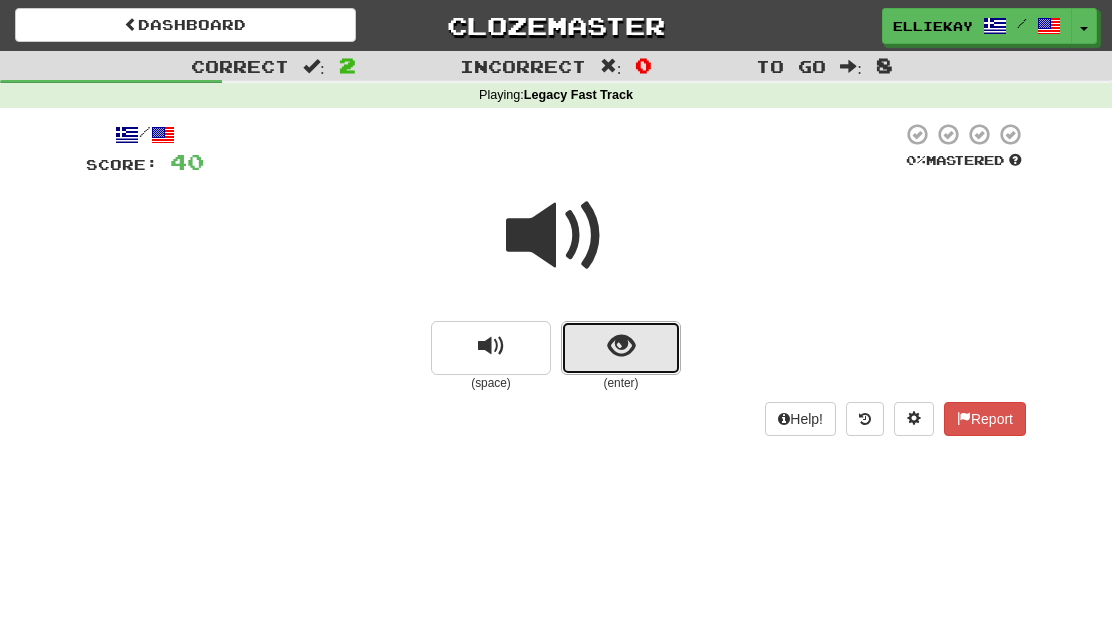 click at bounding box center (621, 348) 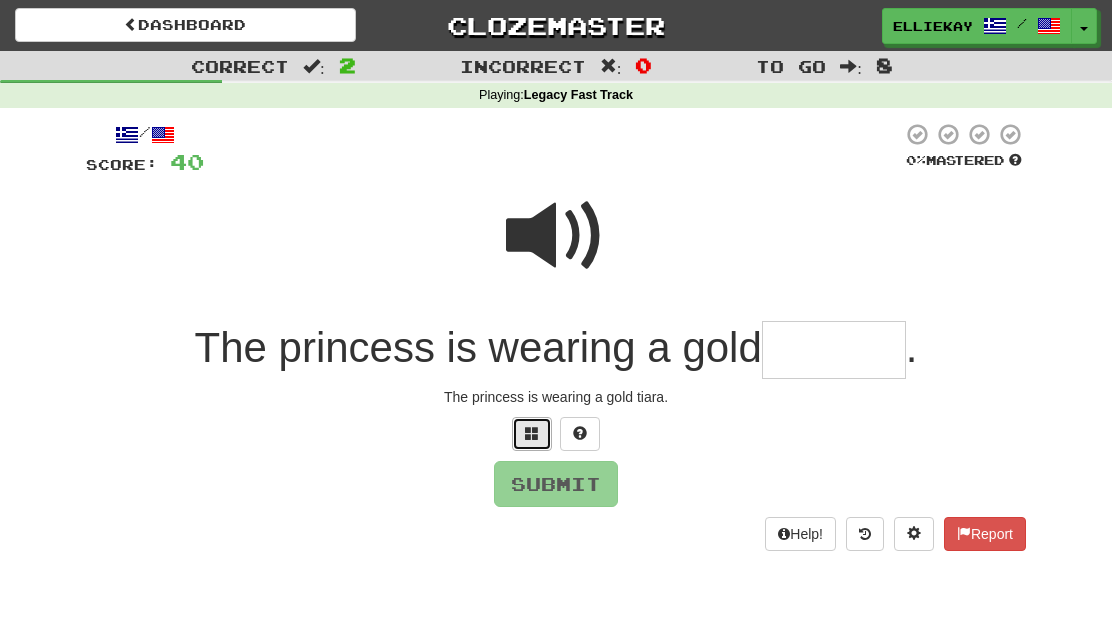 click at bounding box center (532, 434) 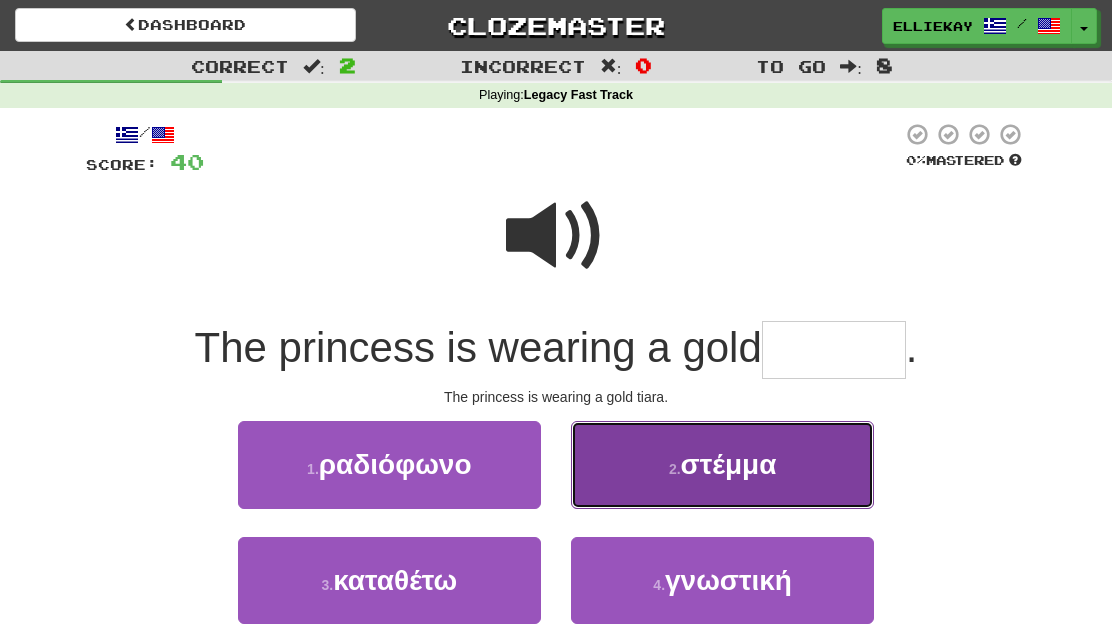 click on "στέμμα" at bounding box center (729, 464) 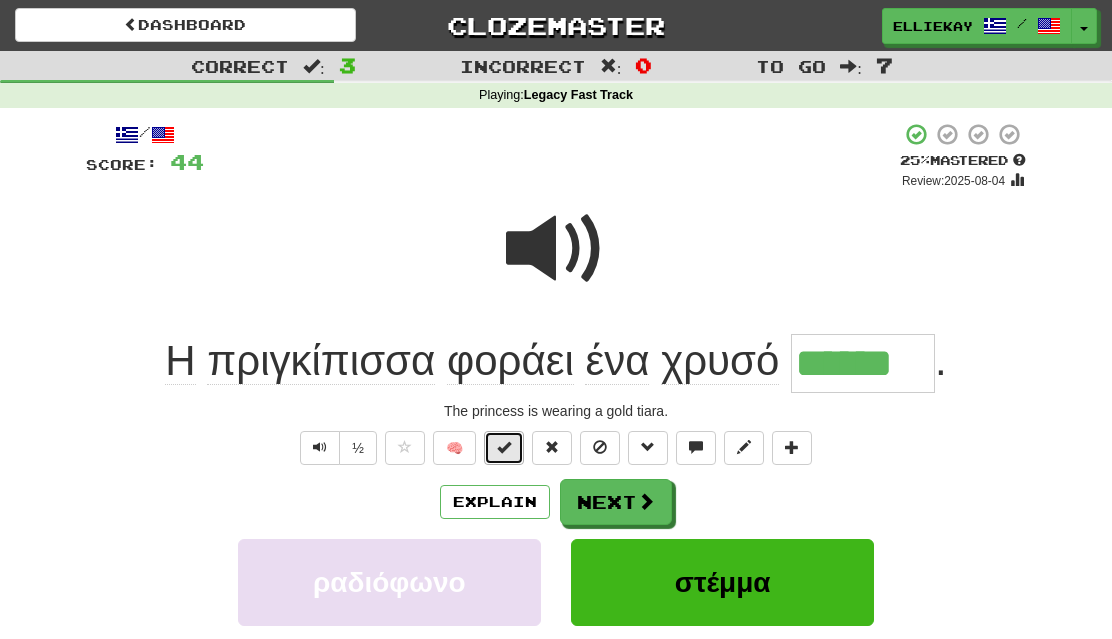 click at bounding box center (504, 447) 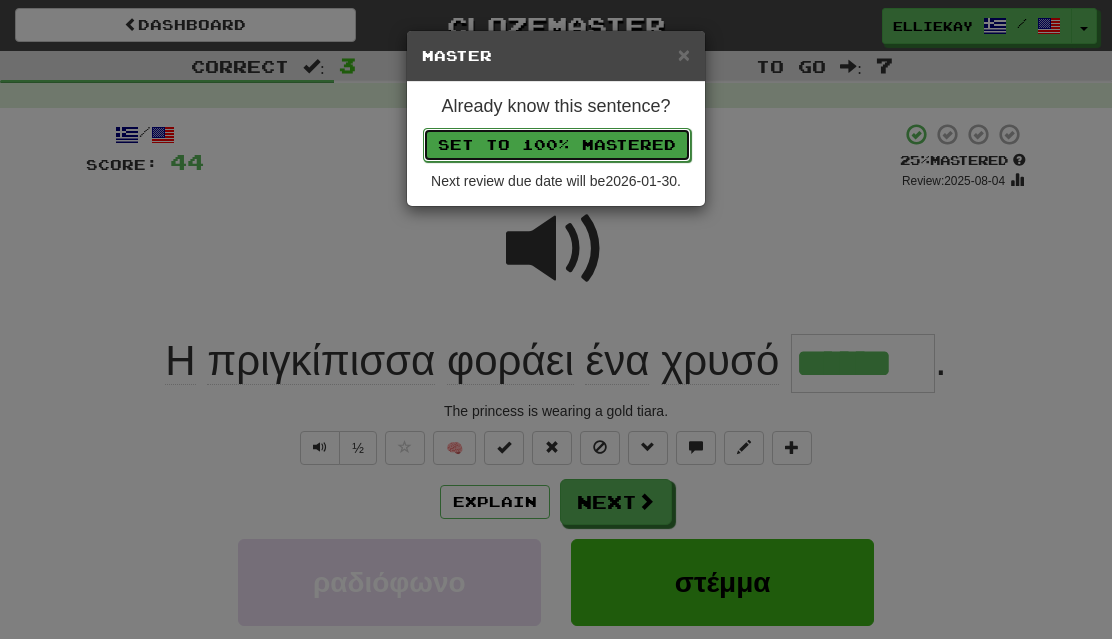 click on "Set to 100% Mastered" at bounding box center (557, 145) 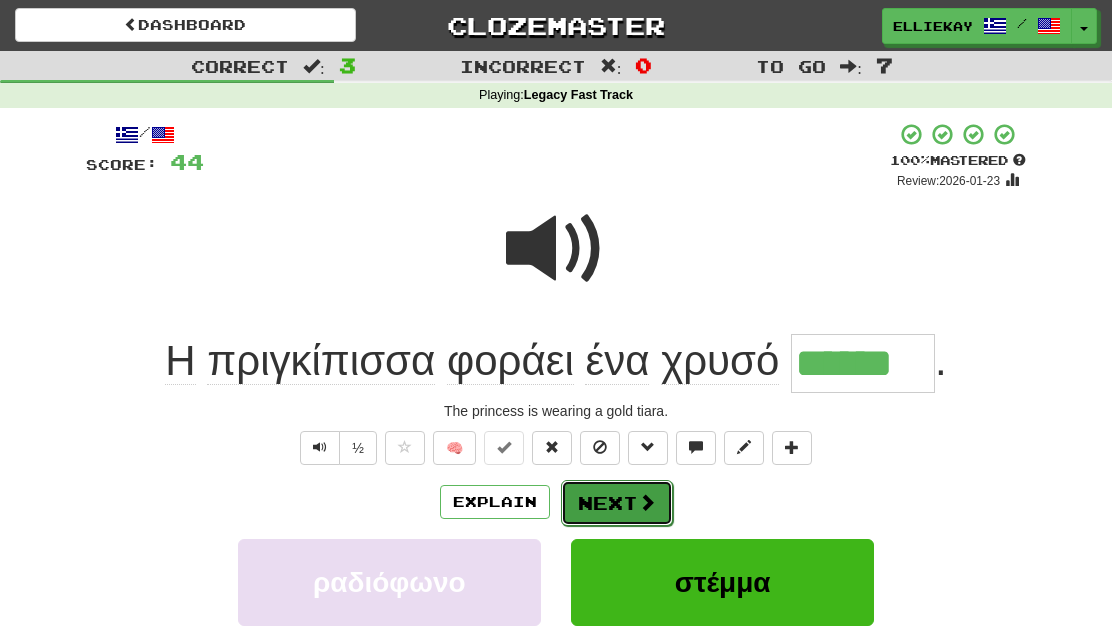 click on "Next" at bounding box center [617, 503] 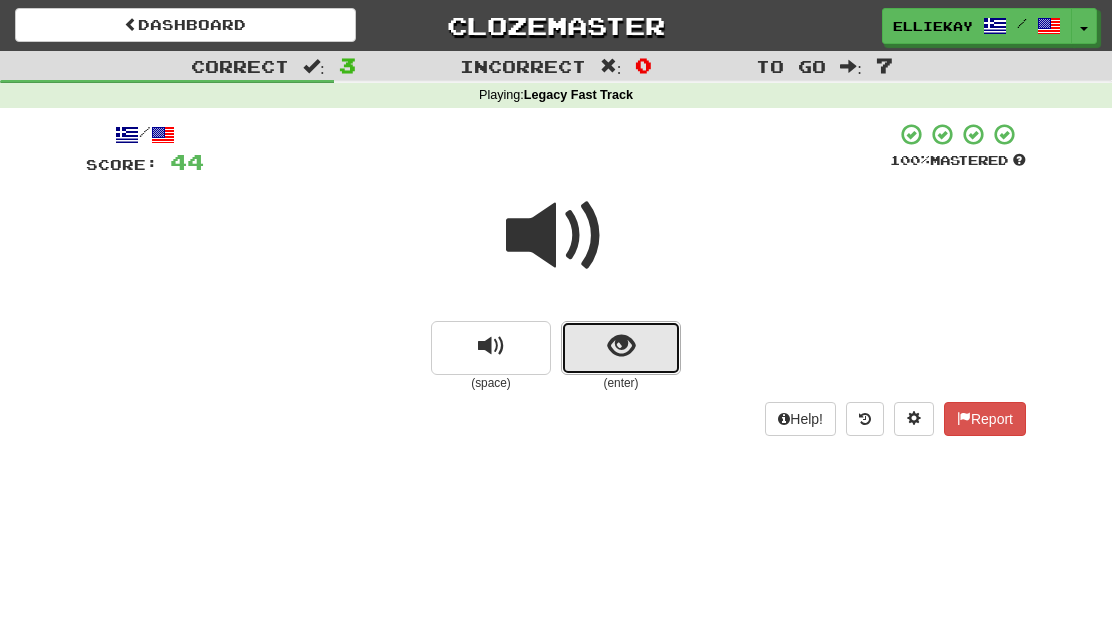 click at bounding box center [621, 348] 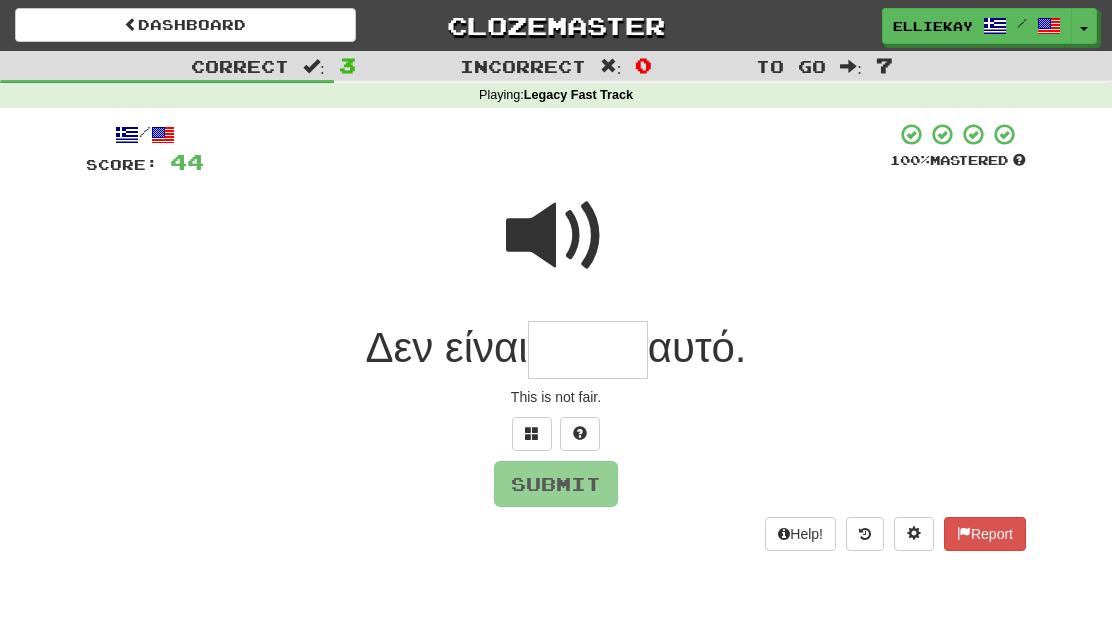 type on "*" 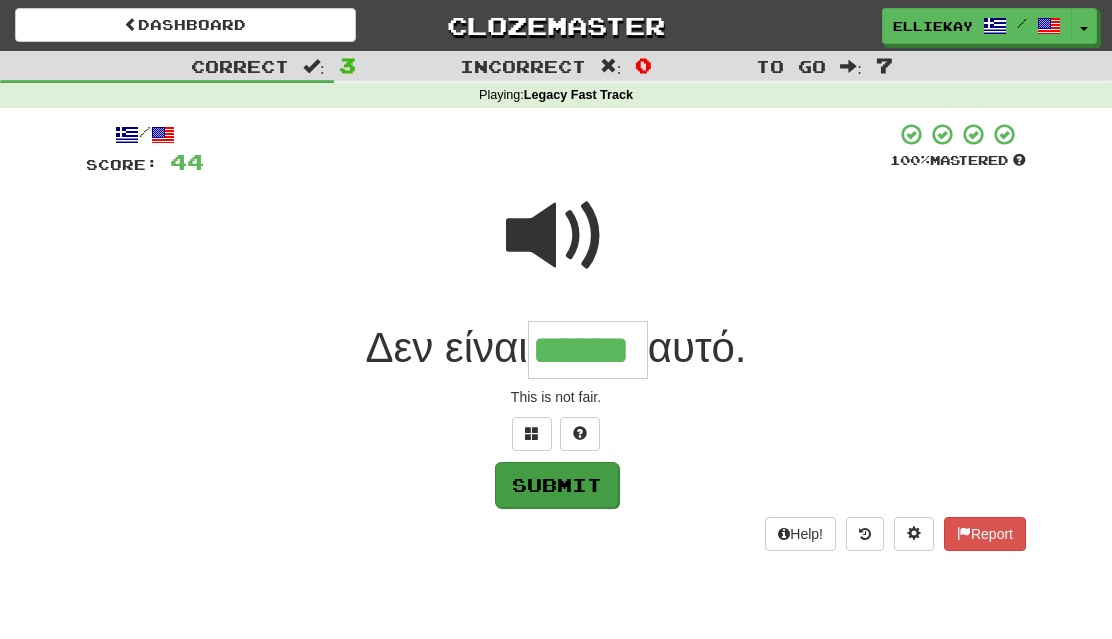 type on "******" 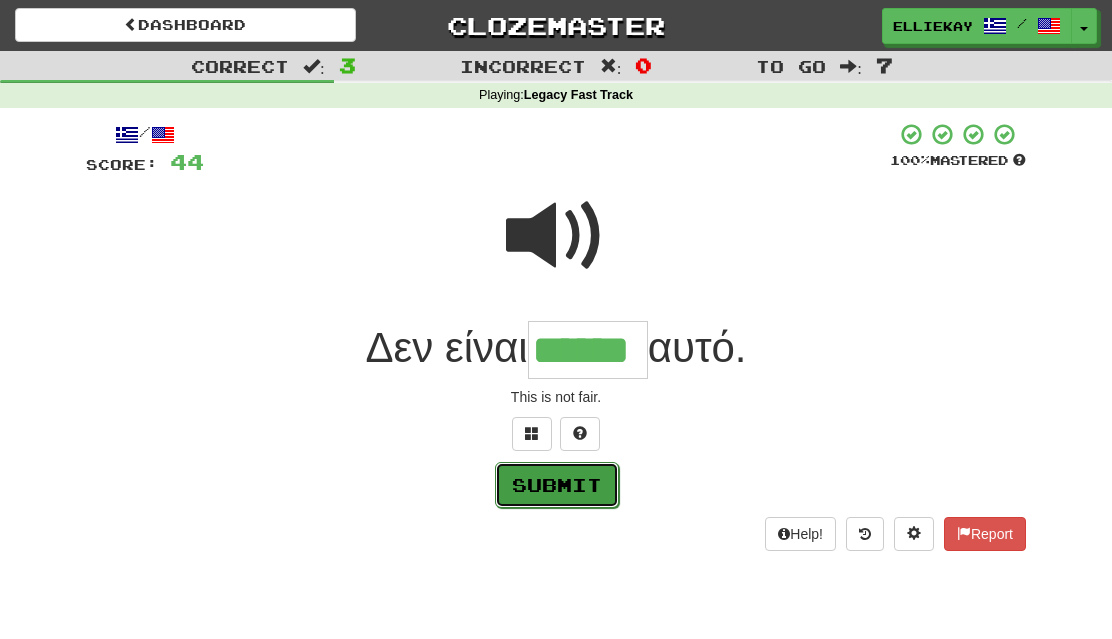 click on "Submit" at bounding box center (557, 485) 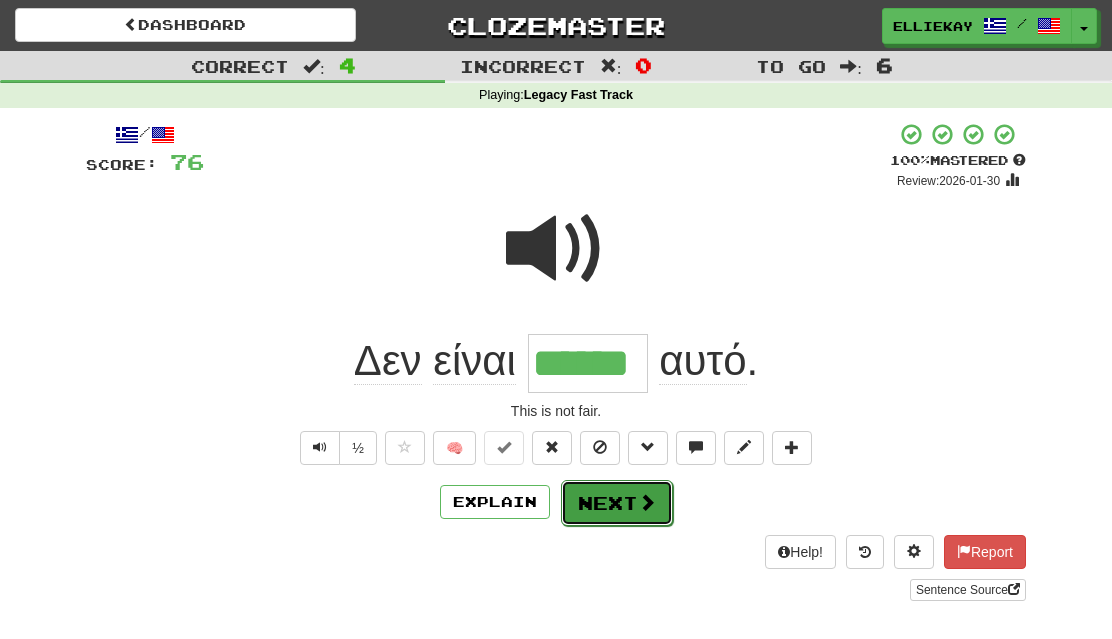 click on "Next" at bounding box center (617, 503) 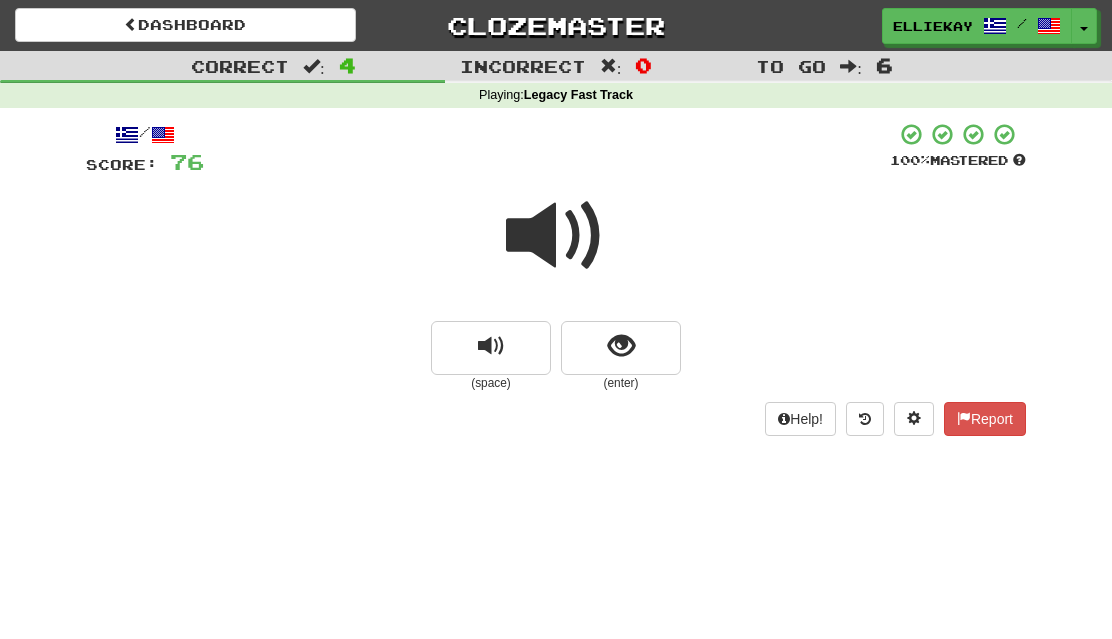 click at bounding box center (556, 236) 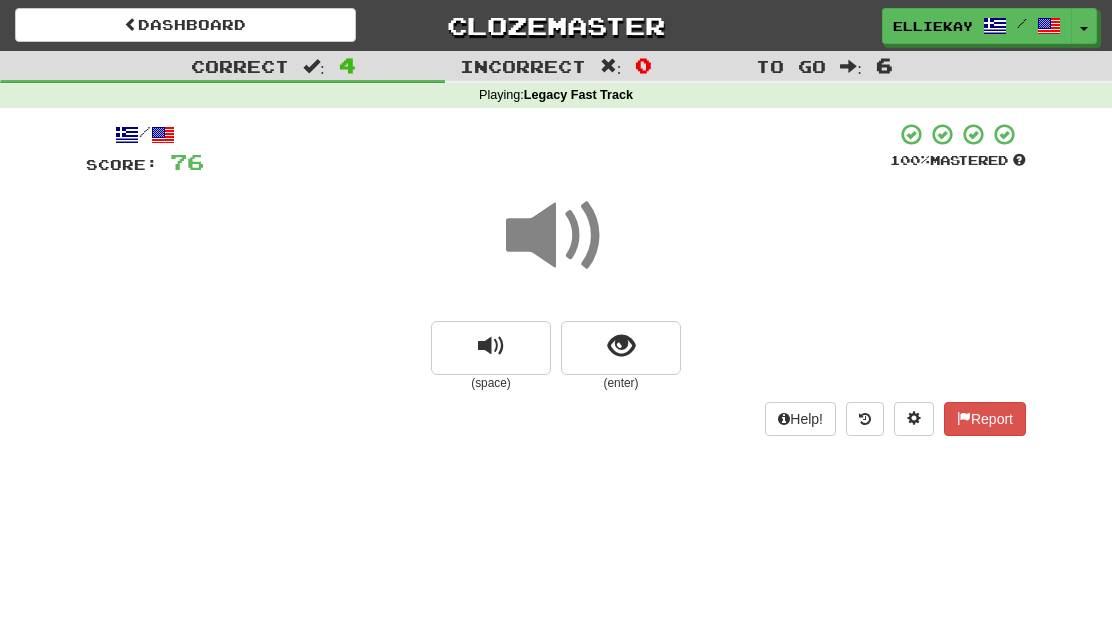 click on "(enter)" at bounding box center (621, 383) 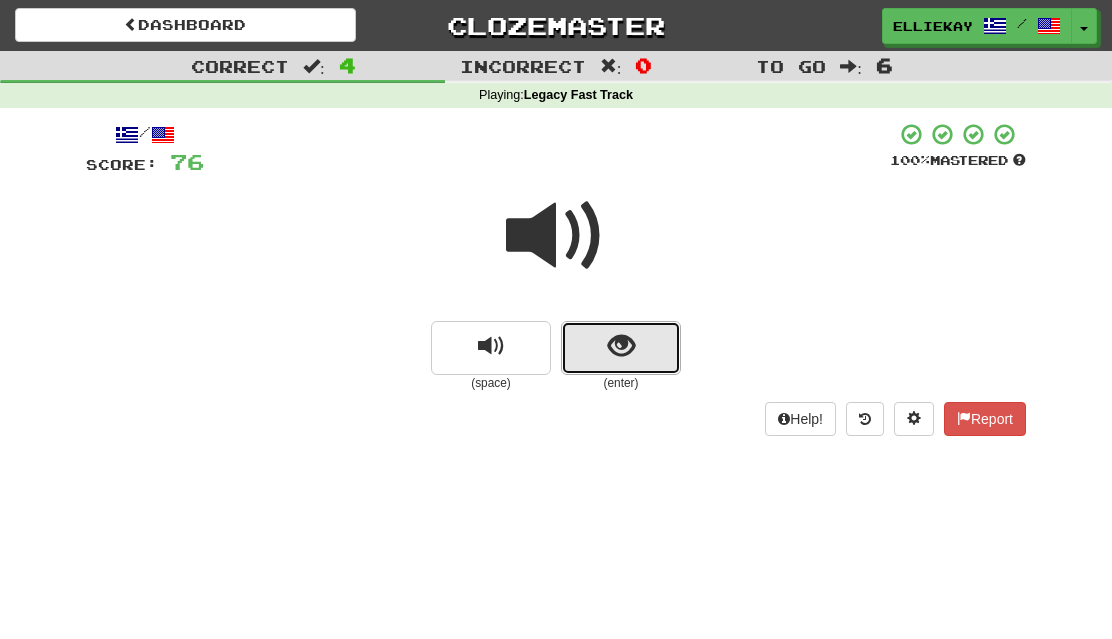 click at bounding box center [621, 348] 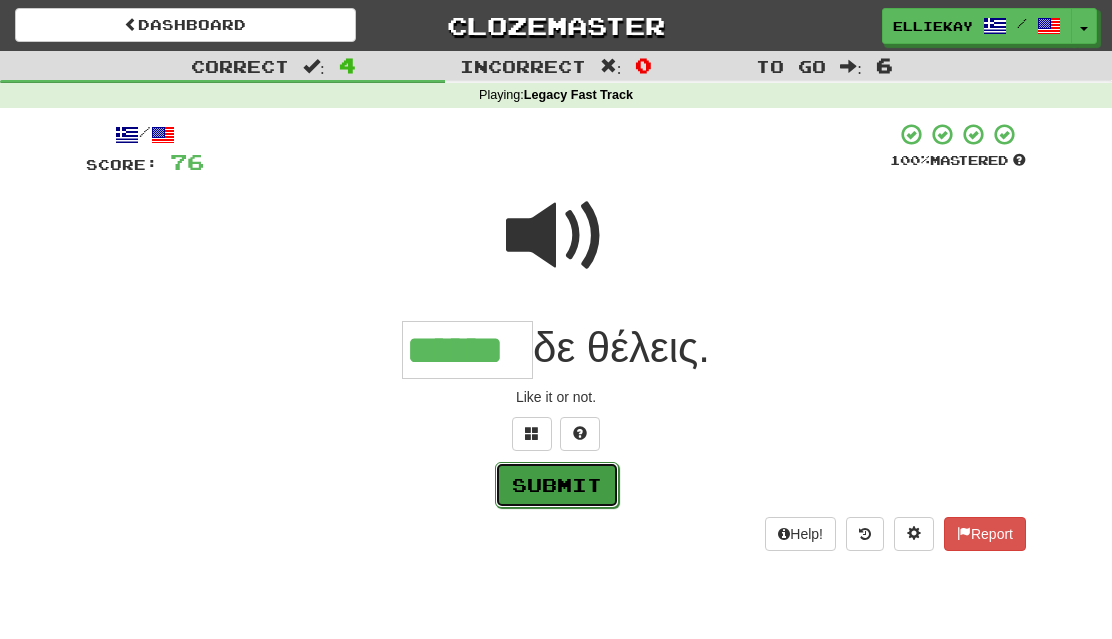 click on "Submit" at bounding box center (557, 485) 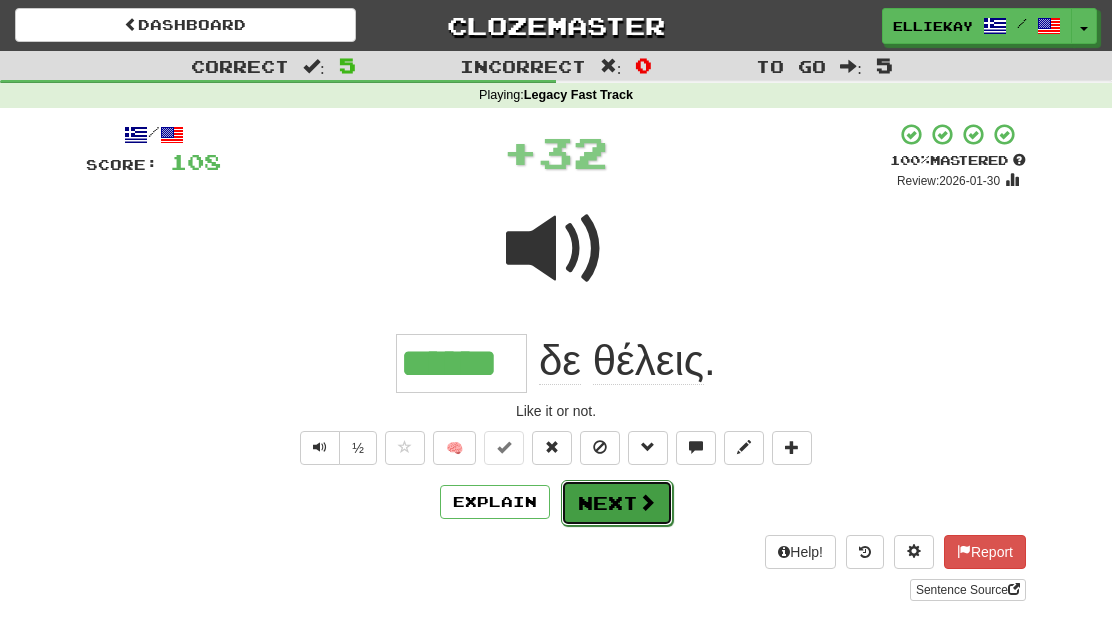 click on "Next" at bounding box center [617, 503] 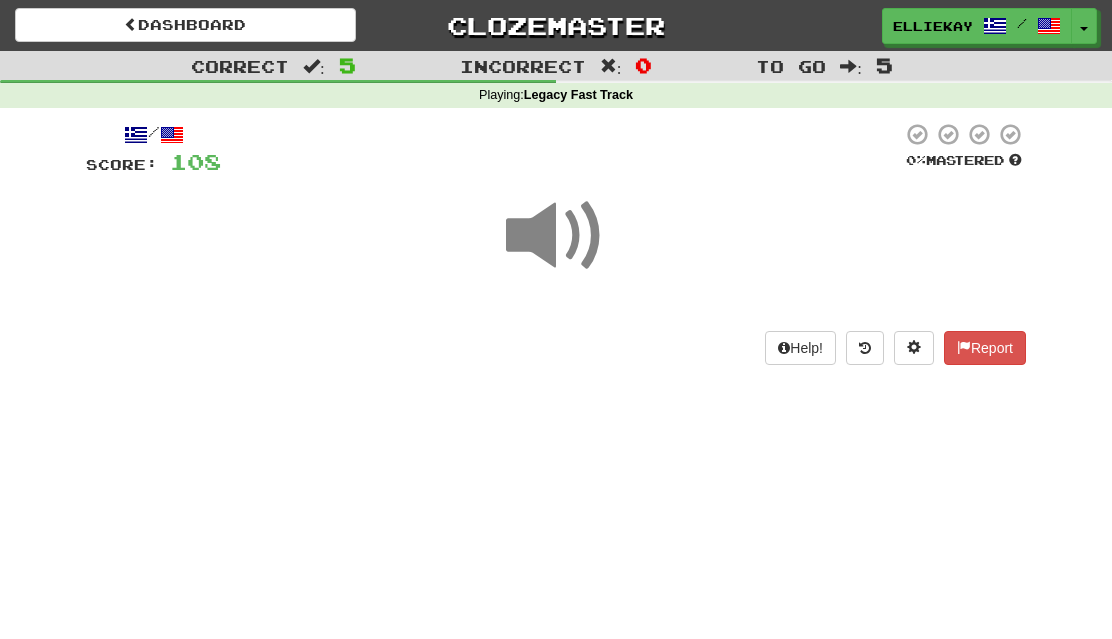 click at bounding box center [556, 236] 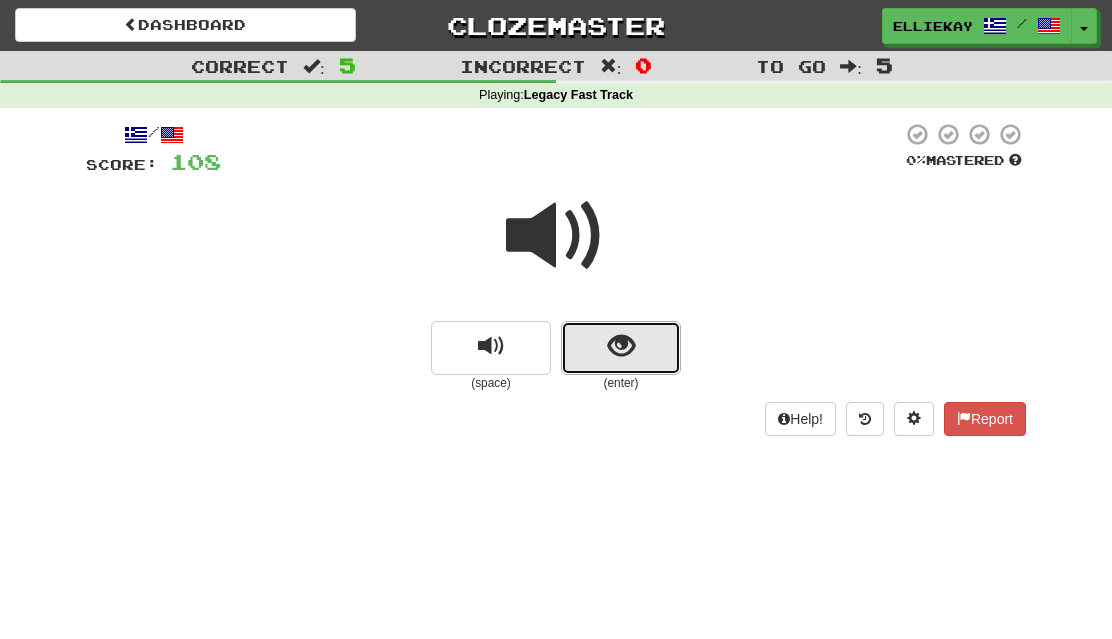 click at bounding box center [621, 346] 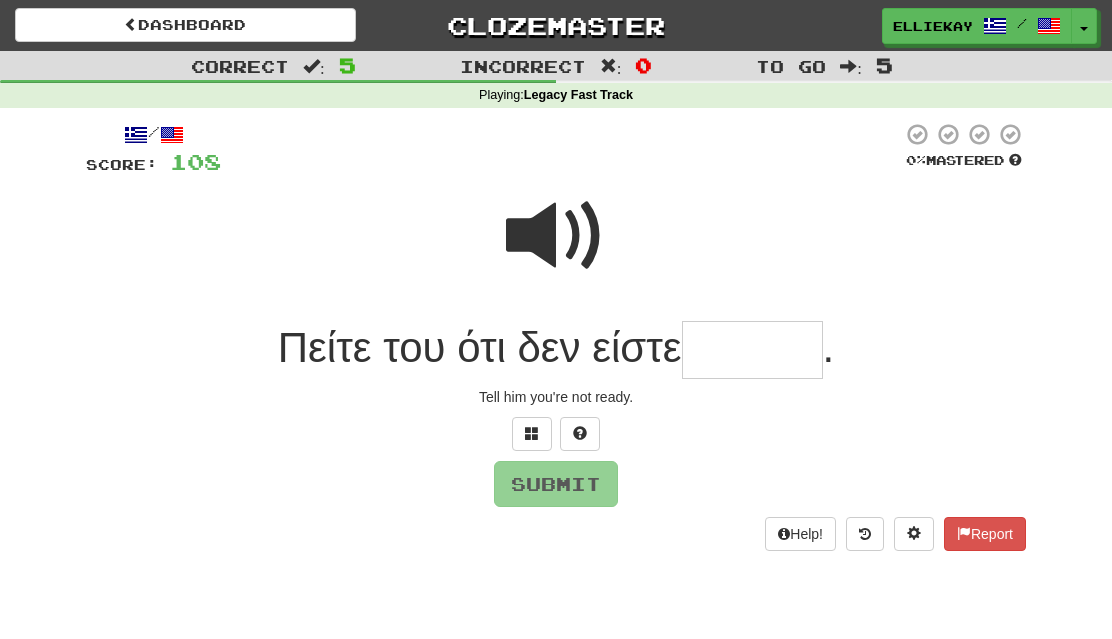 type on "*" 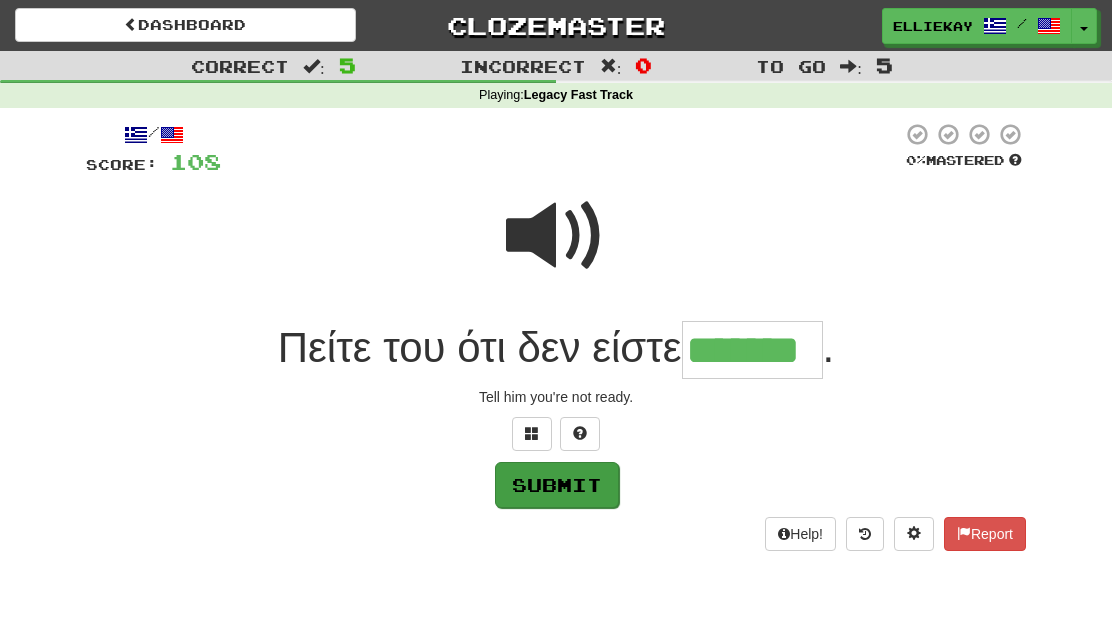 type on "*******" 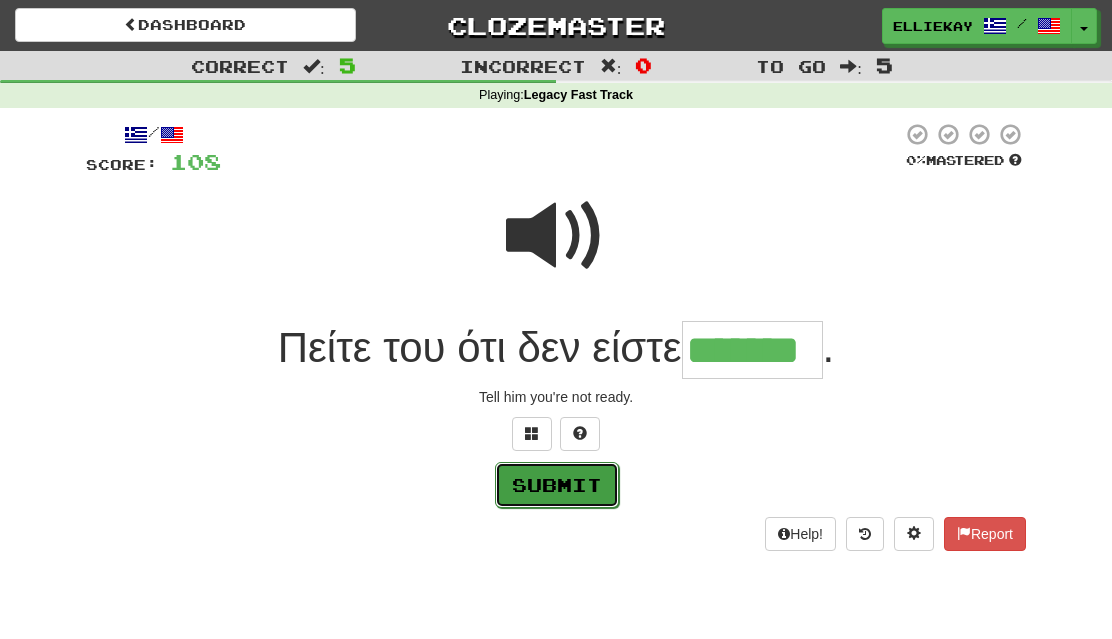 click on "Submit" at bounding box center [557, 485] 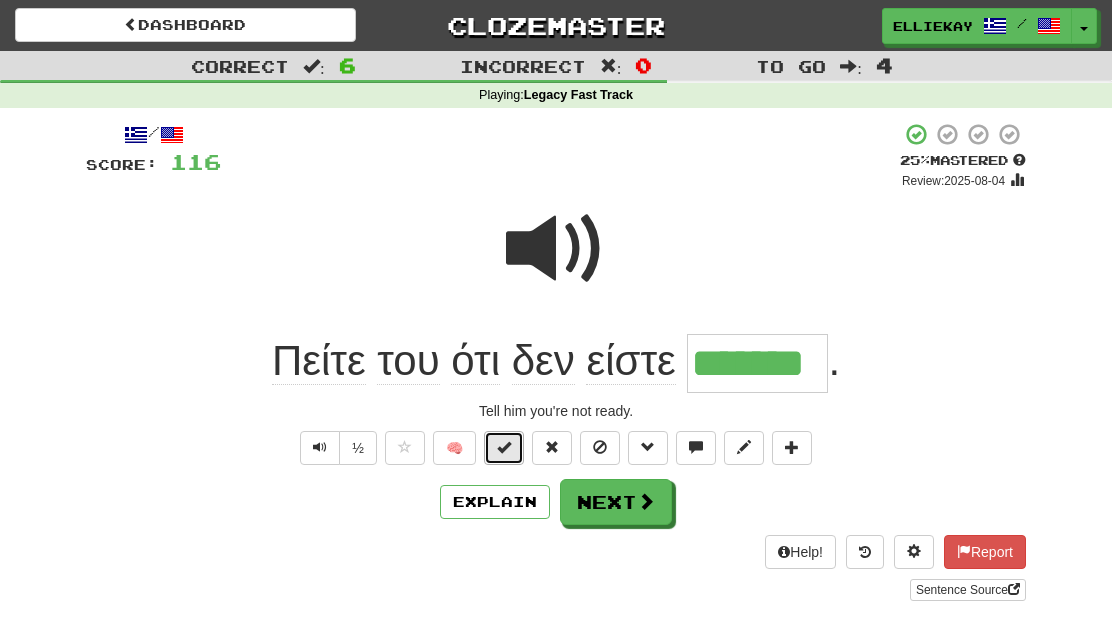 click at bounding box center [504, 447] 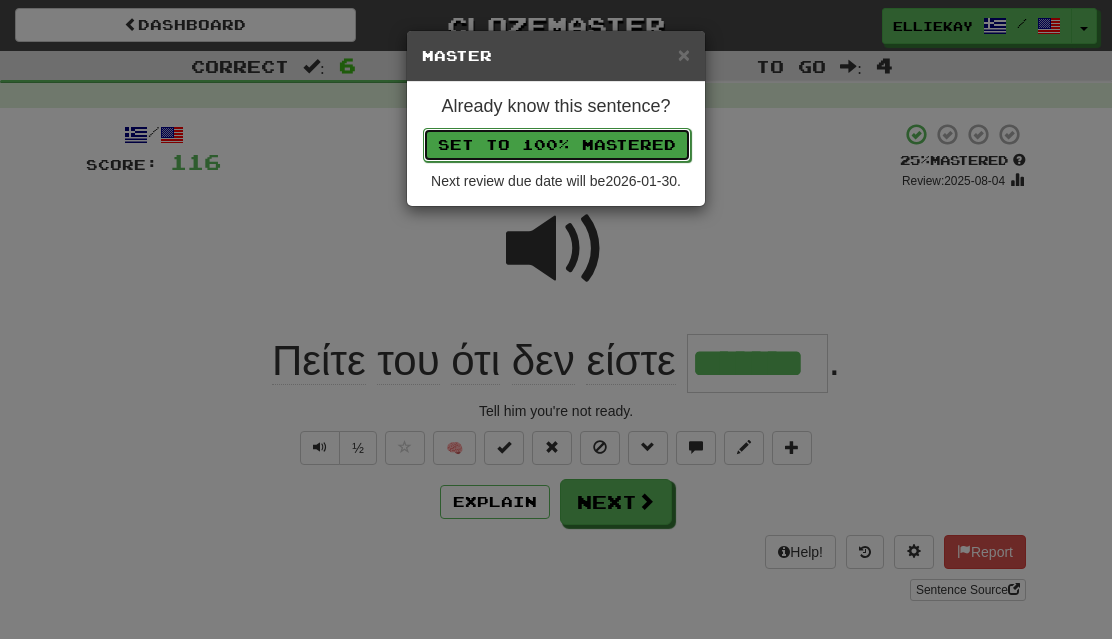 click on "Set to 100% Mastered" at bounding box center [557, 145] 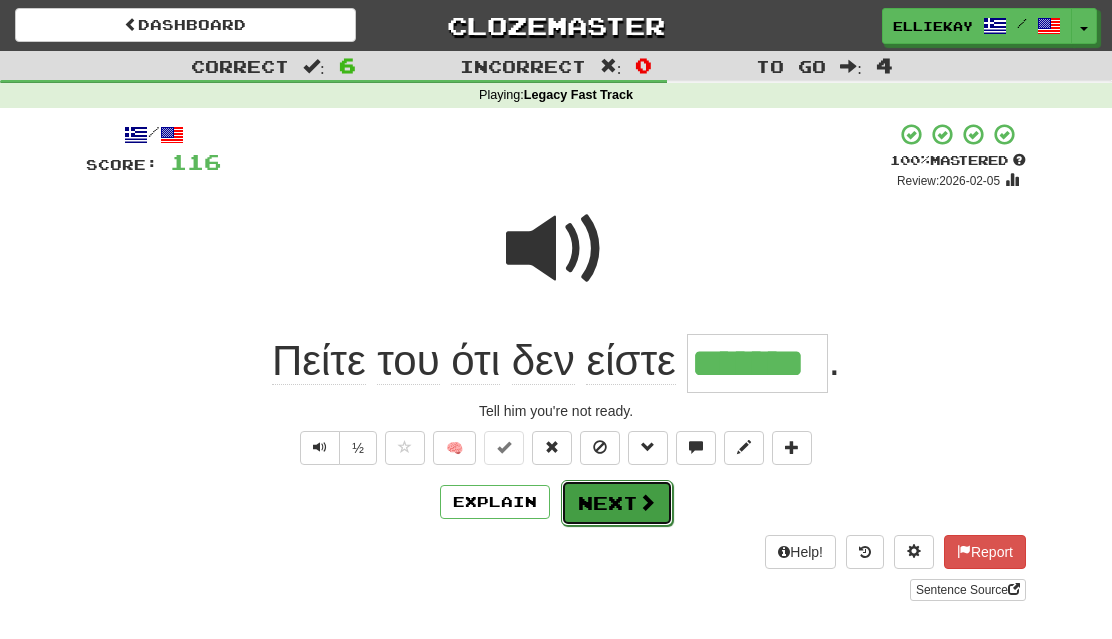 click at bounding box center (647, 502) 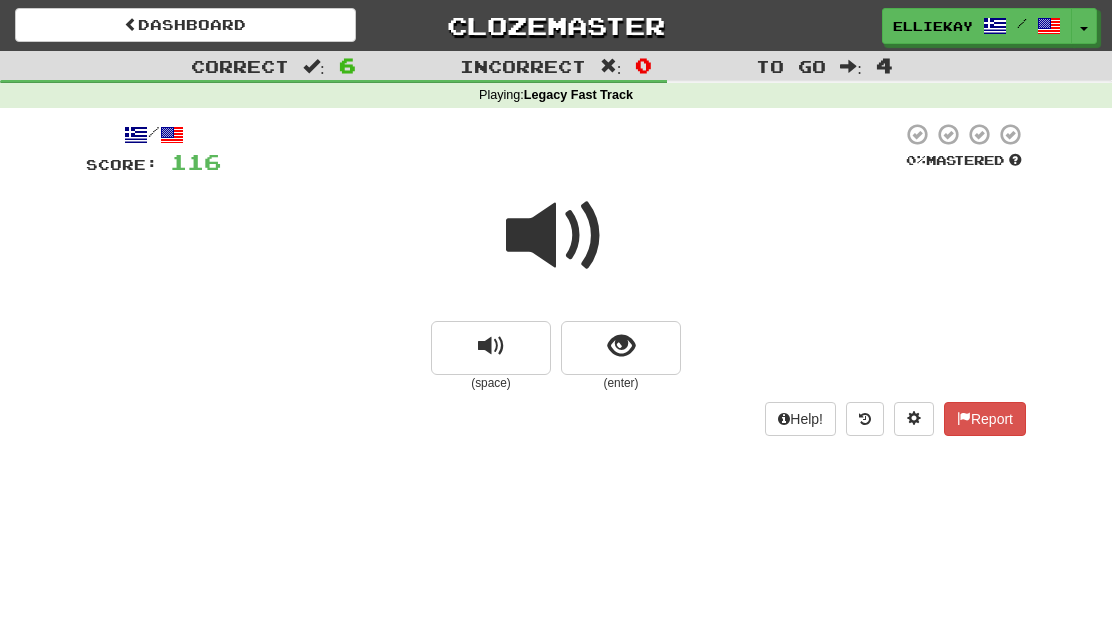 click at bounding box center (556, 236) 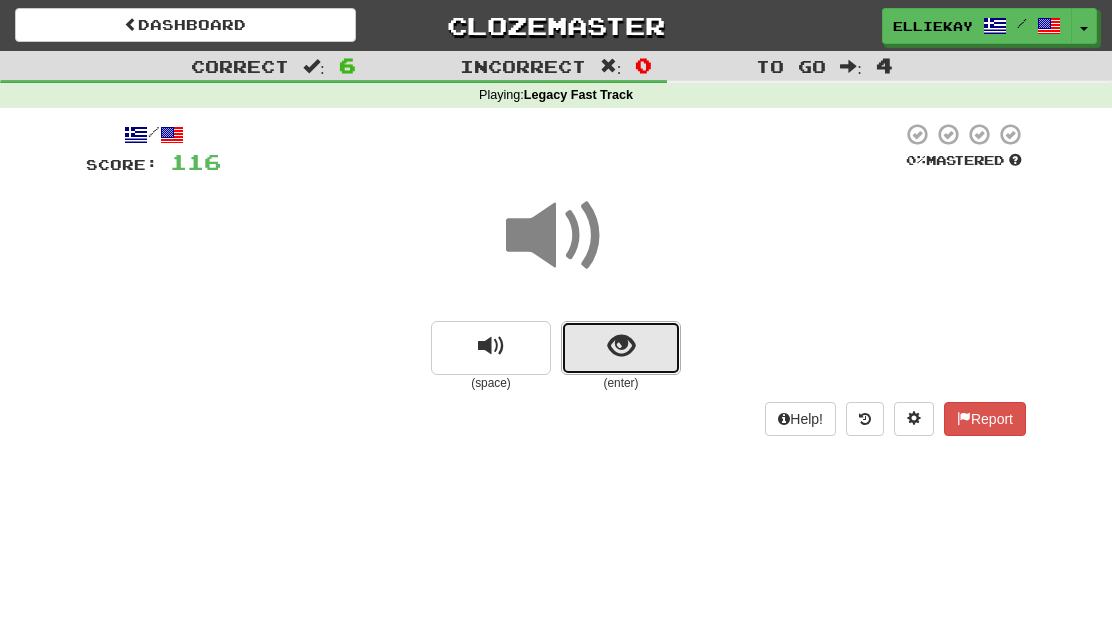 click at bounding box center [621, 346] 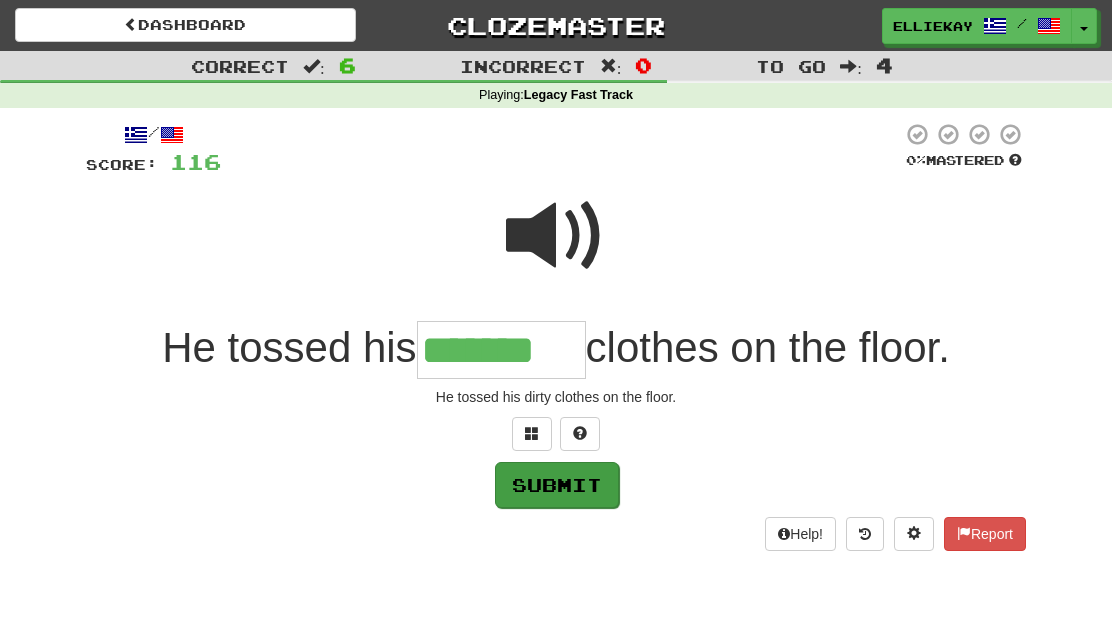 type on "*******" 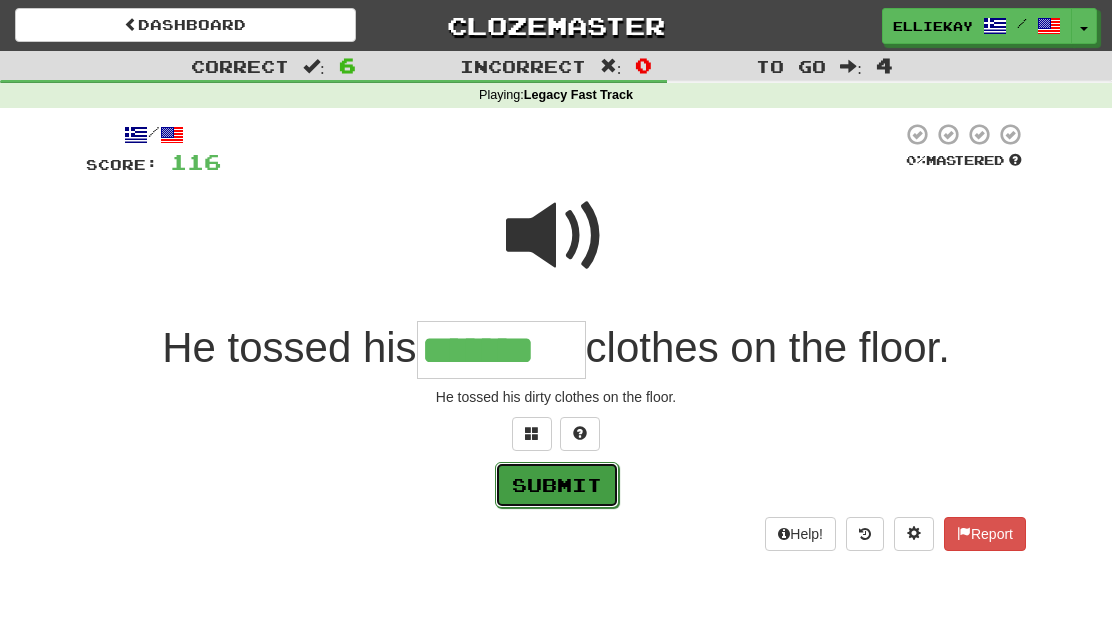 click on "Submit" at bounding box center [557, 485] 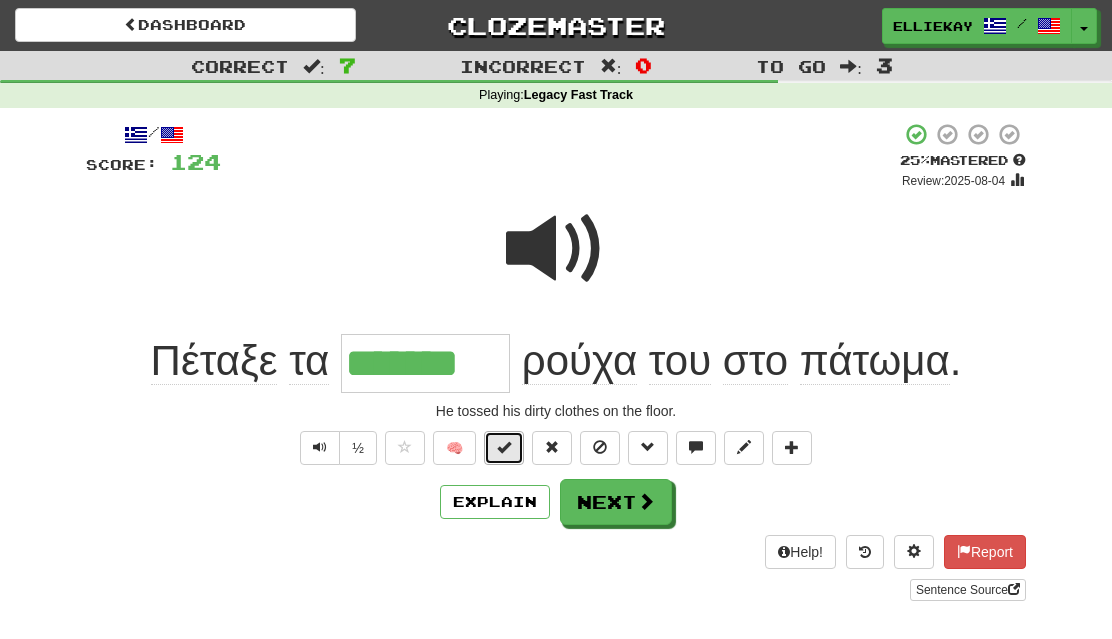 click at bounding box center (504, 447) 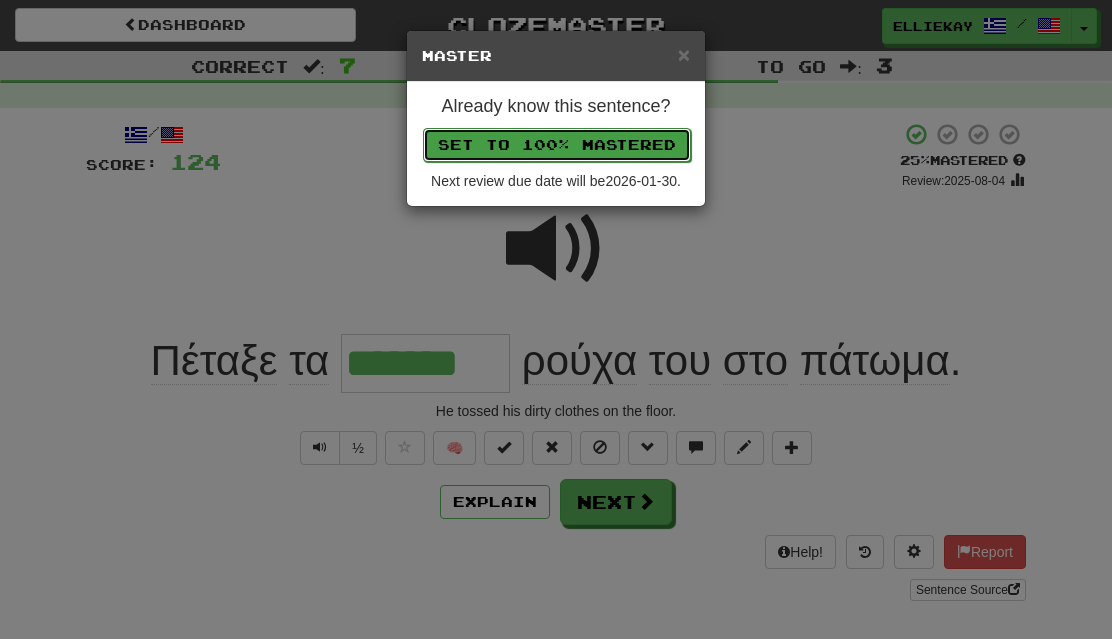 click on "Set to 100% Mastered" at bounding box center (557, 145) 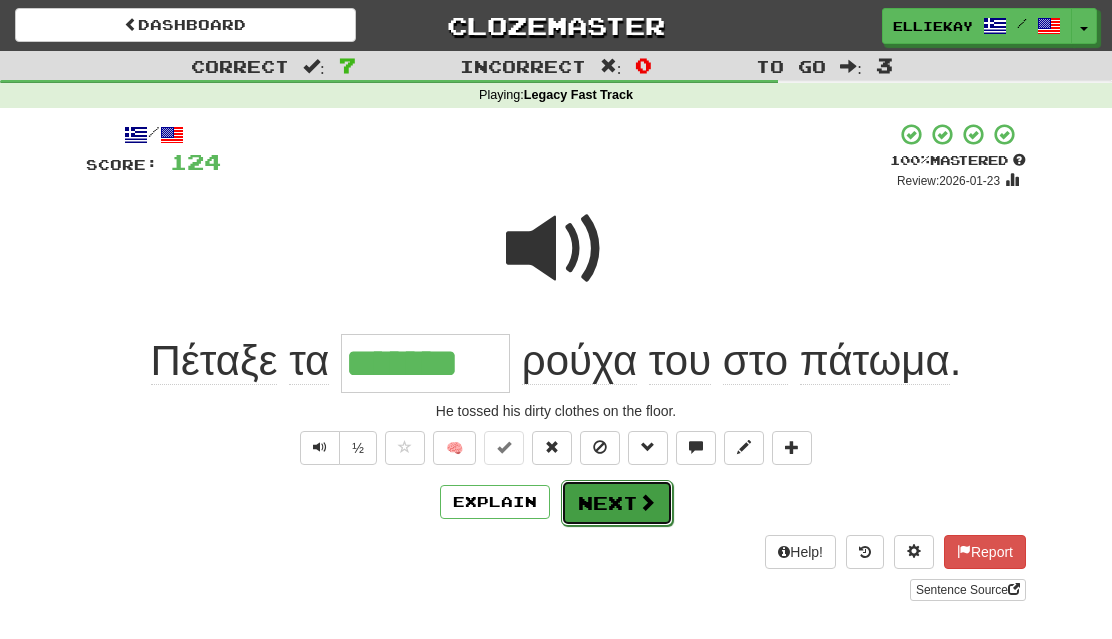 click at bounding box center [647, 502] 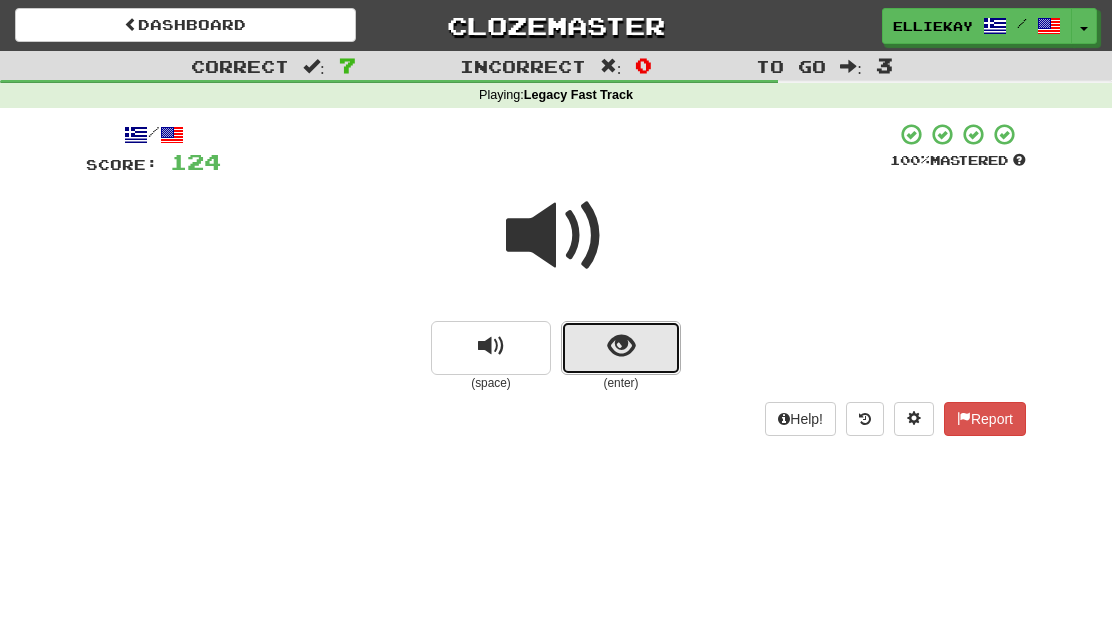 click at bounding box center (621, 348) 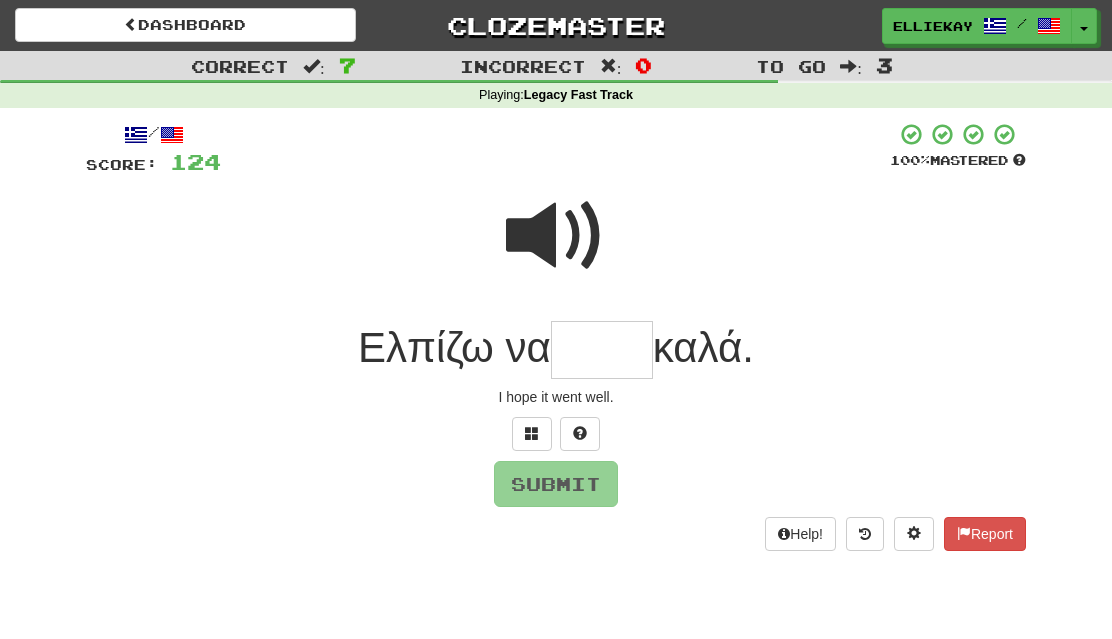 click at bounding box center [556, 236] 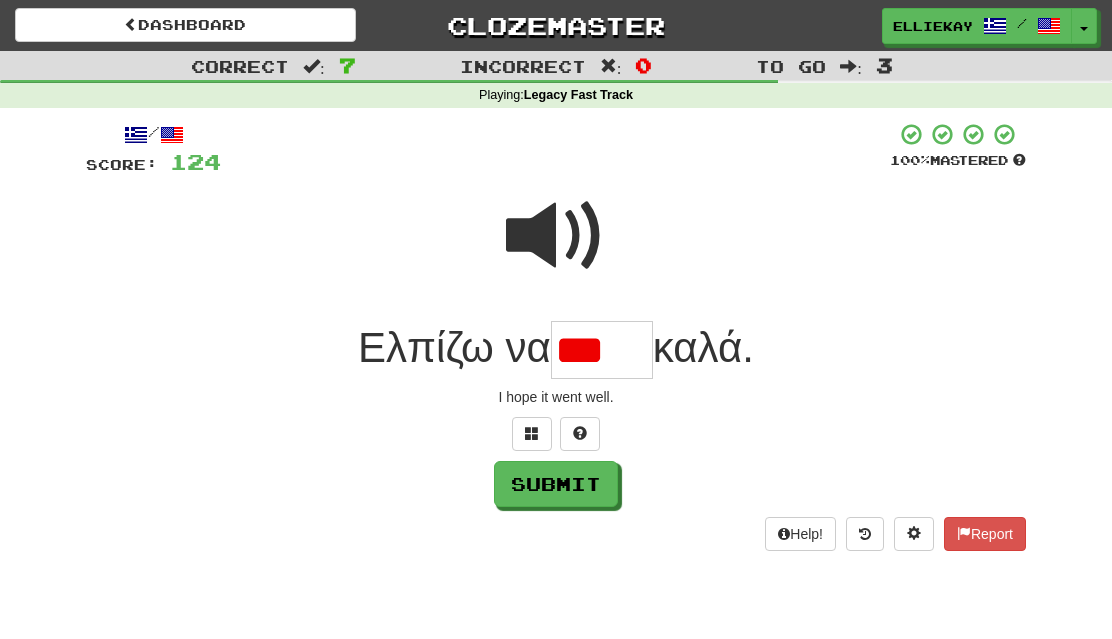 scroll, scrollTop: 0, scrollLeft: 0, axis: both 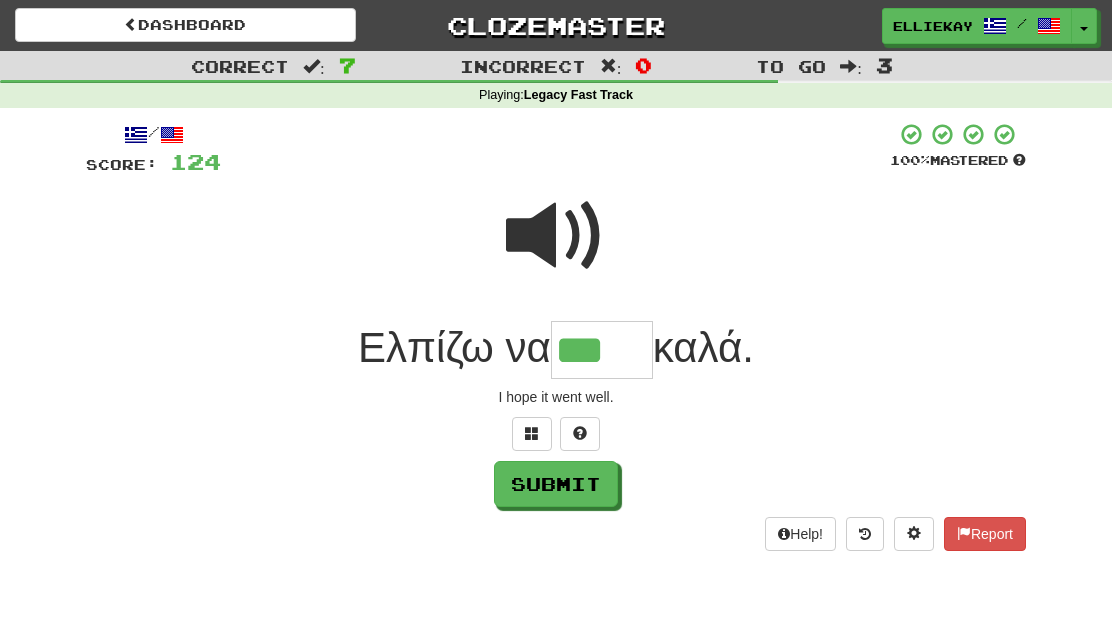 click at bounding box center (556, 236) 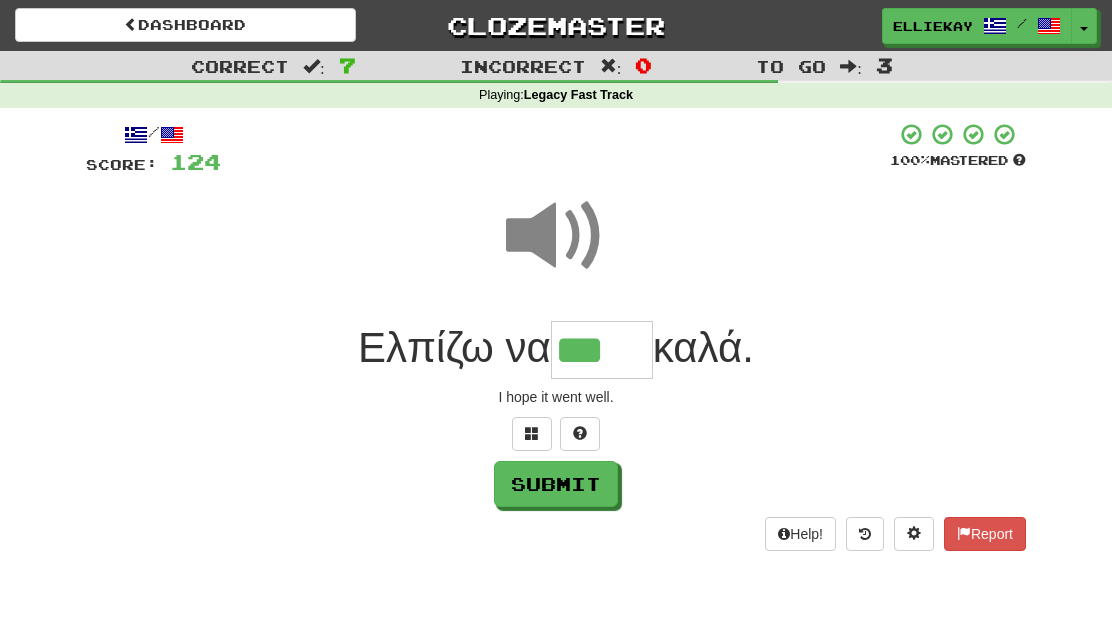 click on "***" at bounding box center [602, 350] 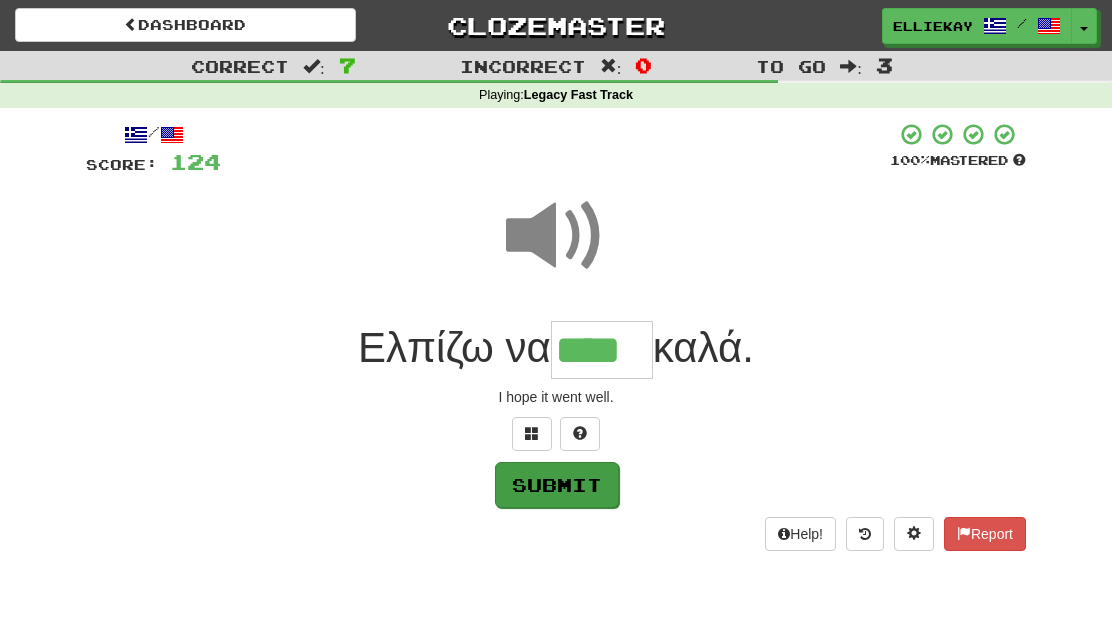 type on "****" 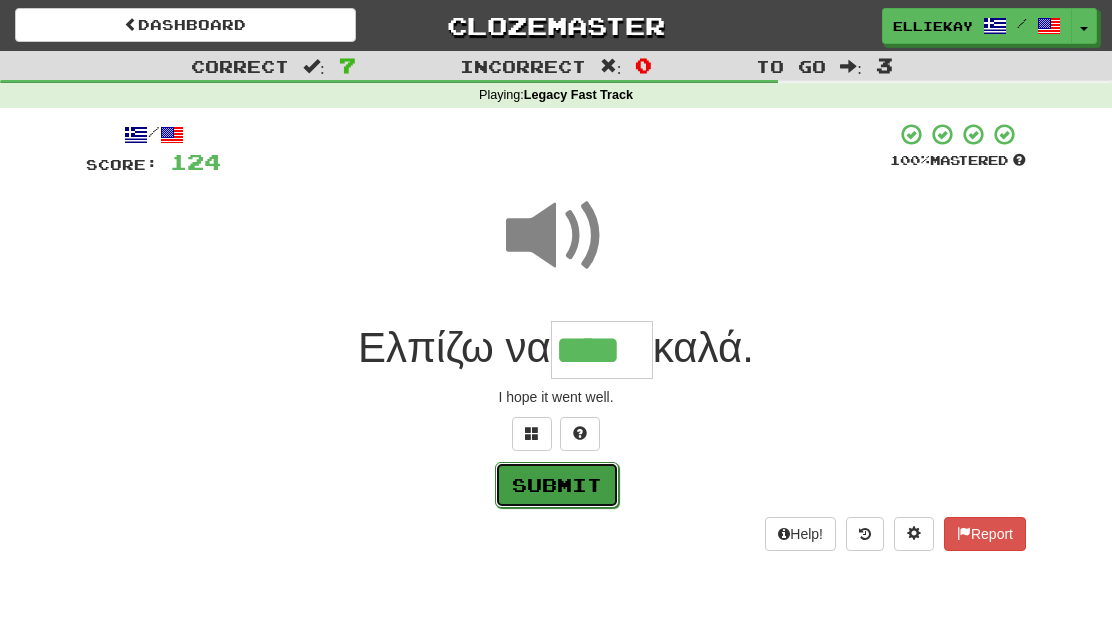 click on "Submit" at bounding box center [557, 485] 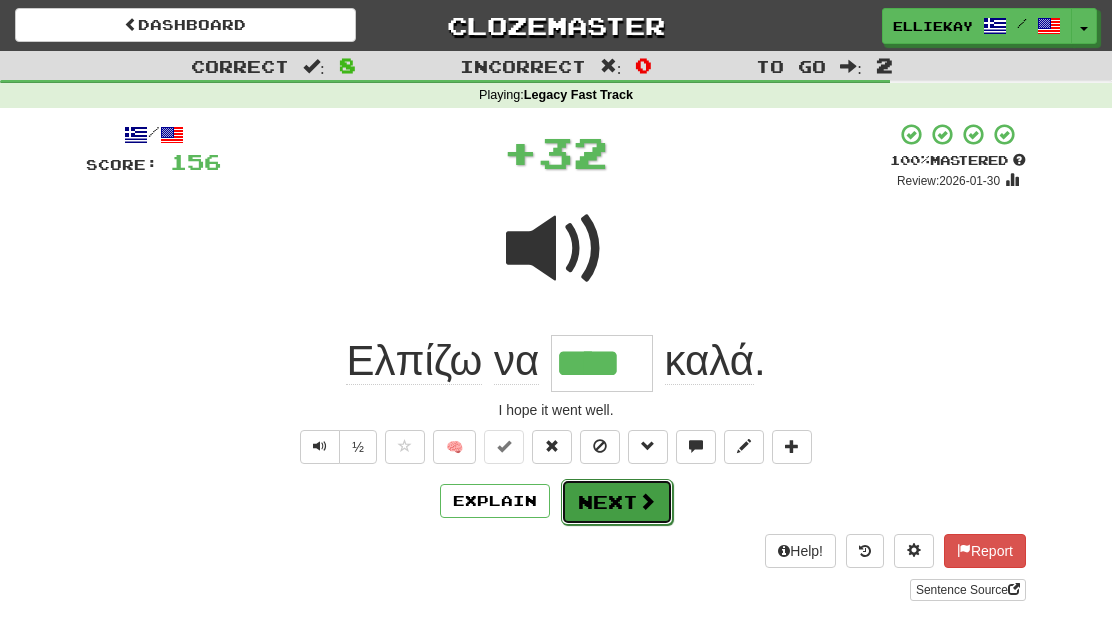 click on "Next" at bounding box center (617, 502) 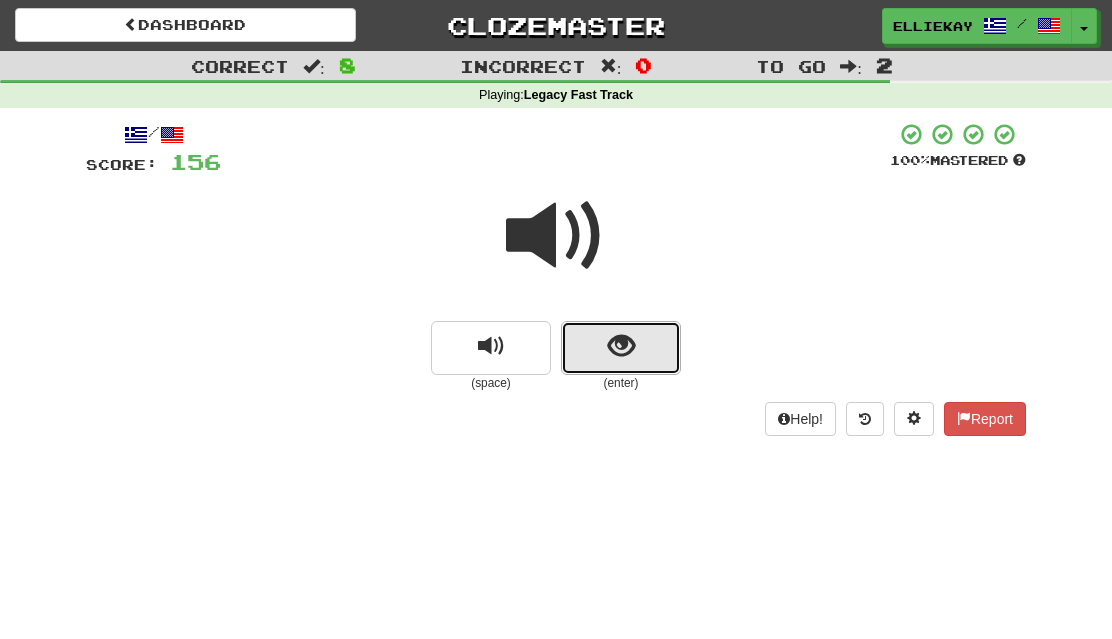 click at bounding box center (621, 346) 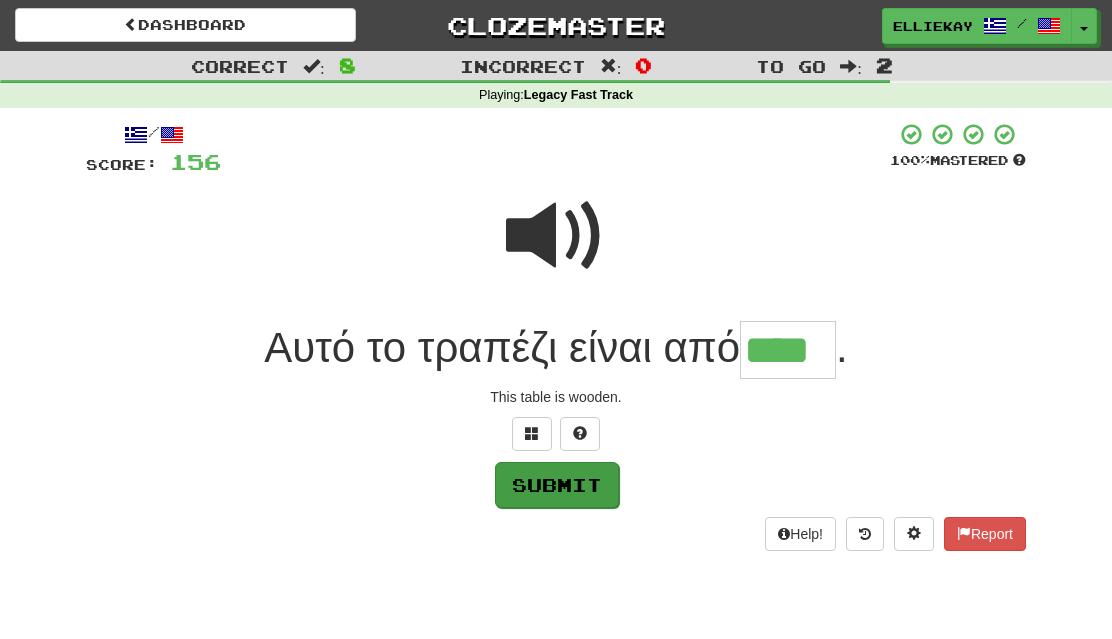 type on "****" 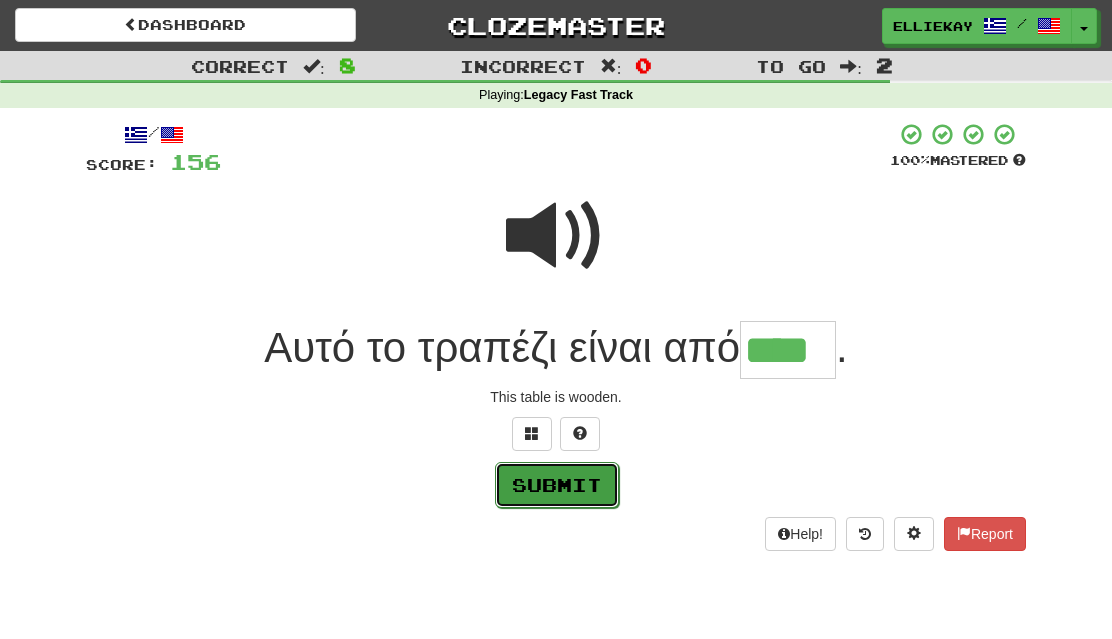 click on "Submit" at bounding box center (557, 485) 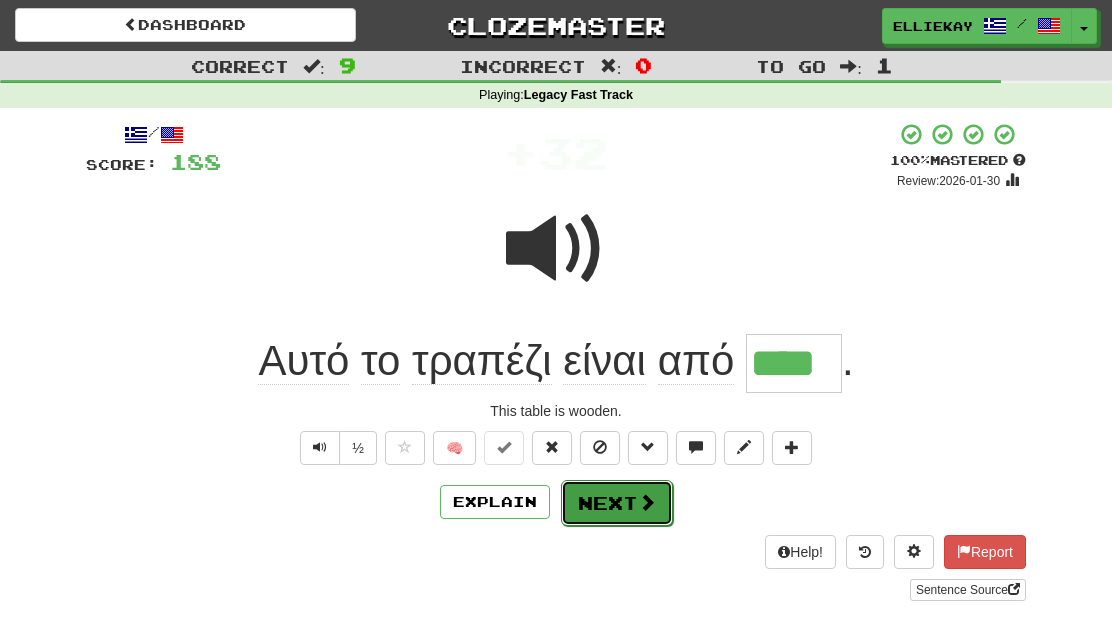 click on "Next" at bounding box center (617, 503) 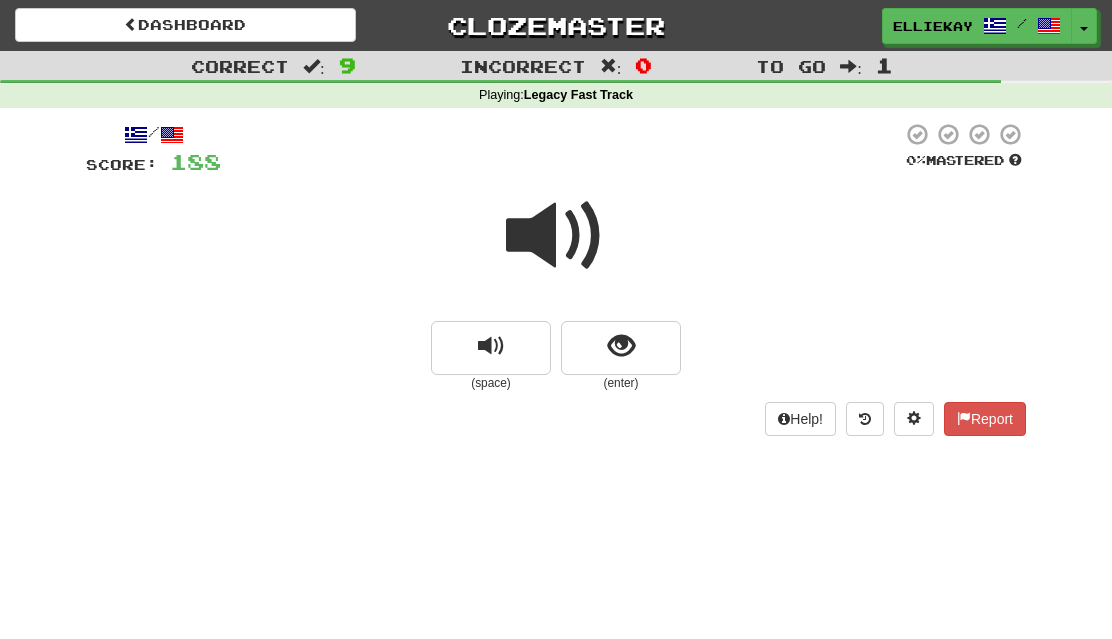 click at bounding box center (556, 236) 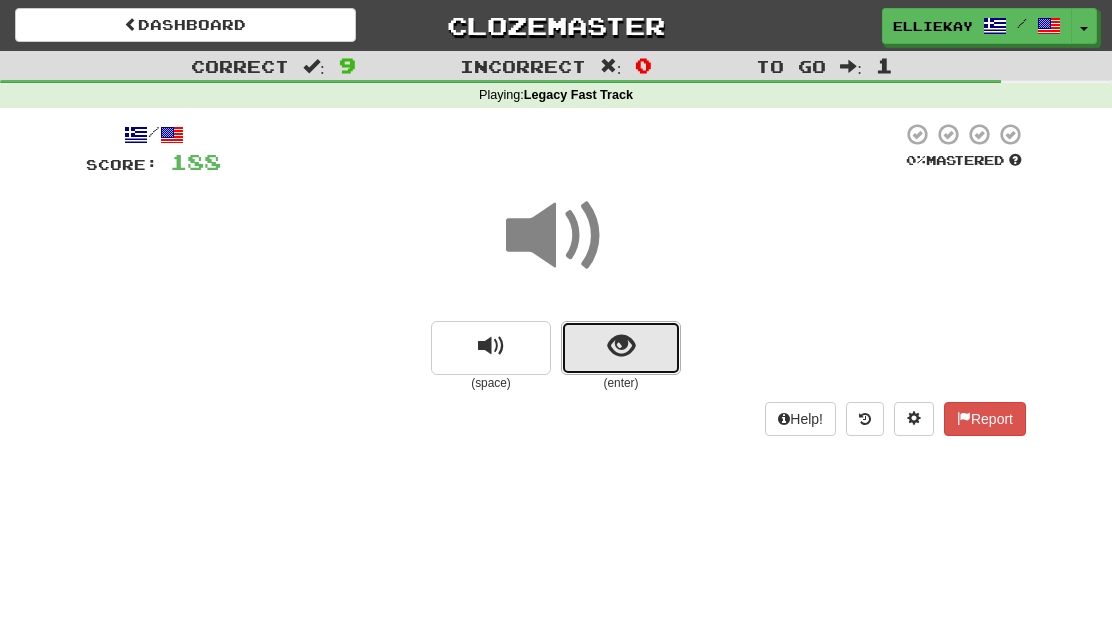 click at bounding box center (621, 348) 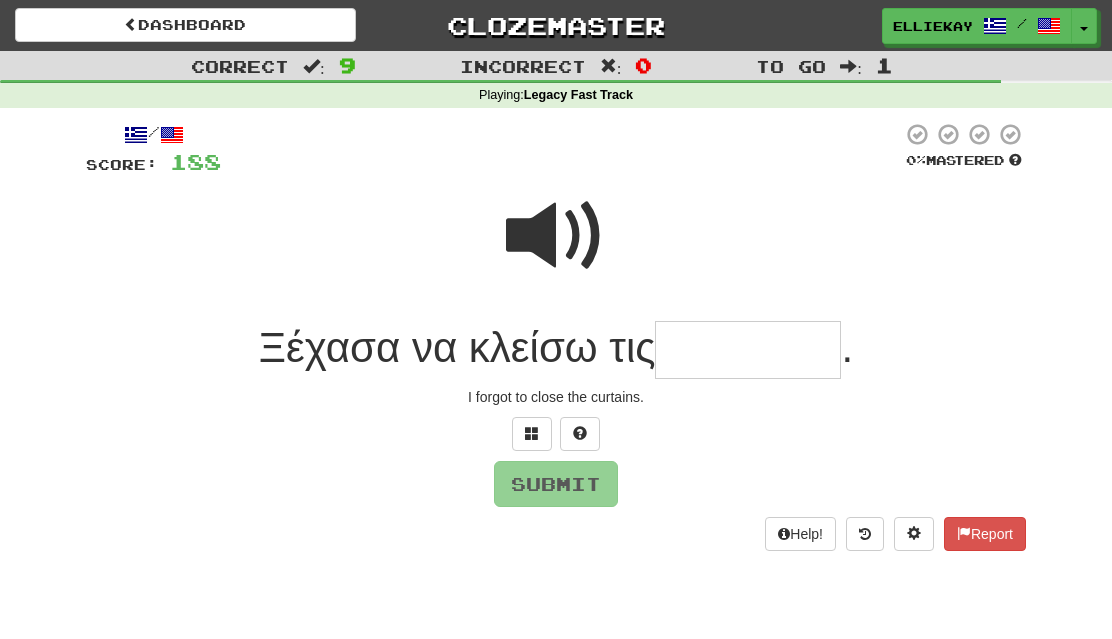 click on "Ξέχασα να κλείσω τις" at bounding box center [457, 347] 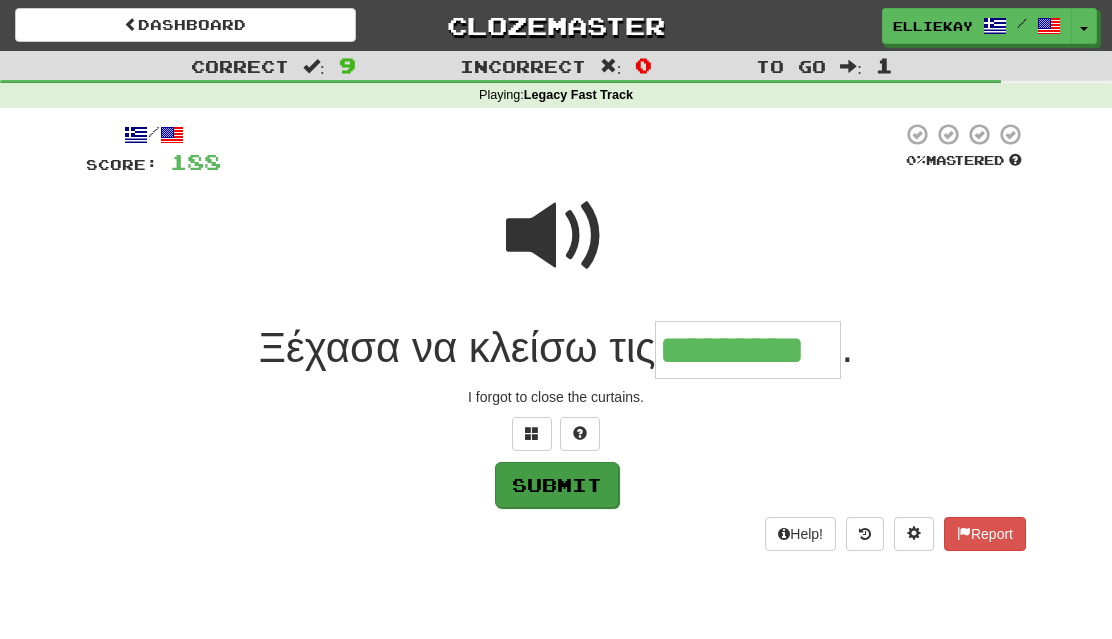 type on "*********" 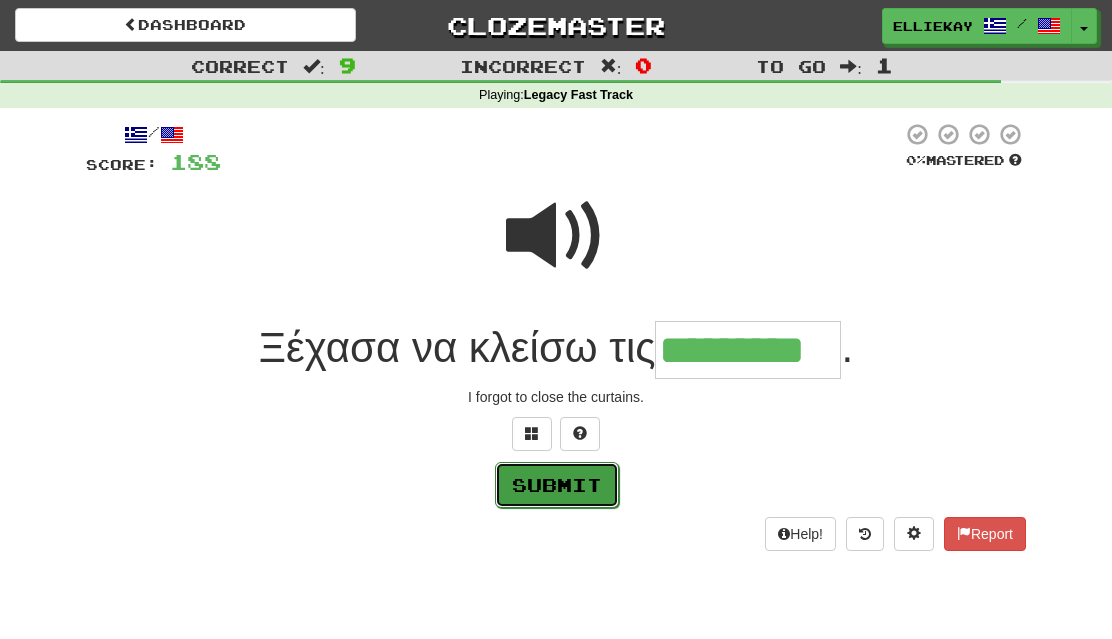 click on "Submit" at bounding box center (557, 485) 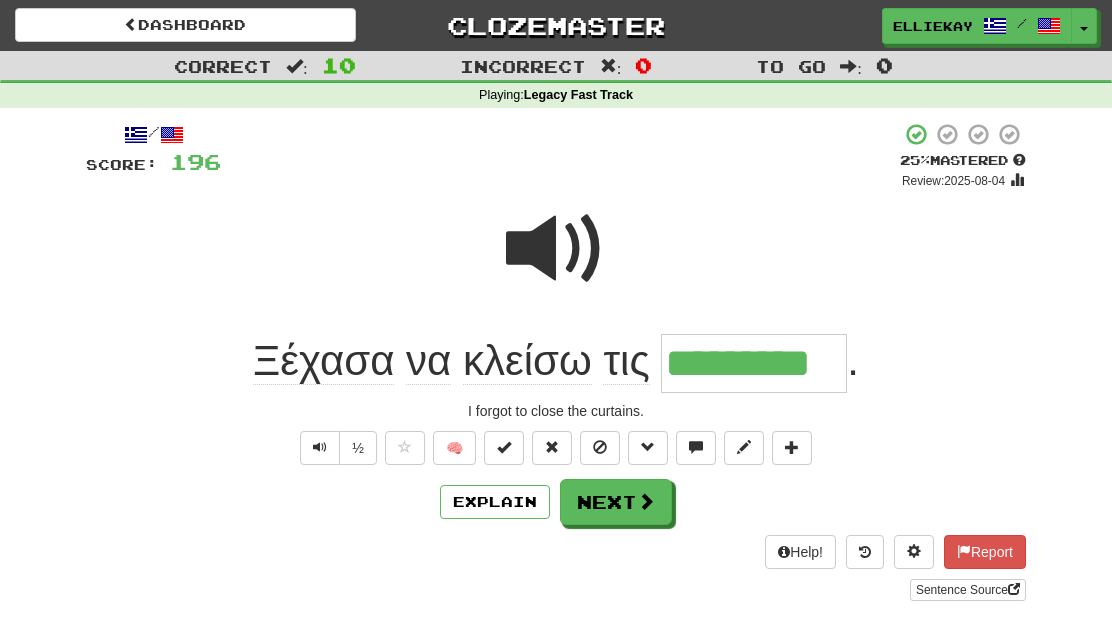 click on "🧠" at bounding box center [598, 447] 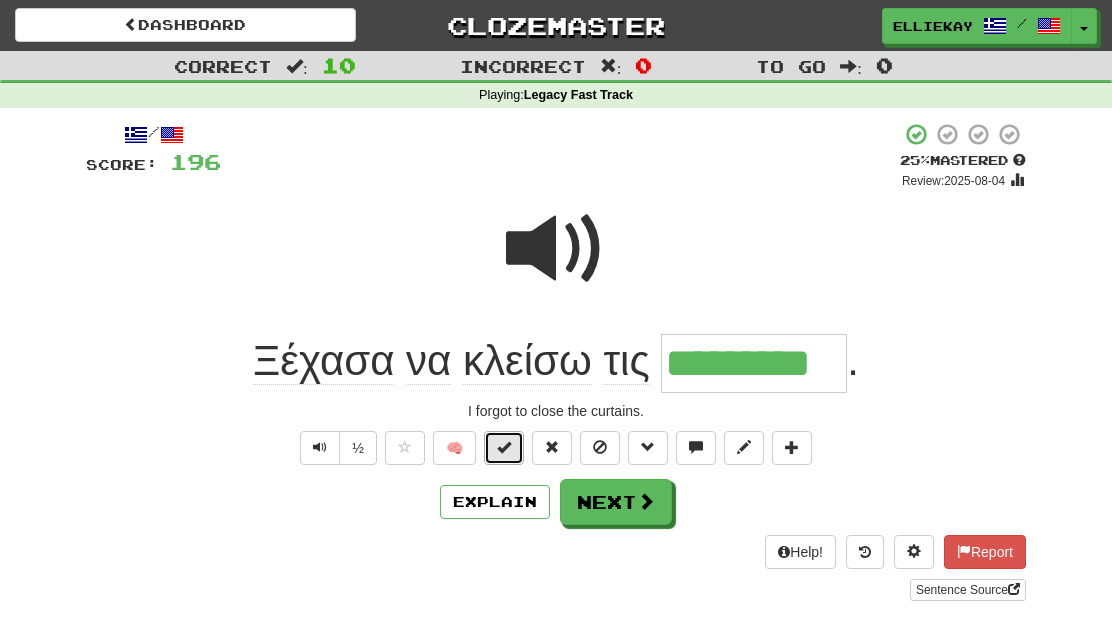 click at bounding box center [504, 447] 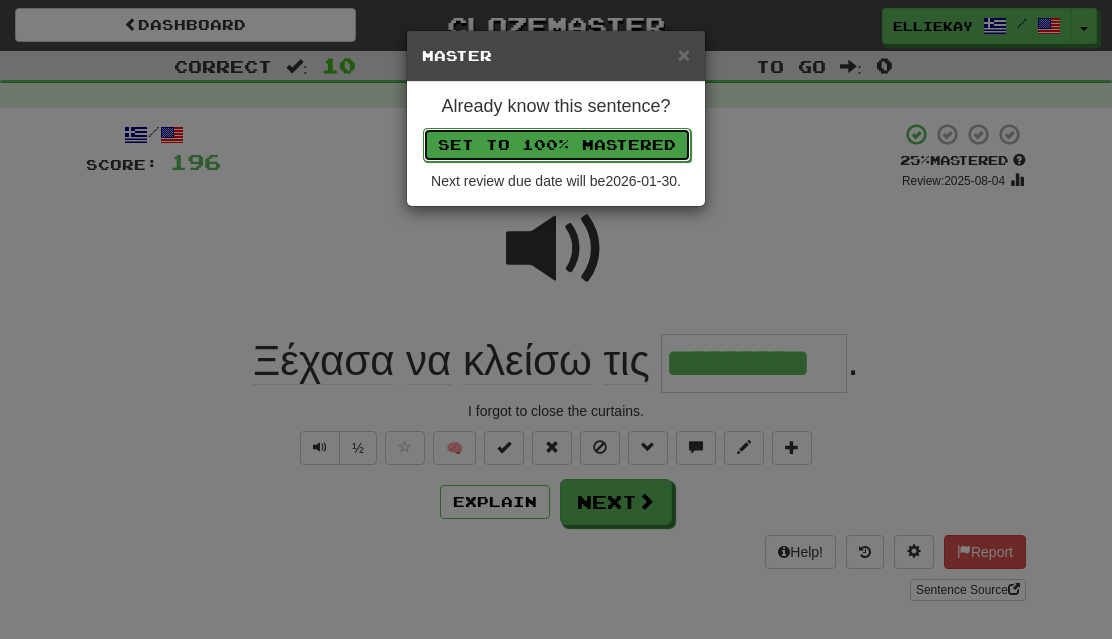 click on "Set to 100% Mastered" at bounding box center [557, 145] 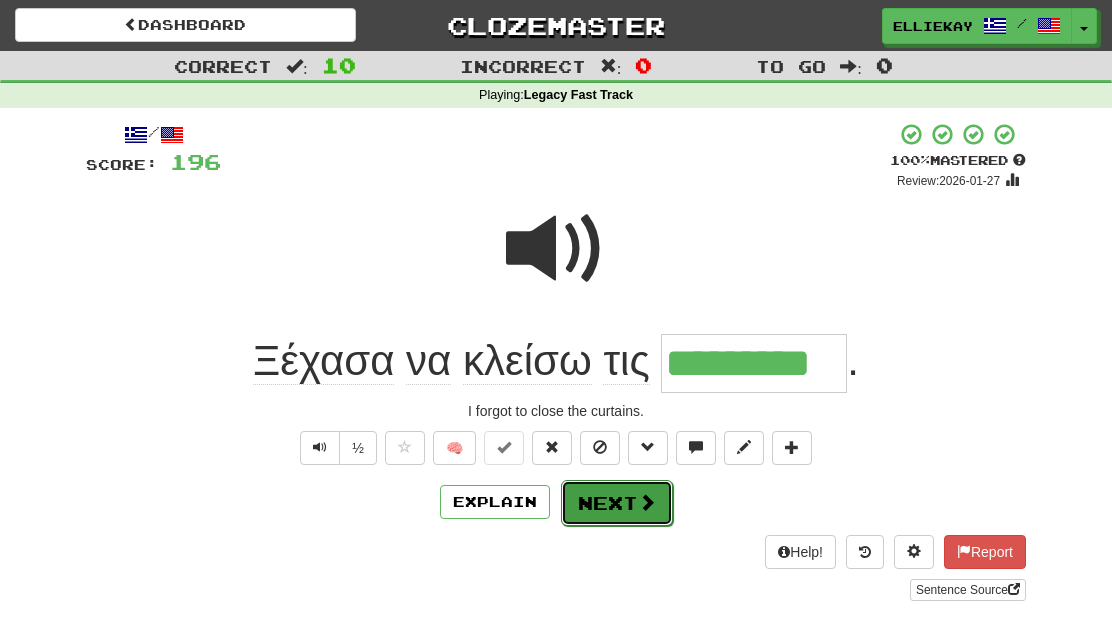 click at bounding box center (647, 502) 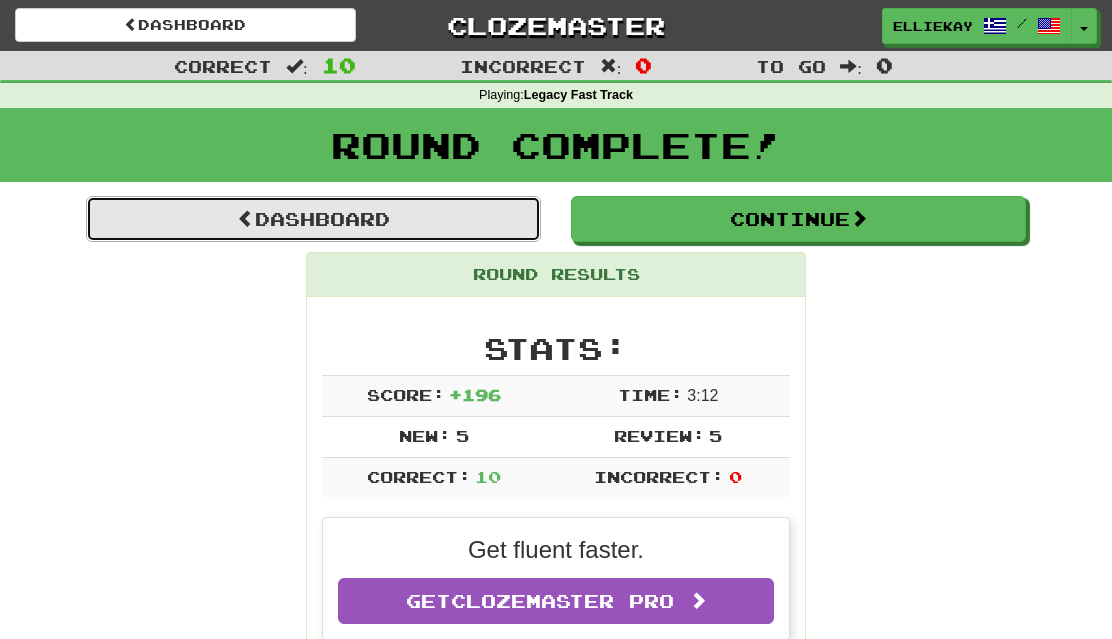 click on "Dashboard" at bounding box center [313, 219] 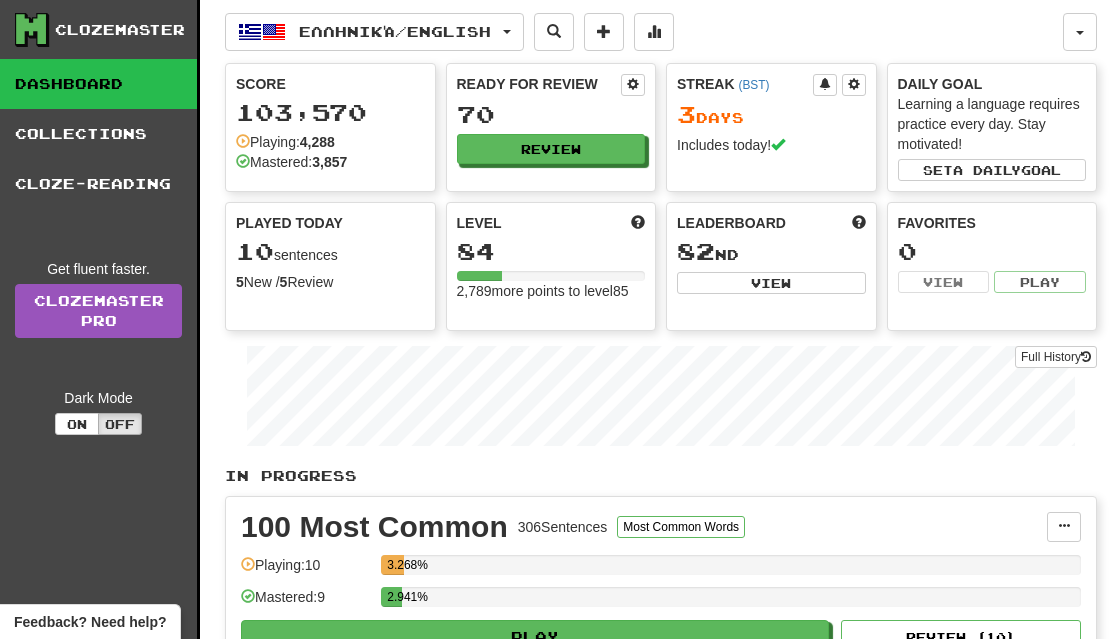 scroll, scrollTop: 0, scrollLeft: 0, axis: both 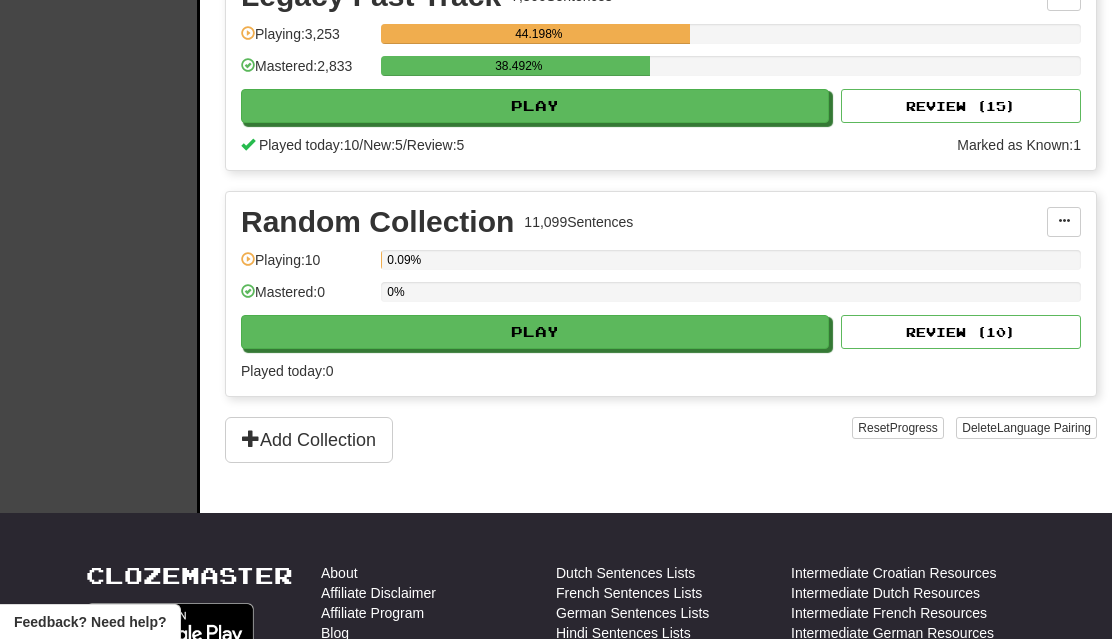 click on "Legacy Fast Track 7,360  Sentences Manage Sentences Unpin from Dashboard  Playing:  3,253 44.198%  Mastered:  2,833 38.492% Play Review ( 15 )   Played today:  10  /  New:  5  /  Review:  5 Marked as Known:  1" at bounding box center (661, 68) 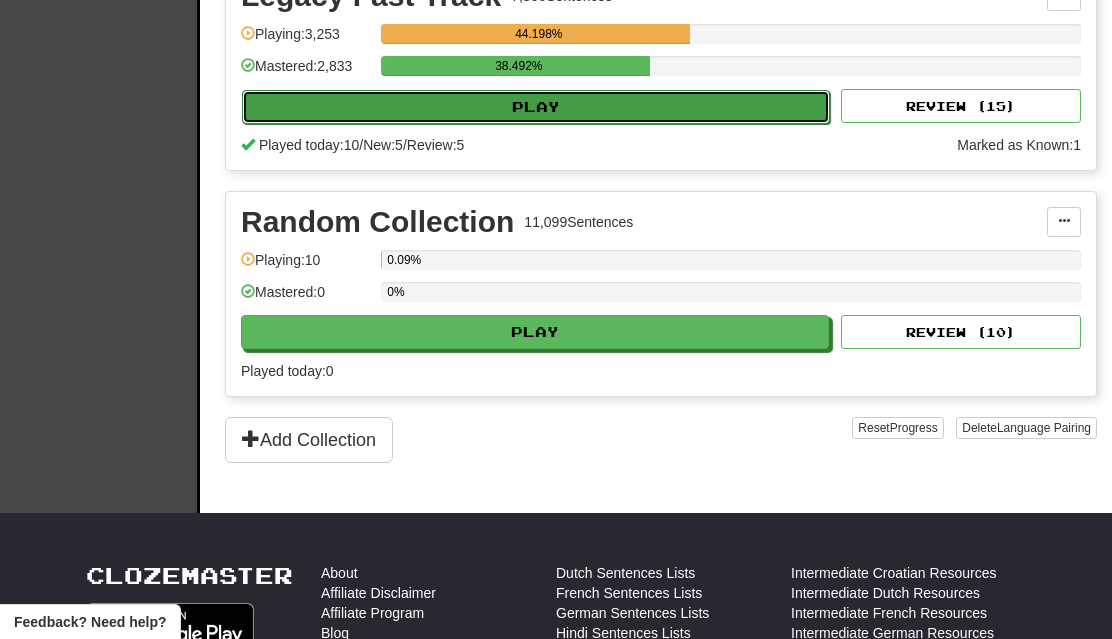 click on "Play" at bounding box center (536, 107) 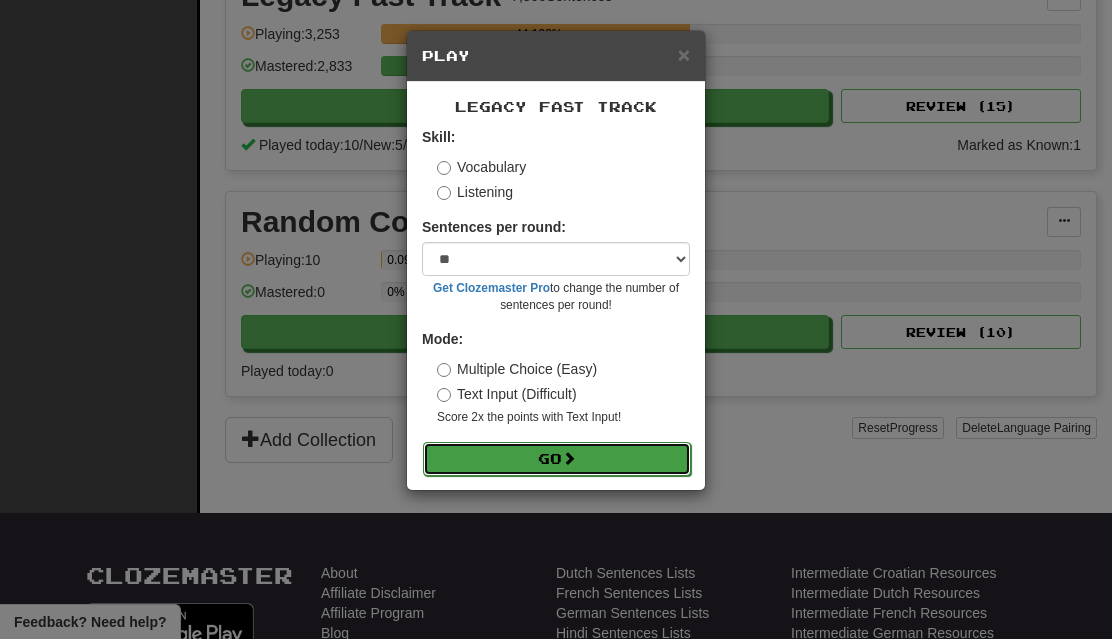 click on "Go" at bounding box center (557, 459) 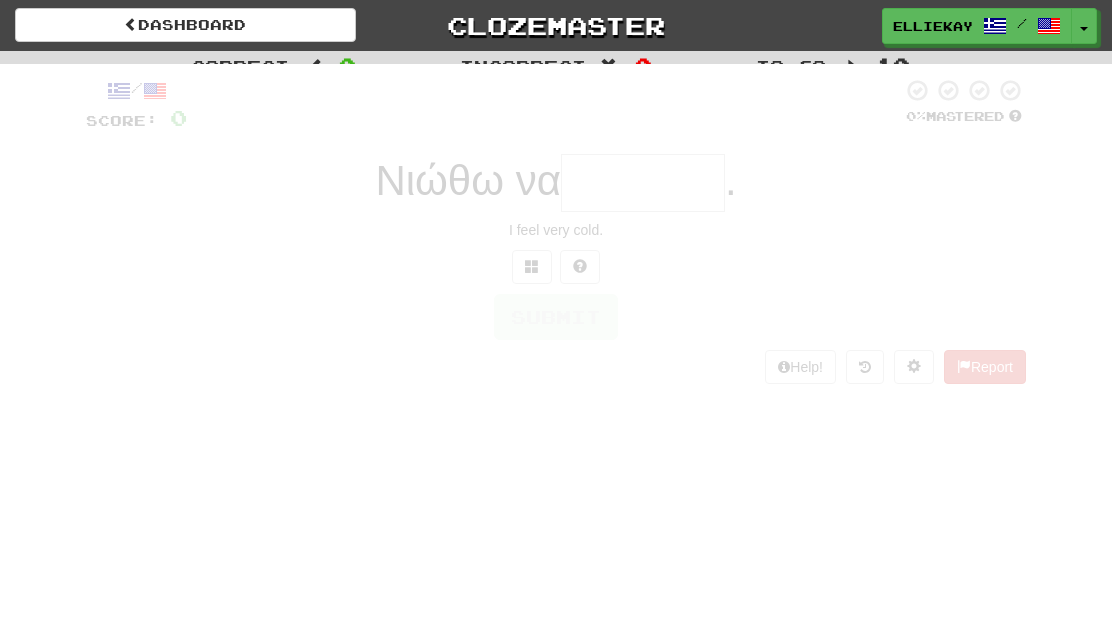 scroll, scrollTop: 0, scrollLeft: 0, axis: both 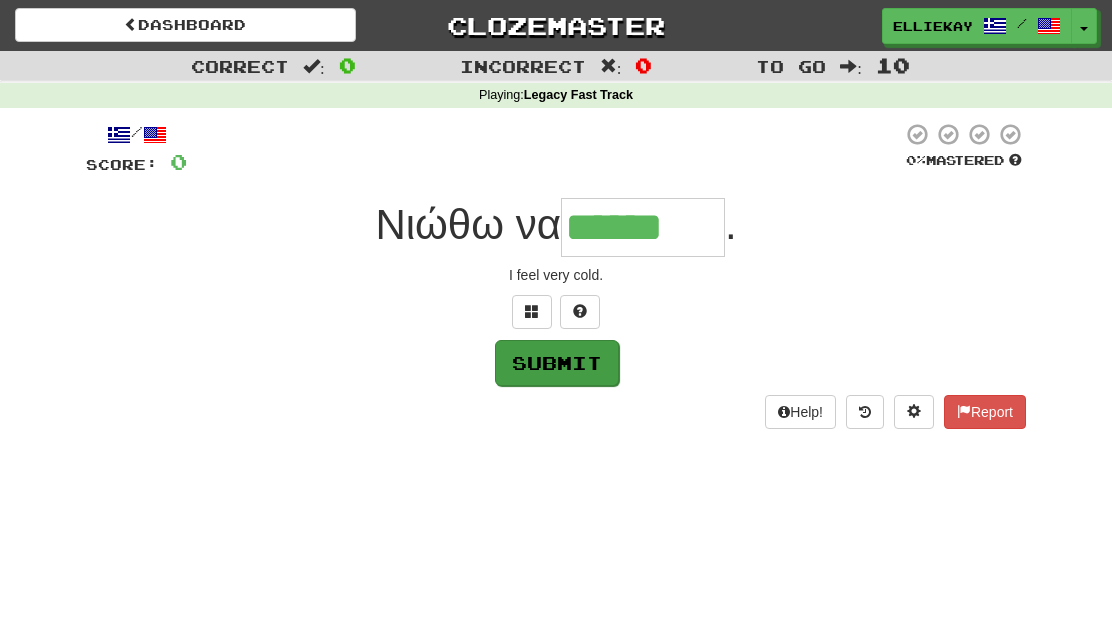 type on "******" 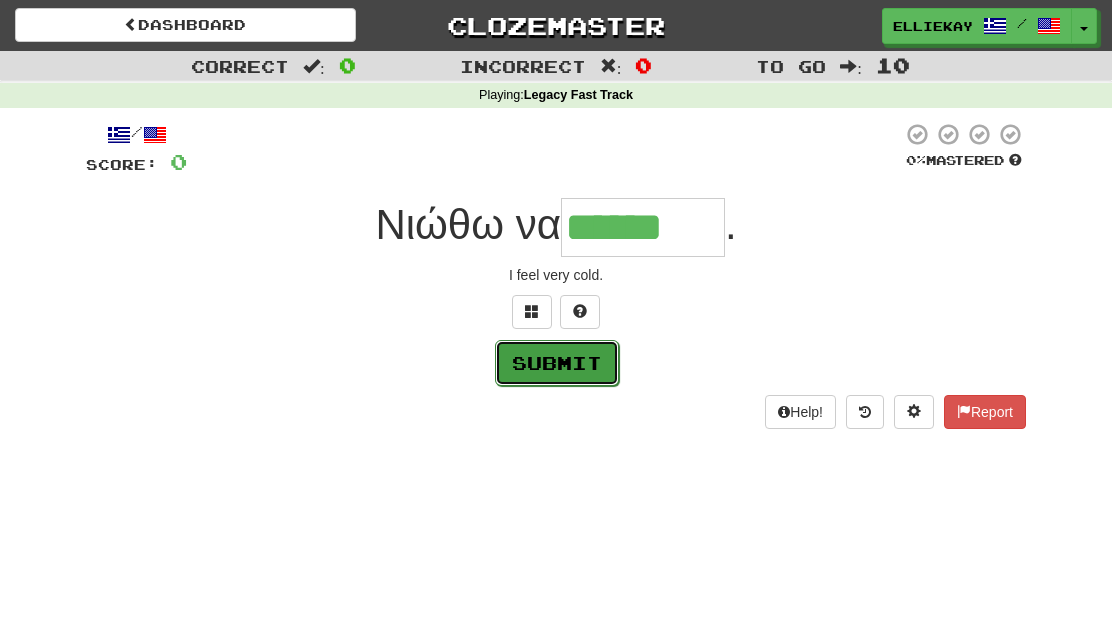click on "Submit" at bounding box center (557, 363) 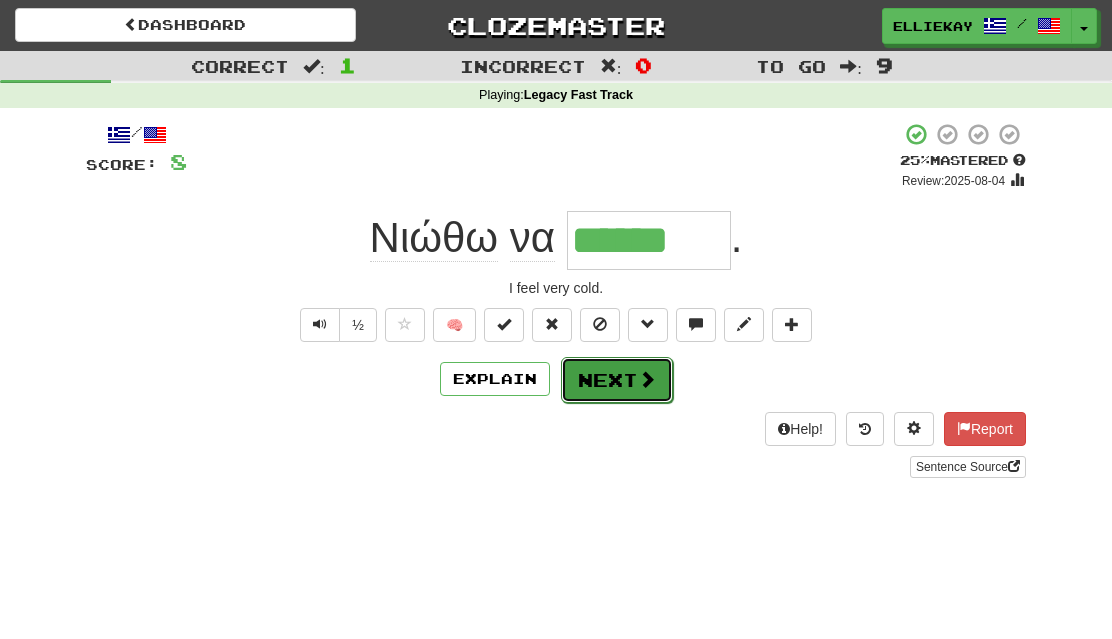 click at bounding box center [647, 379] 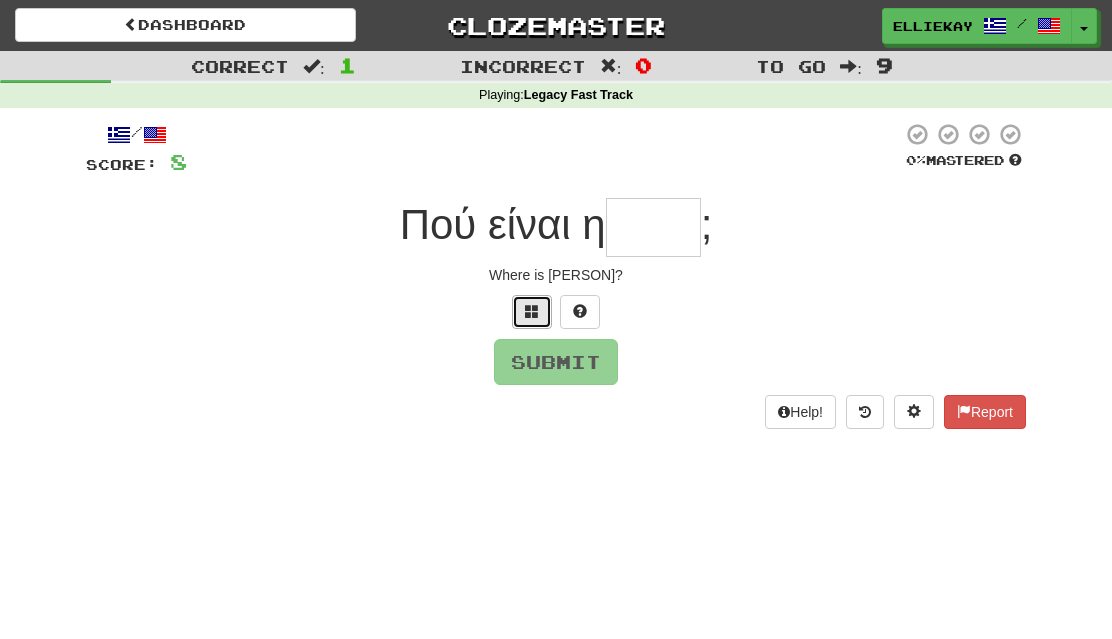click at bounding box center (532, 312) 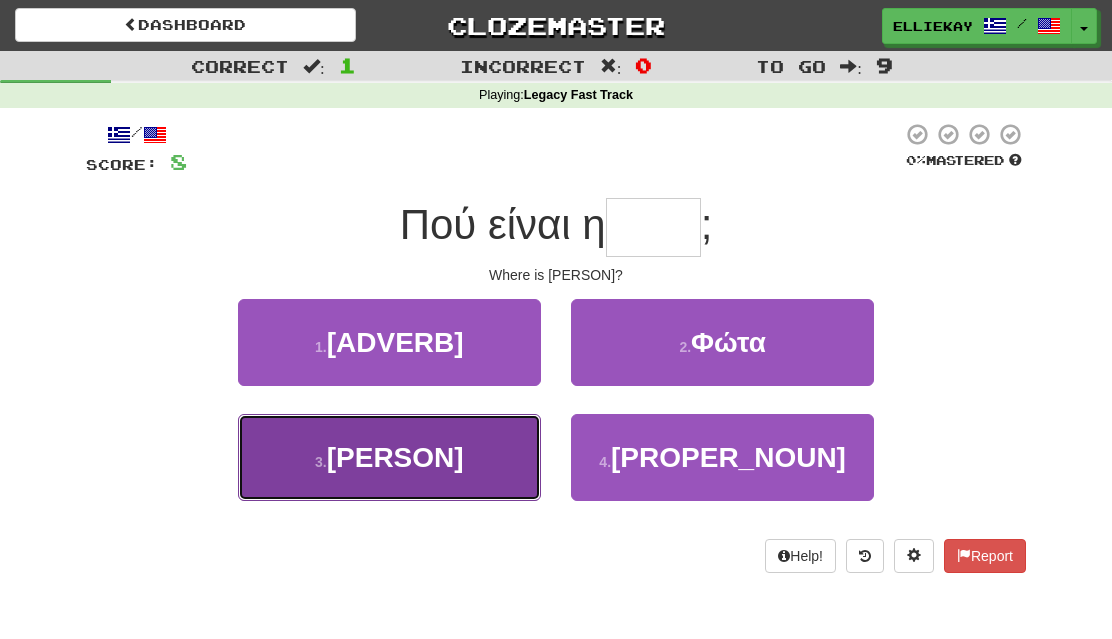 click on "3 . [PERSON]" at bounding box center [389, 457] 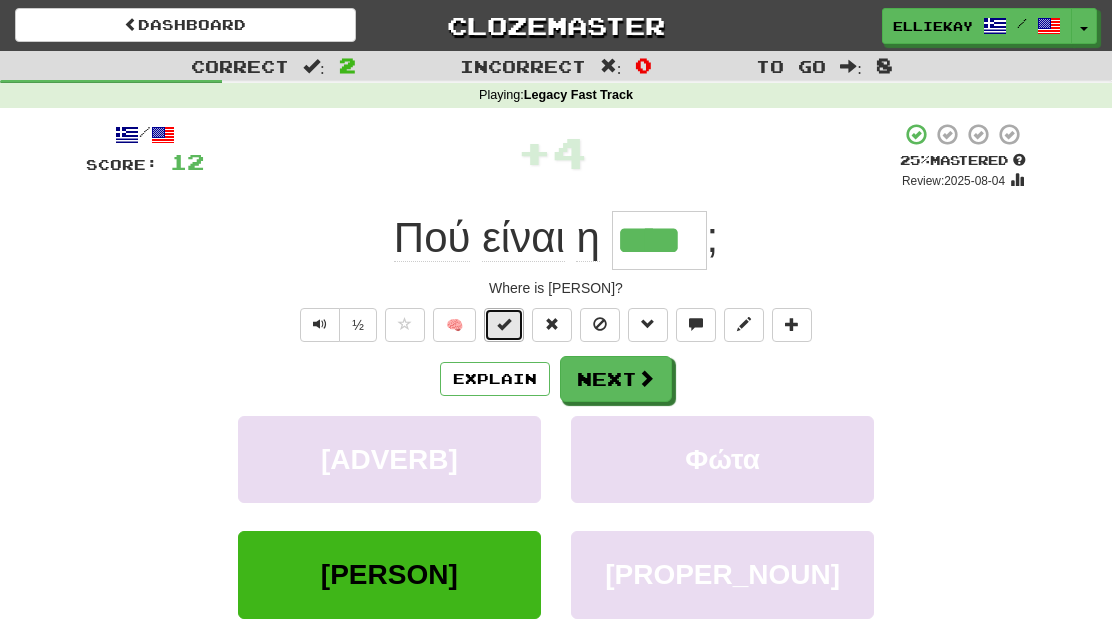 click at bounding box center [504, 325] 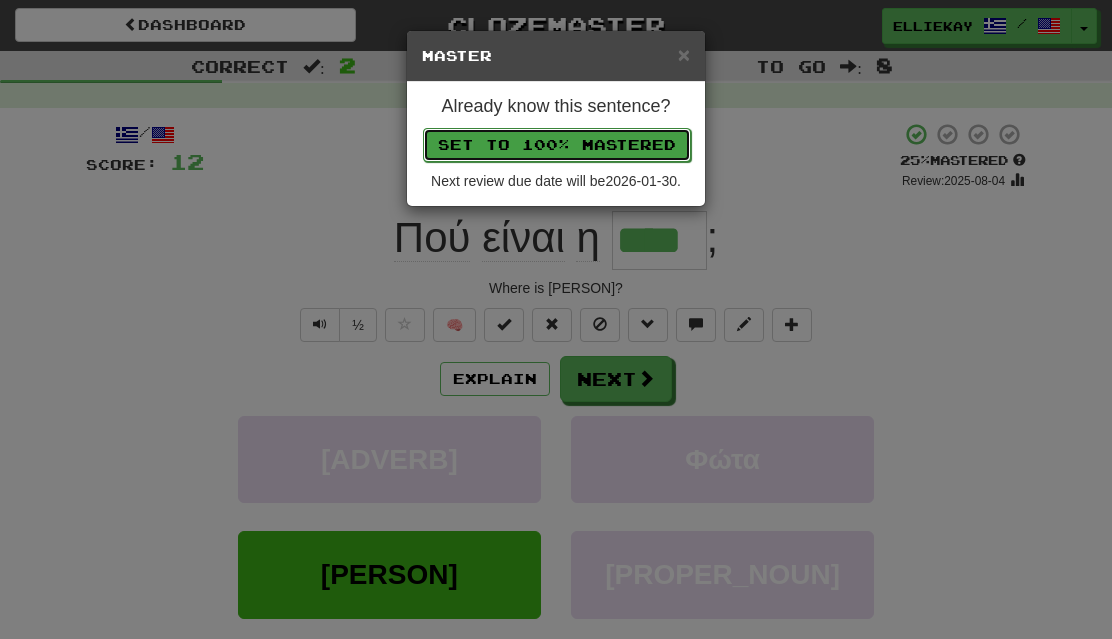 click on "Set to 100% Mastered" at bounding box center [557, 145] 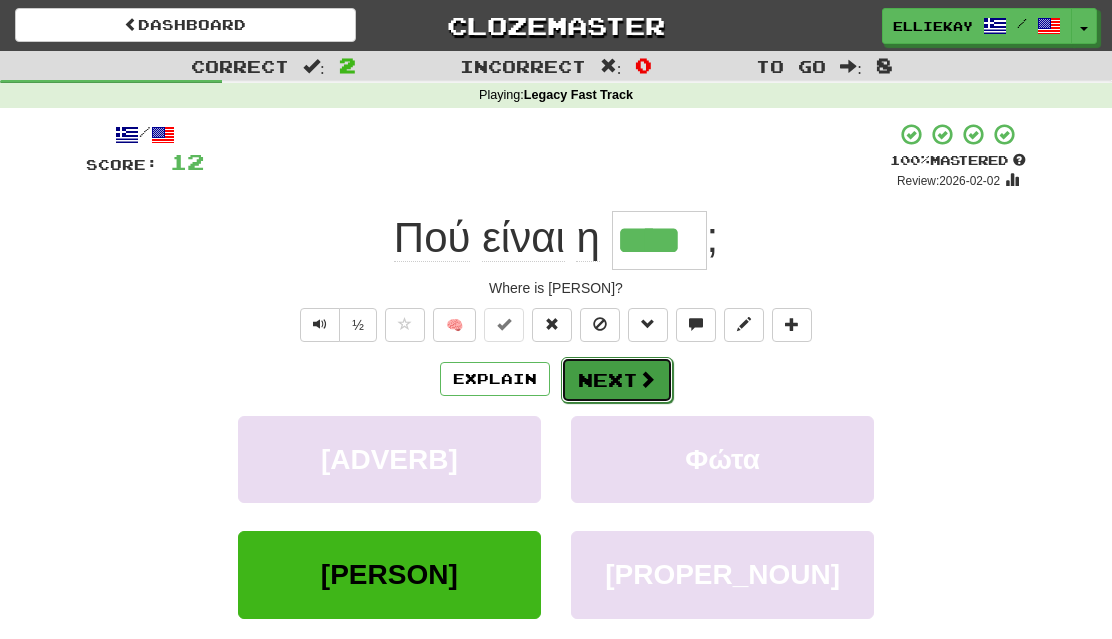 click at bounding box center [647, 379] 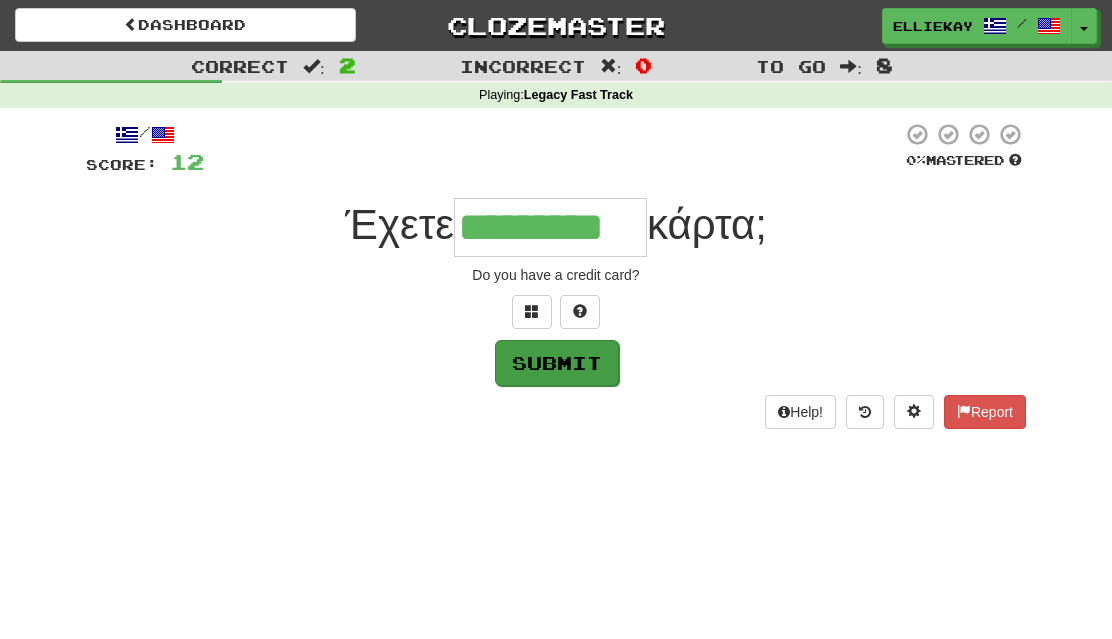 type on "*********" 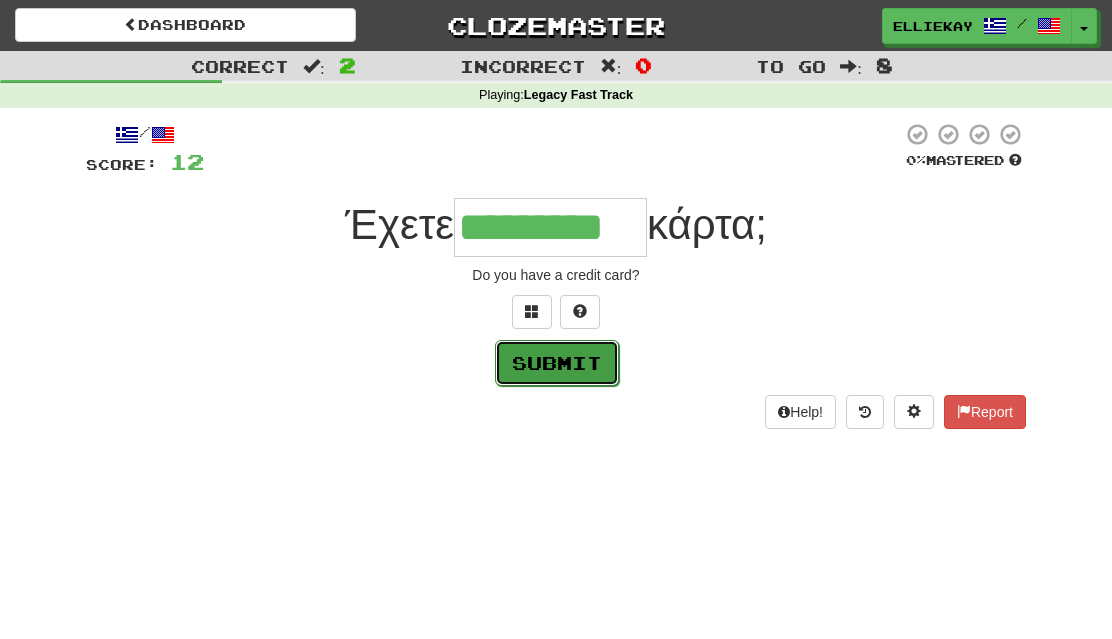 click on "Submit" at bounding box center [557, 363] 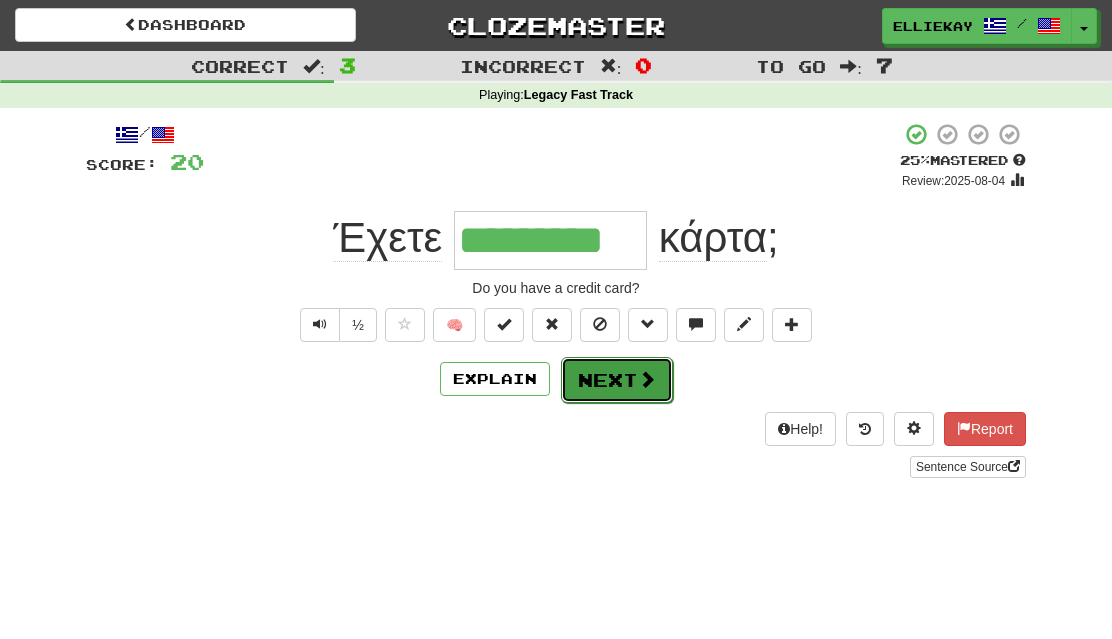 click on "Next" at bounding box center [617, 380] 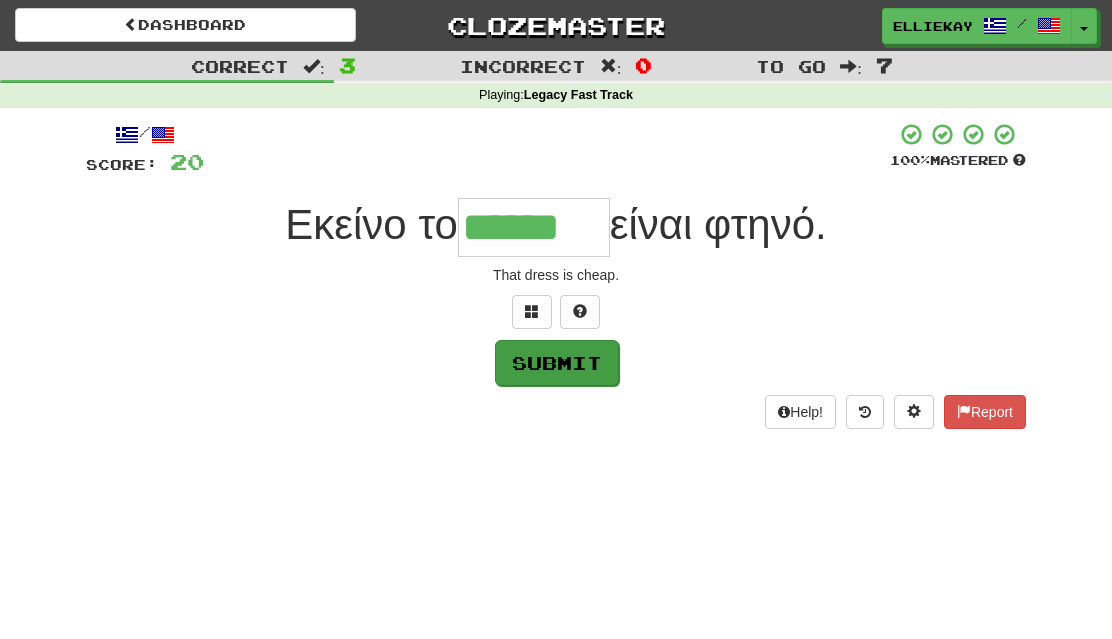 type on "******" 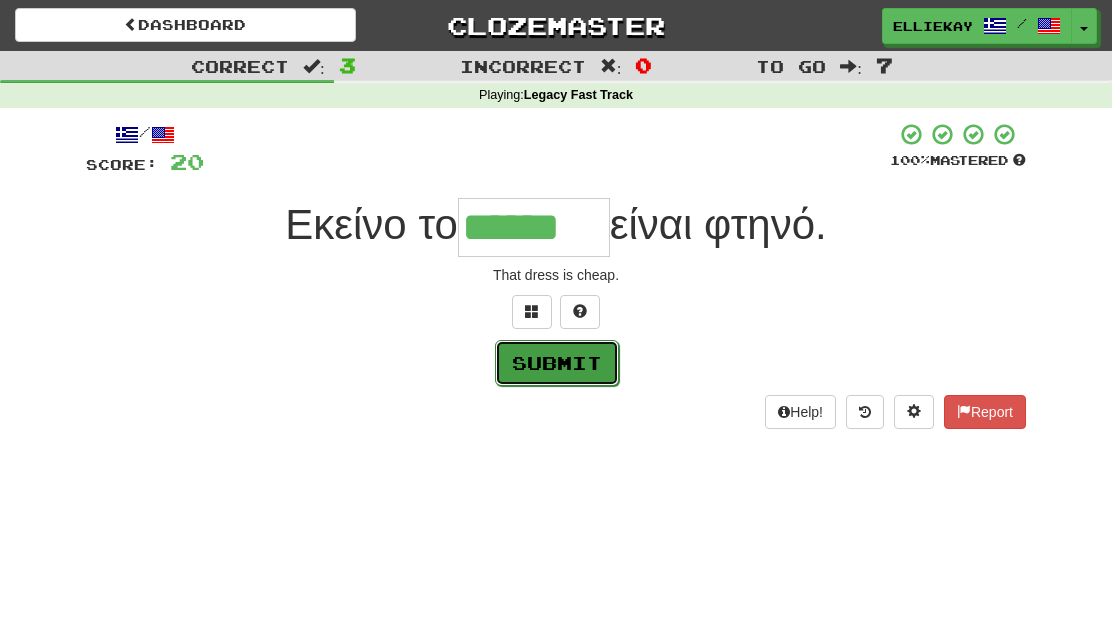 click on "Submit" at bounding box center [557, 363] 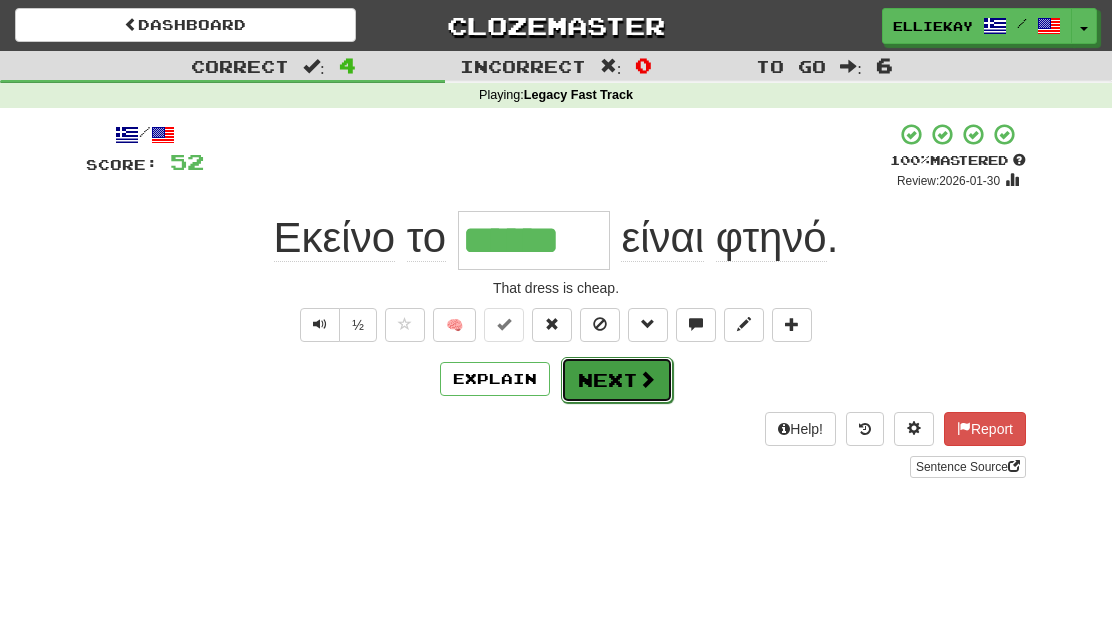 click on "Next" at bounding box center (617, 380) 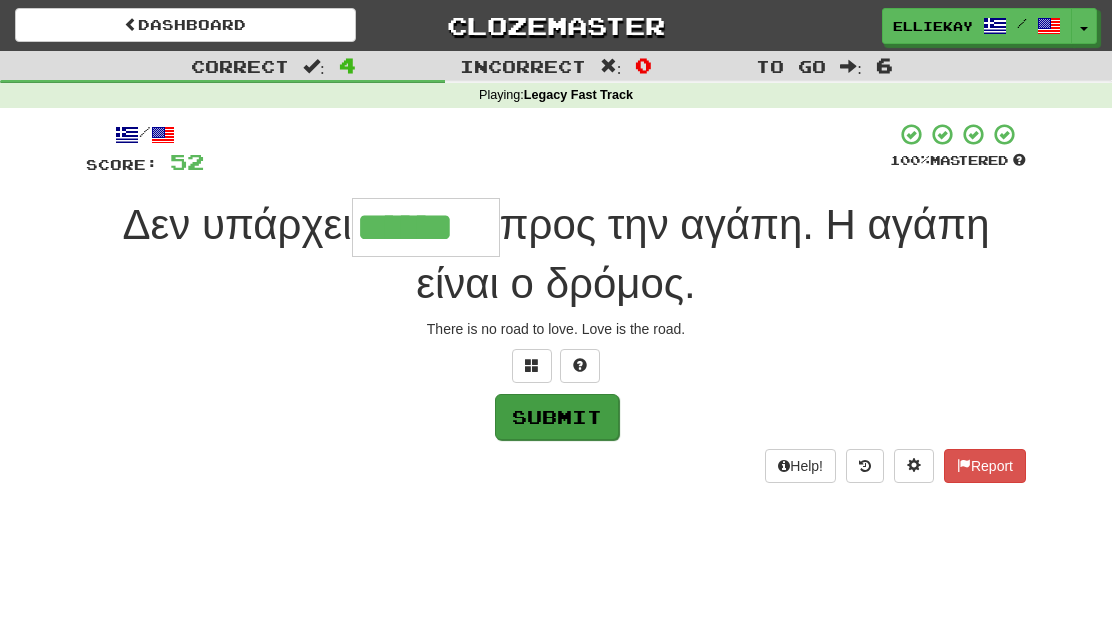 type on "******" 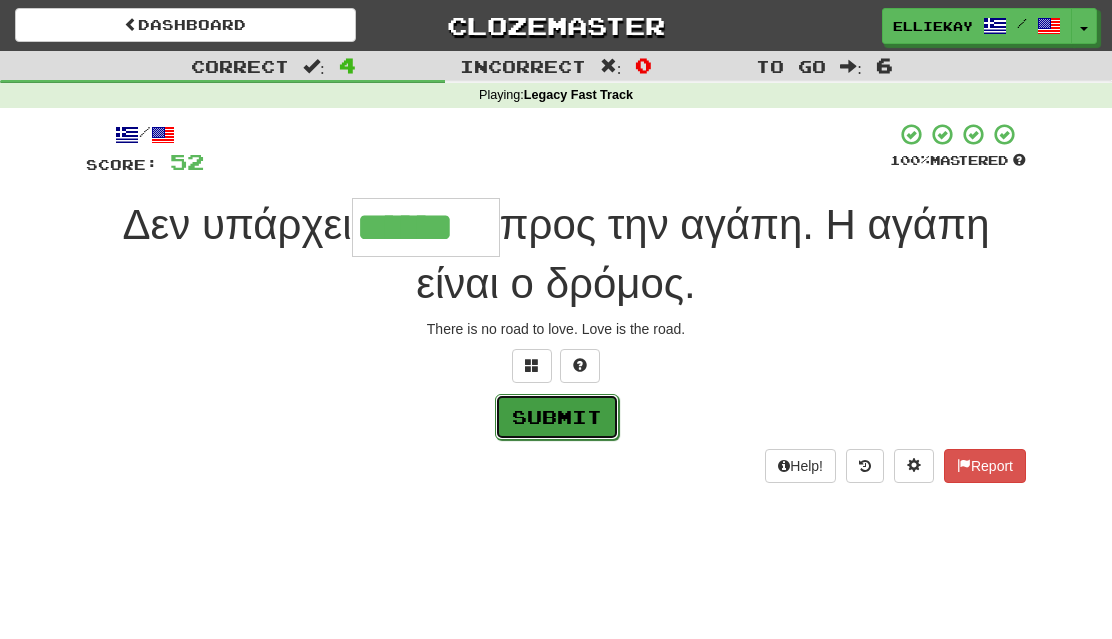 click on "Submit" at bounding box center [557, 417] 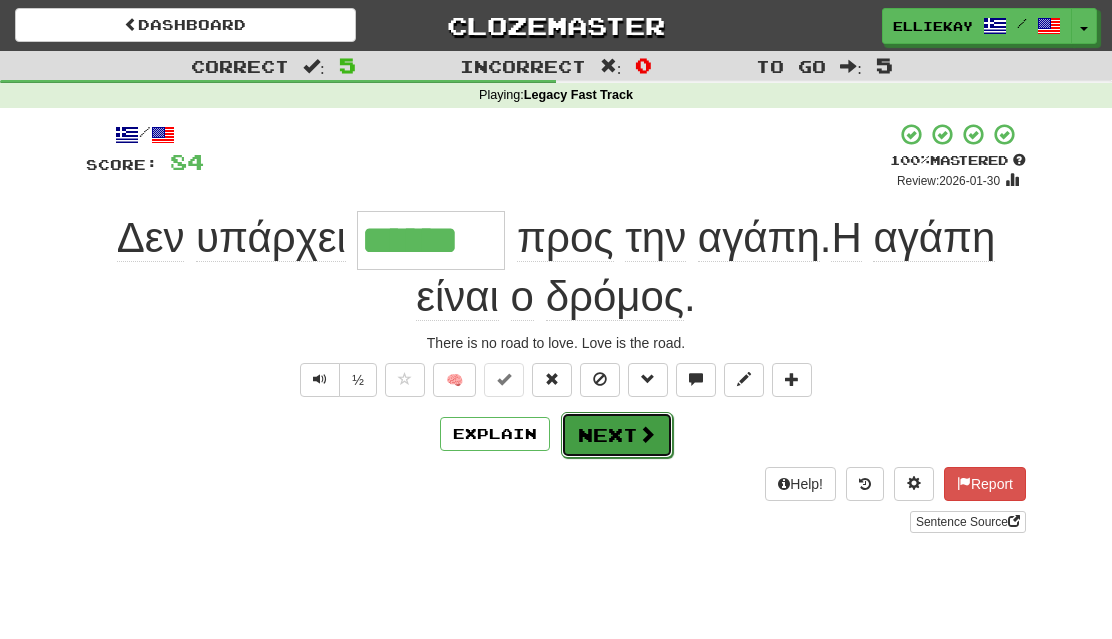 click on "Next" at bounding box center [617, 435] 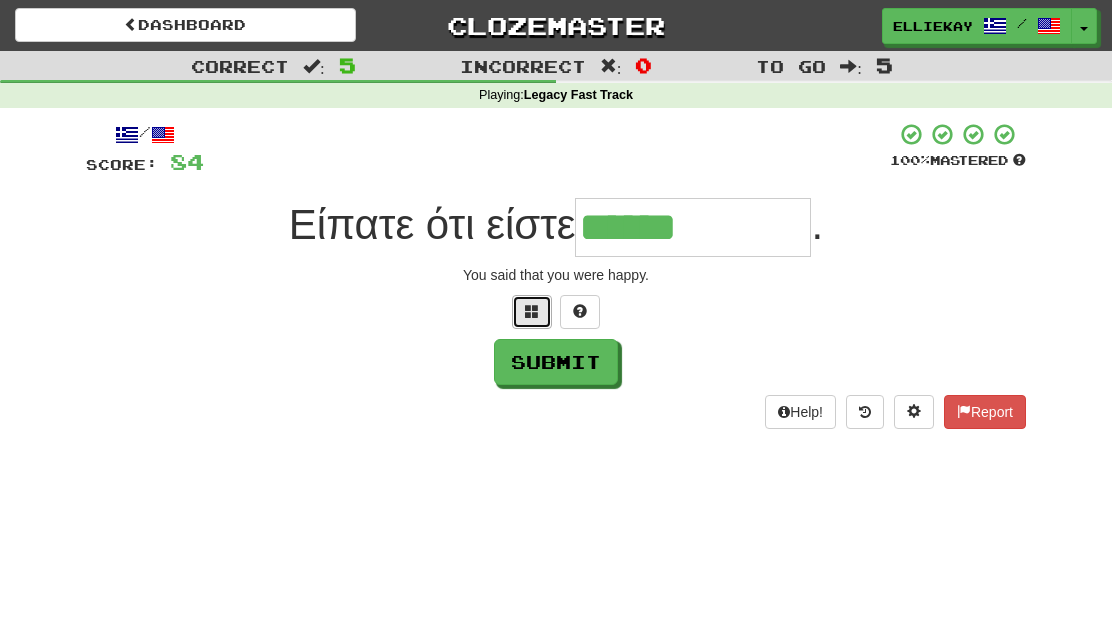 click at bounding box center (532, 311) 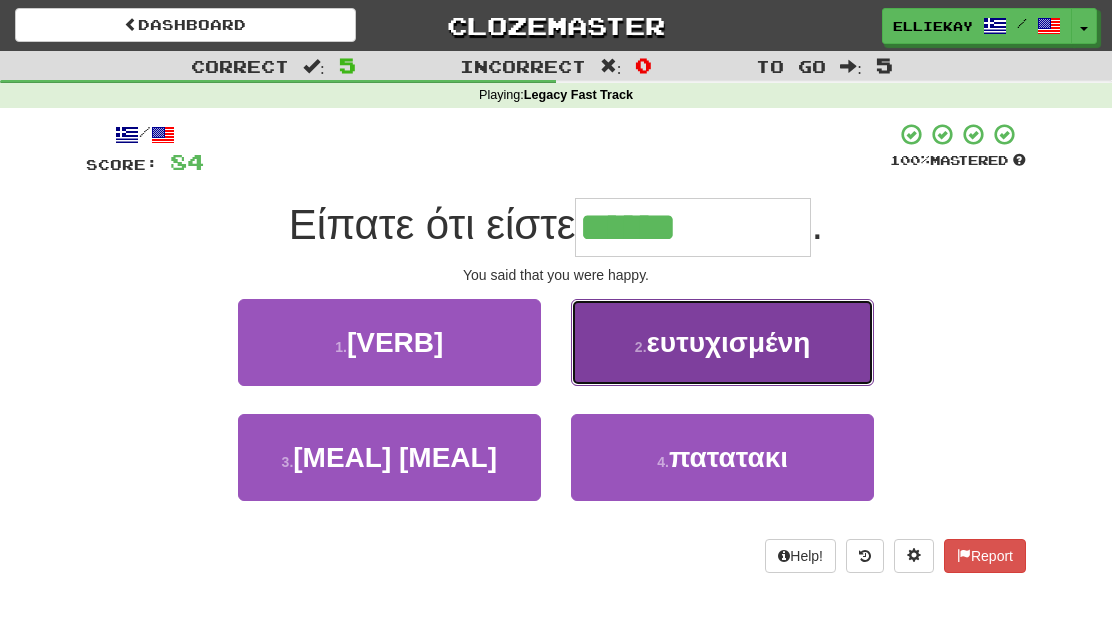 click on "ευτυχισμένη" at bounding box center (729, 342) 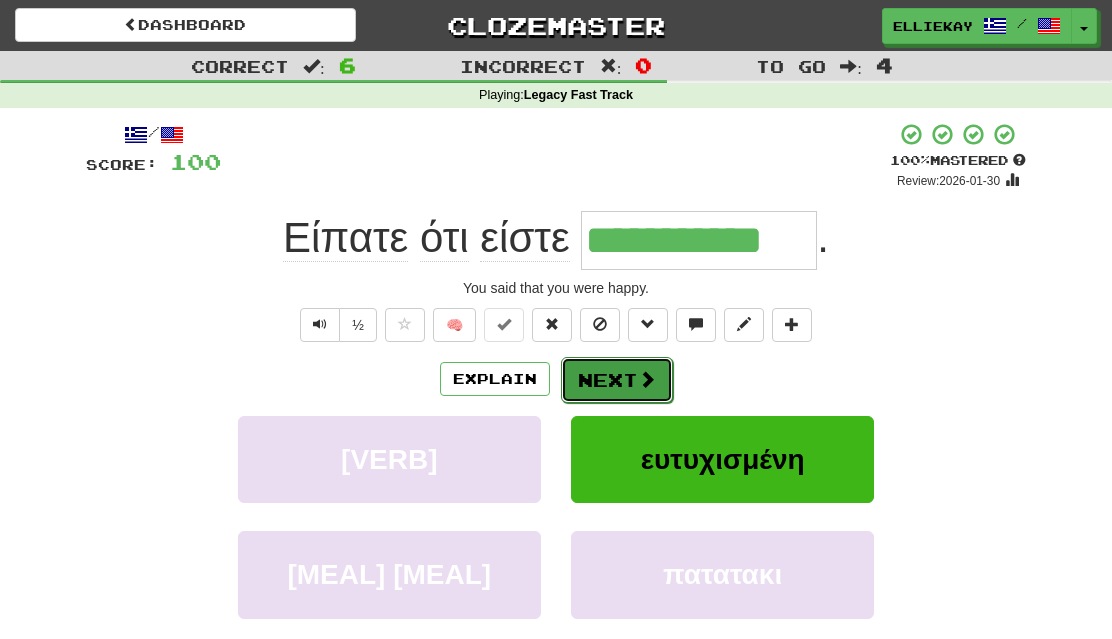 click on "Next" at bounding box center (617, 380) 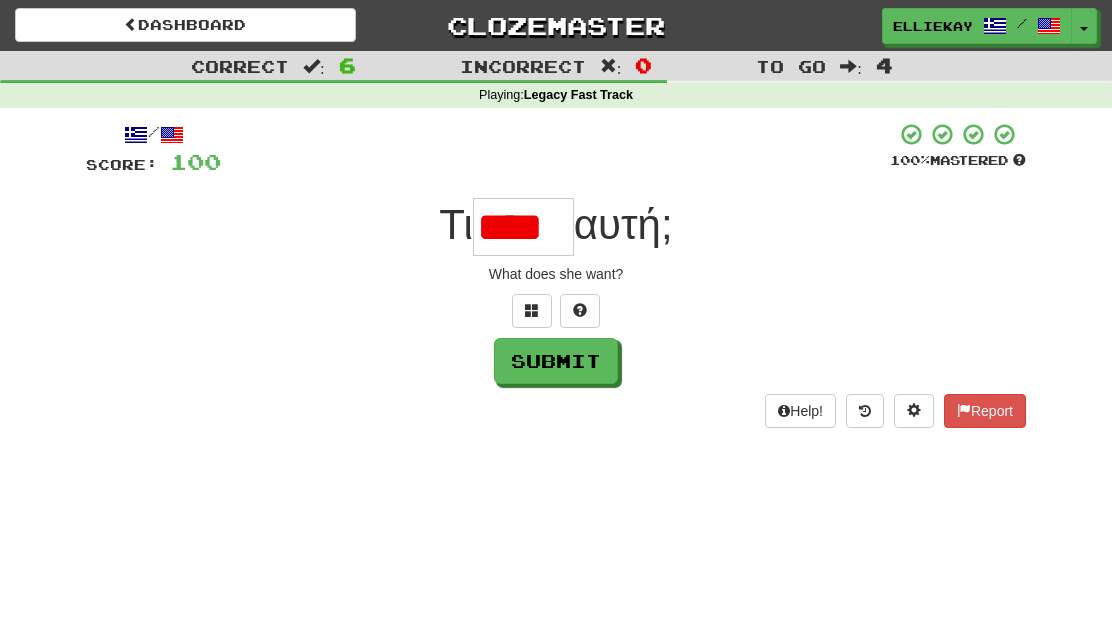 scroll, scrollTop: 0, scrollLeft: 0, axis: both 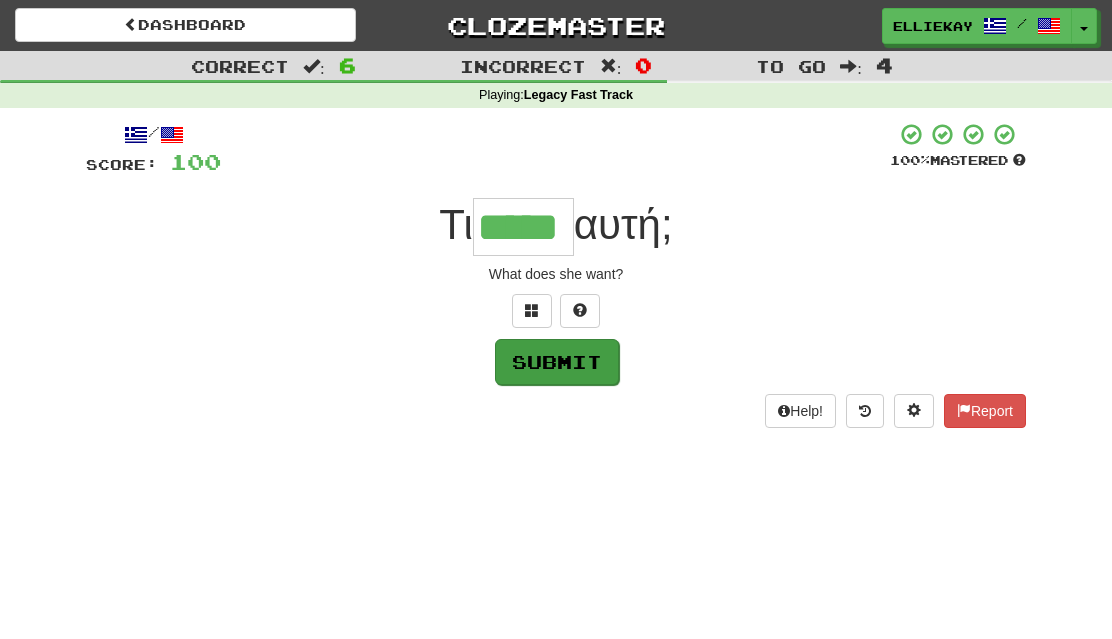 type on "*****" 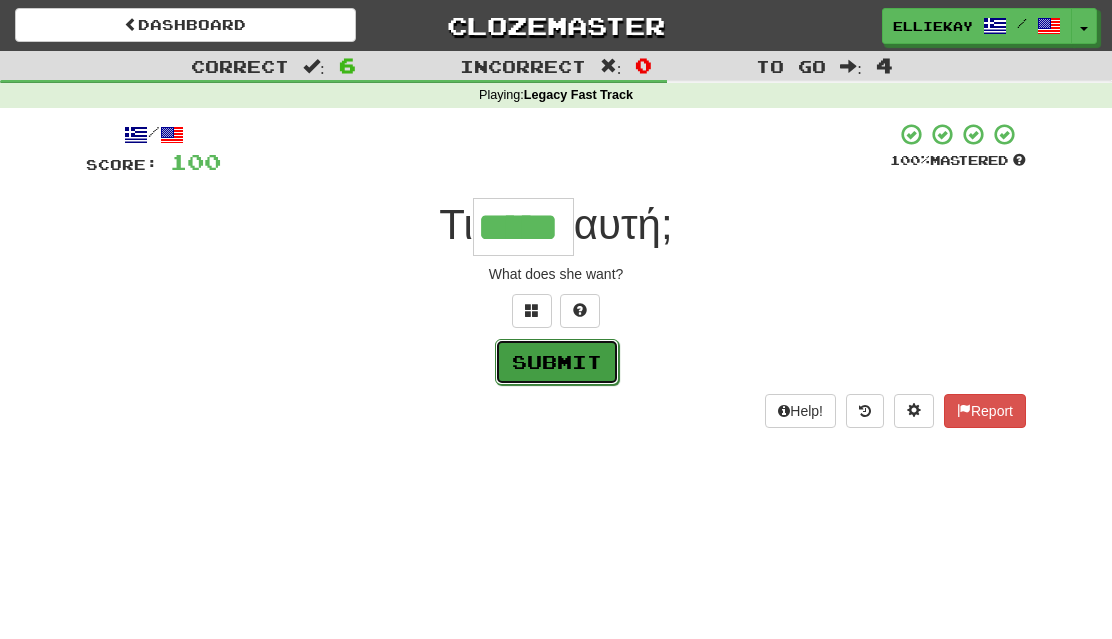 click on "Submit" at bounding box center (557, 362) 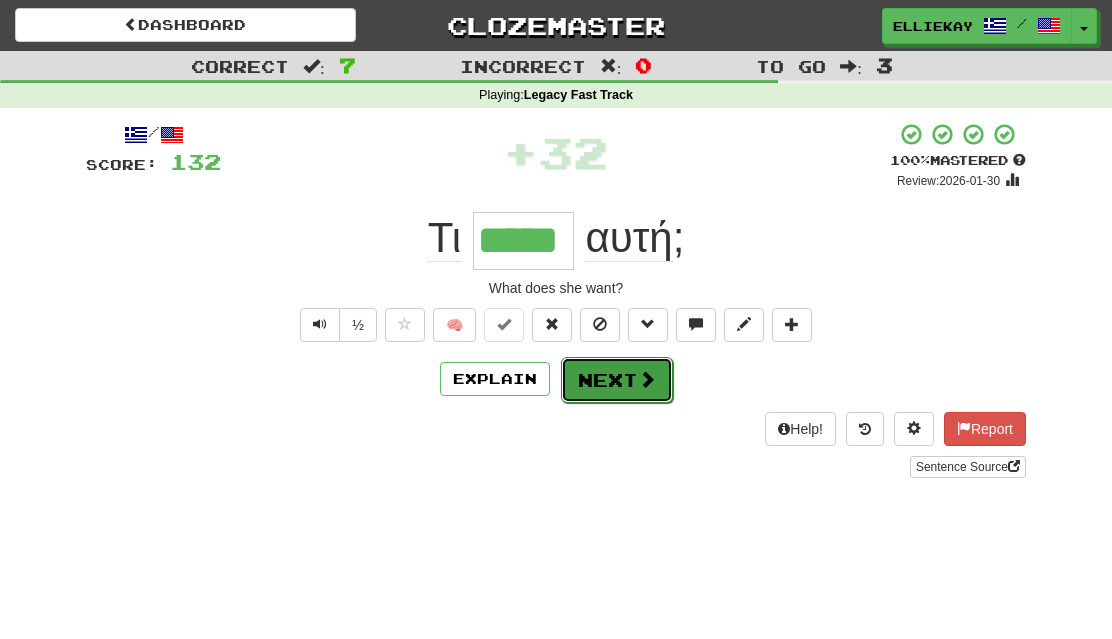 click on "Next" at bounding box center [617, 380] 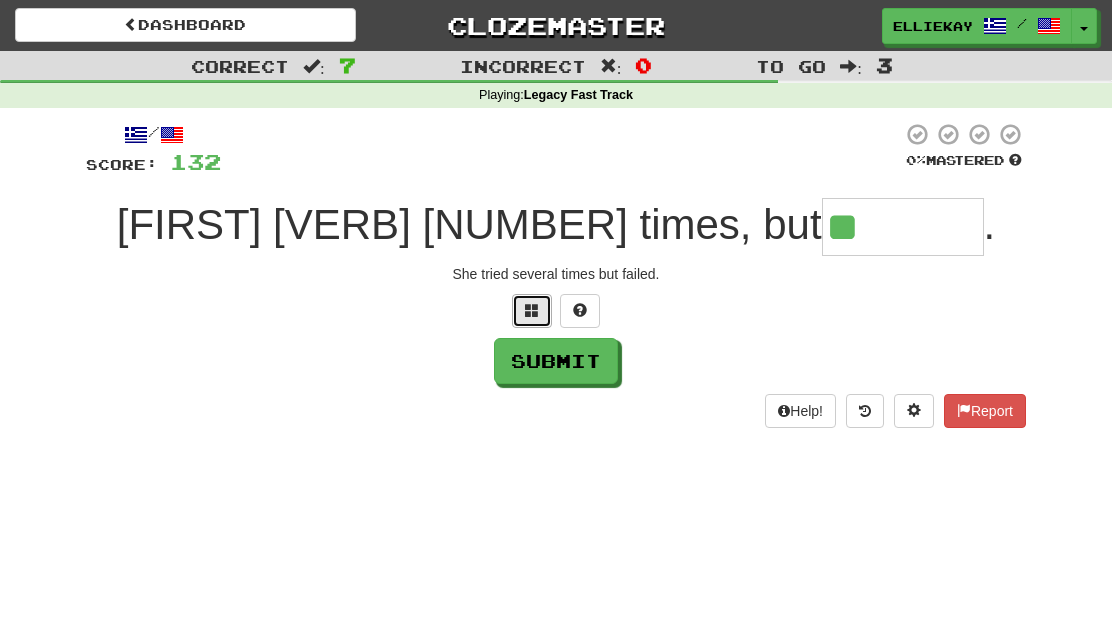 click at bounding box center (532, 310) 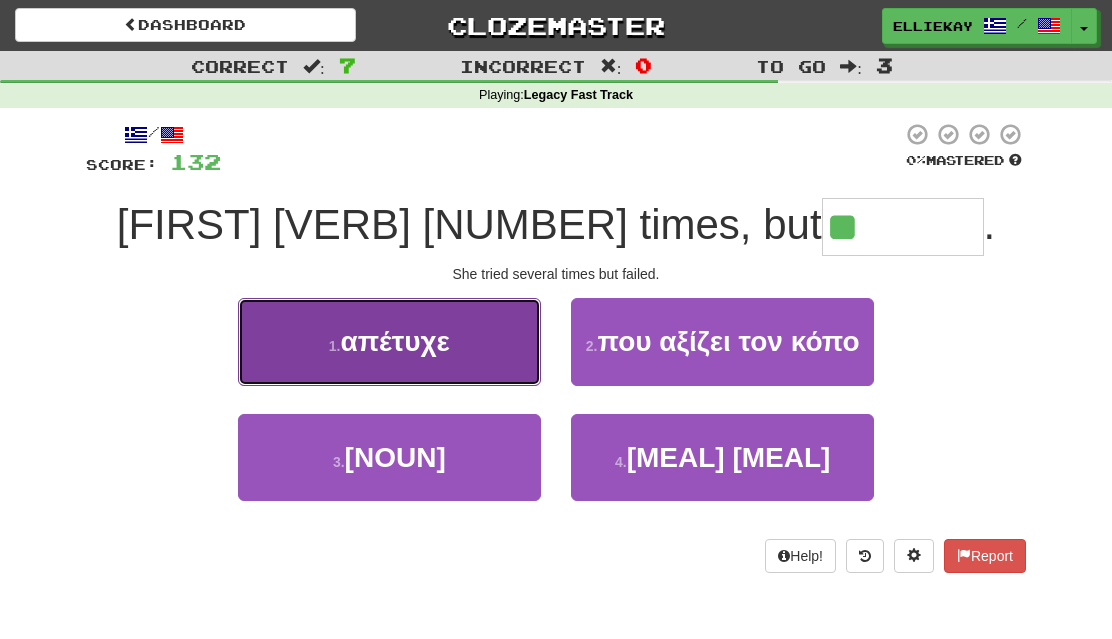 click on "1 .  απέτυχε" at bounding box center (389, 341) 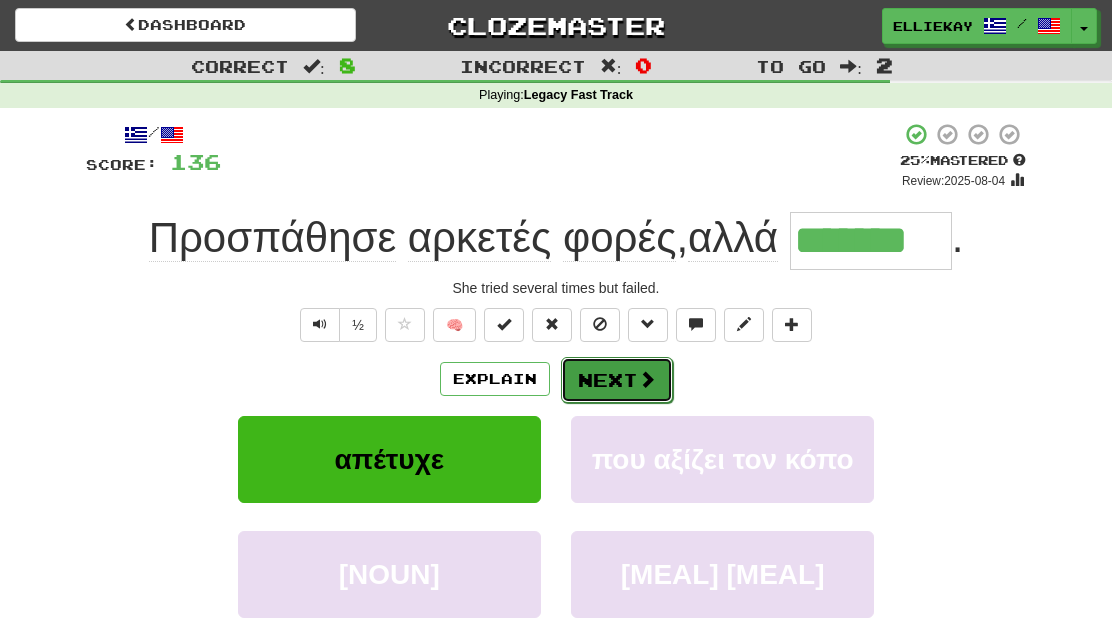 click on "Next" at bounding box center [617, 380] 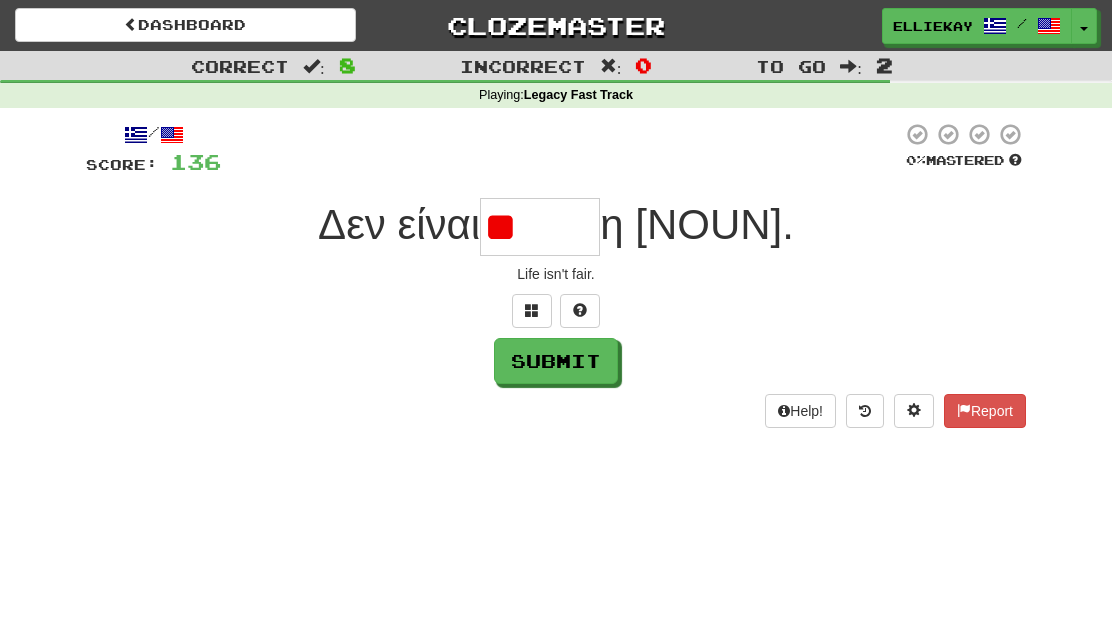 type on "*" 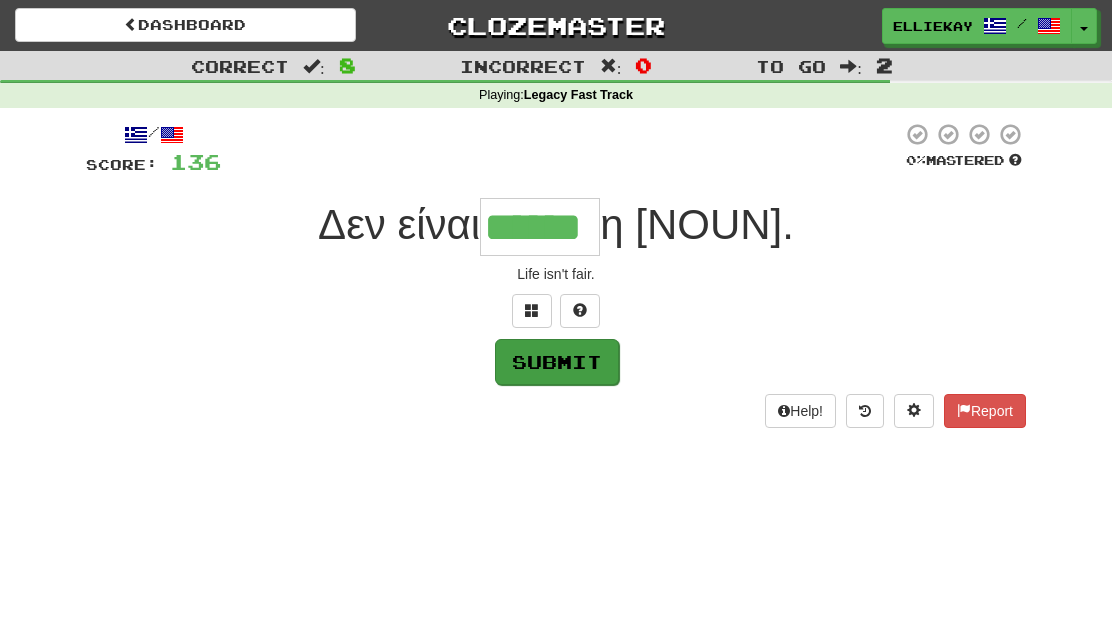 type on "******" 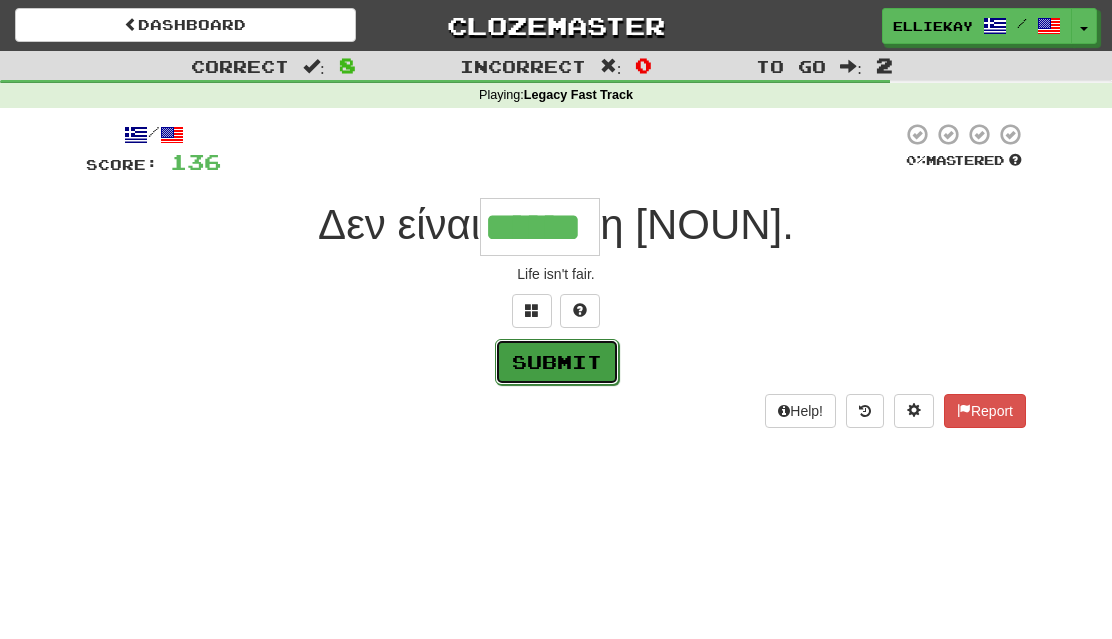 click on "Submit" at bounding box center (557, 362) 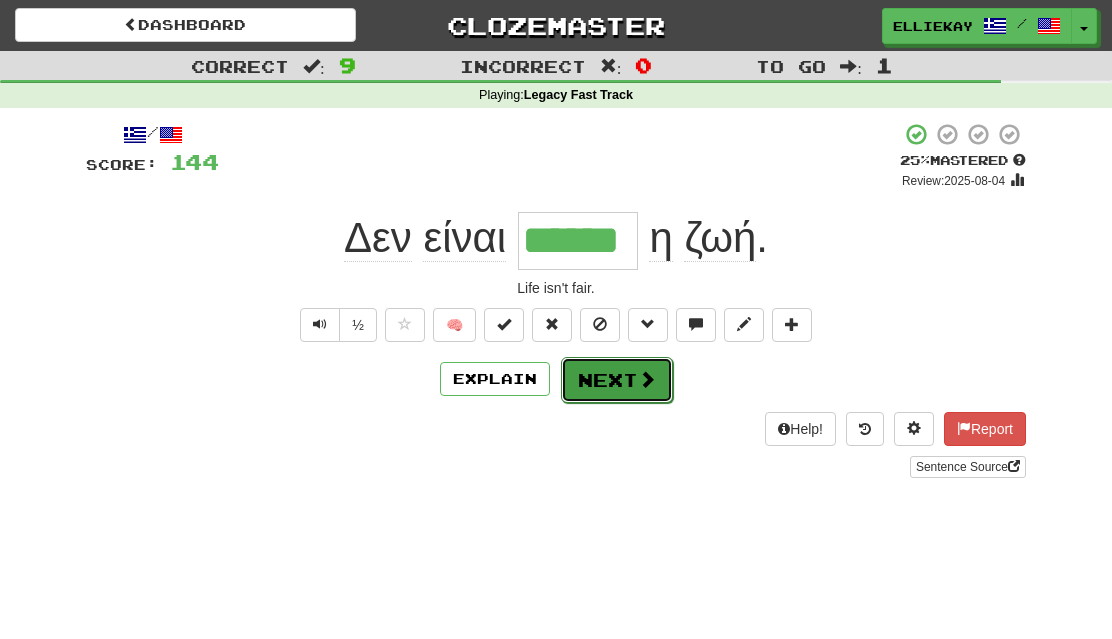 click on "Next" at bounding box center [617, 380] 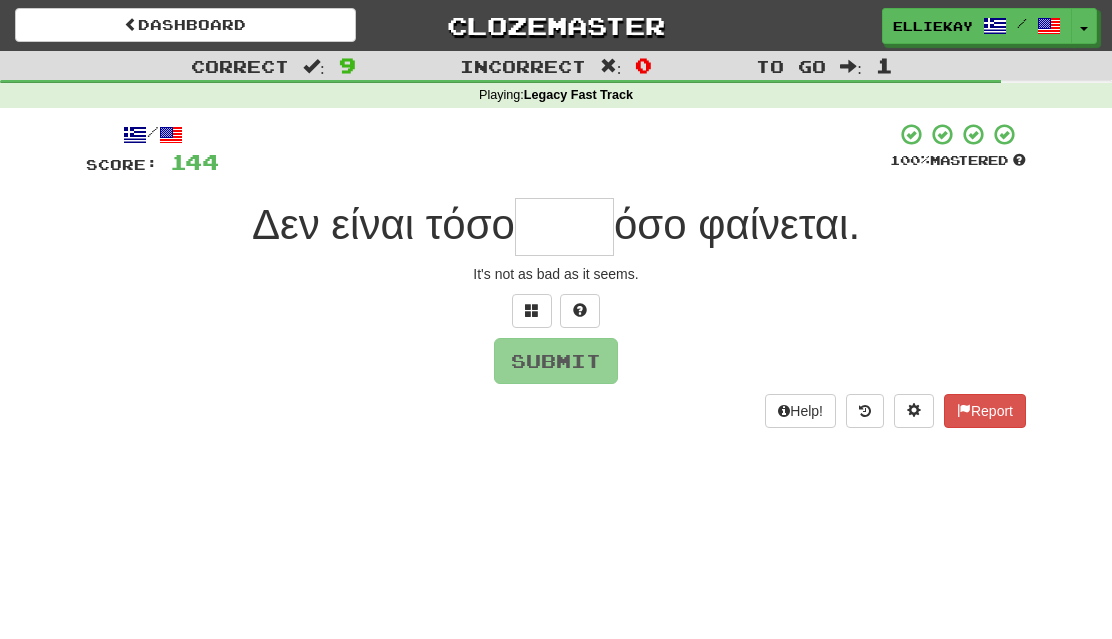 click on "Submit" at bounding box center [556, 361] 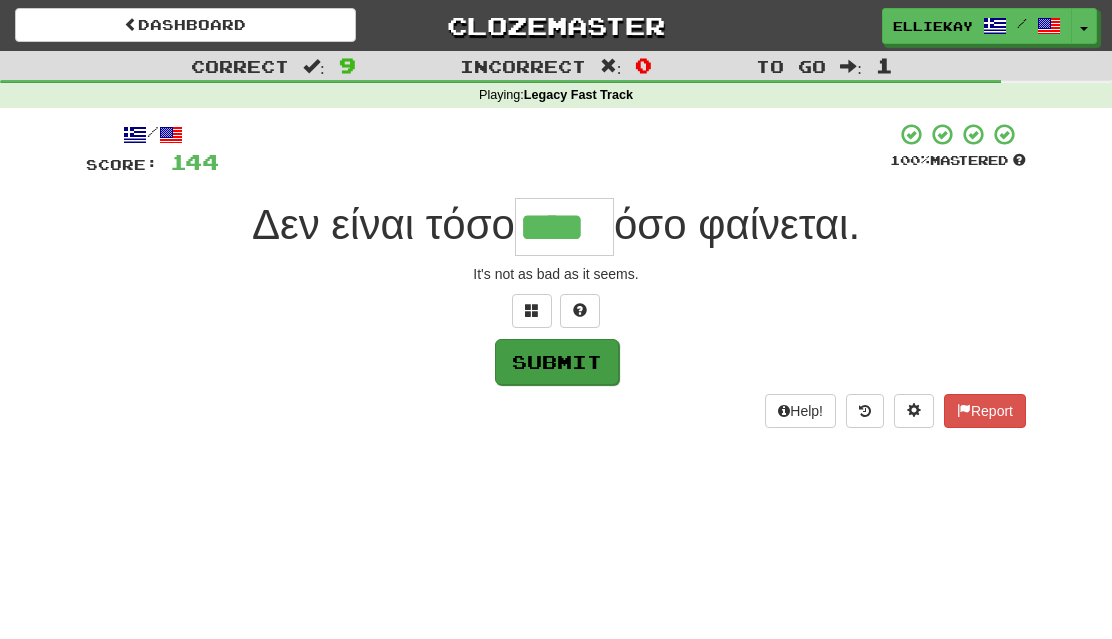 type on "****" 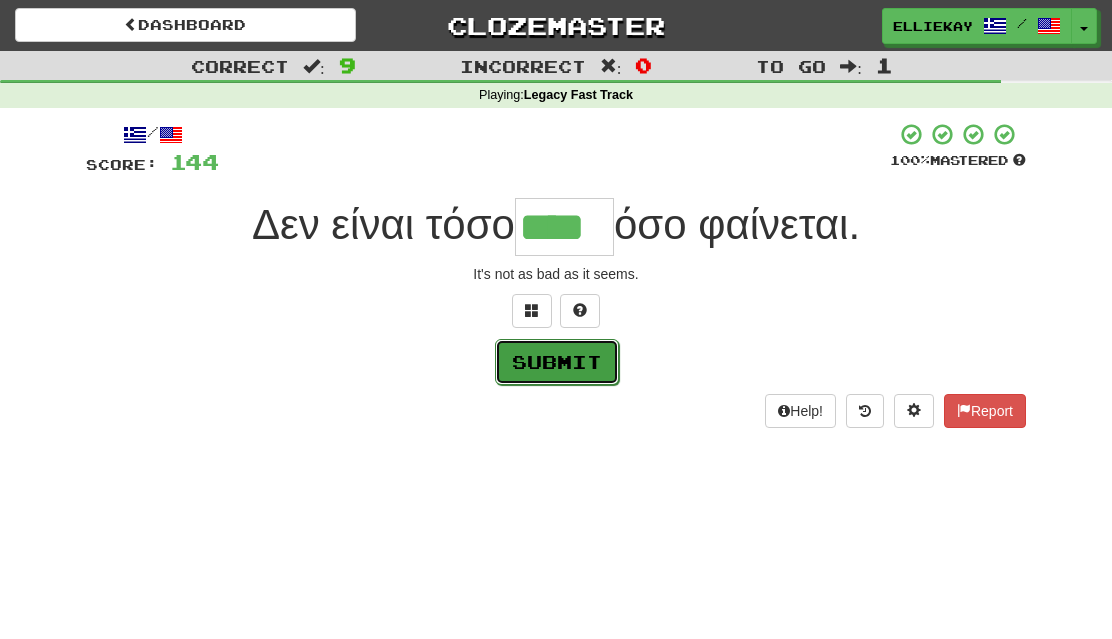 click on "Submit" at bounding box center (557, 362) 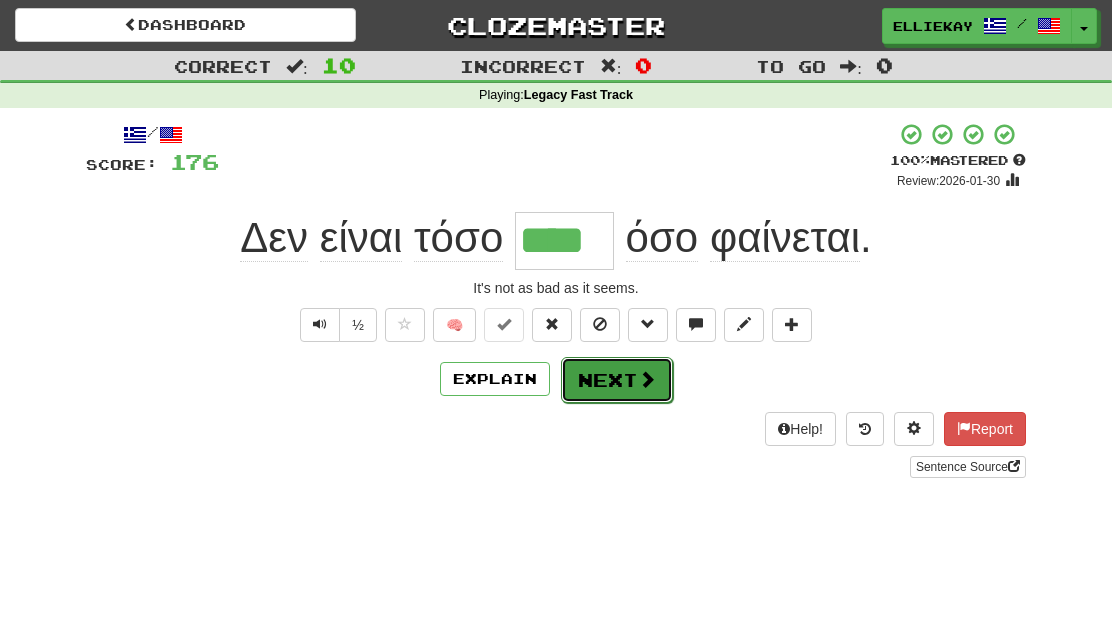 click on "Next" at bounding box center [617, 380] 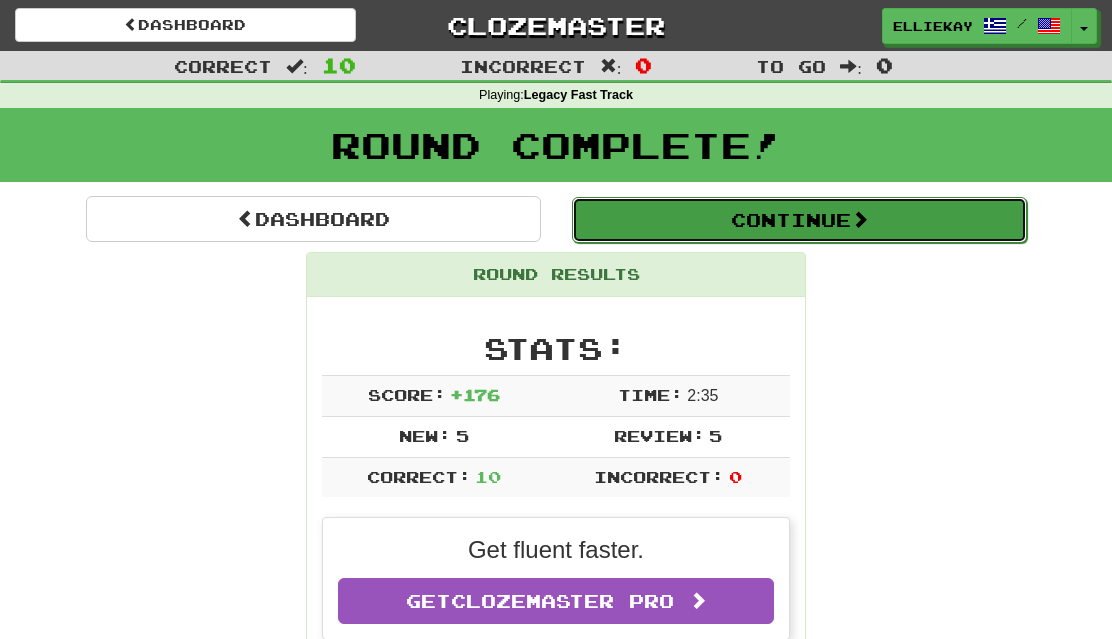 click on "Continue" at bounding box center (799, 220) 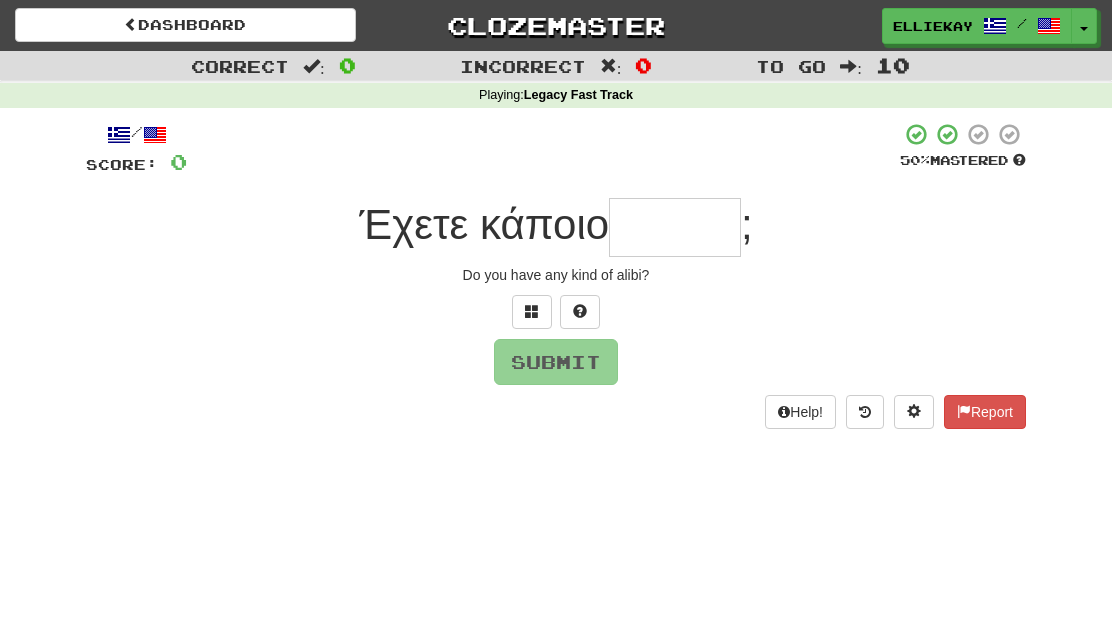 click at bounding box center (675, 227) 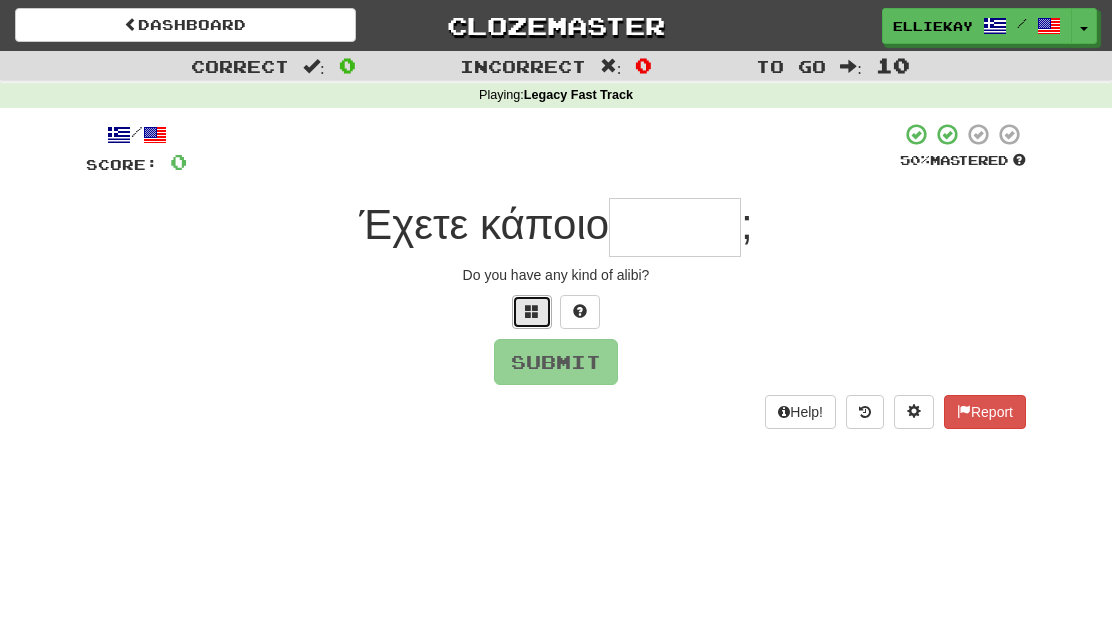 click at bounding box center (532, 311) 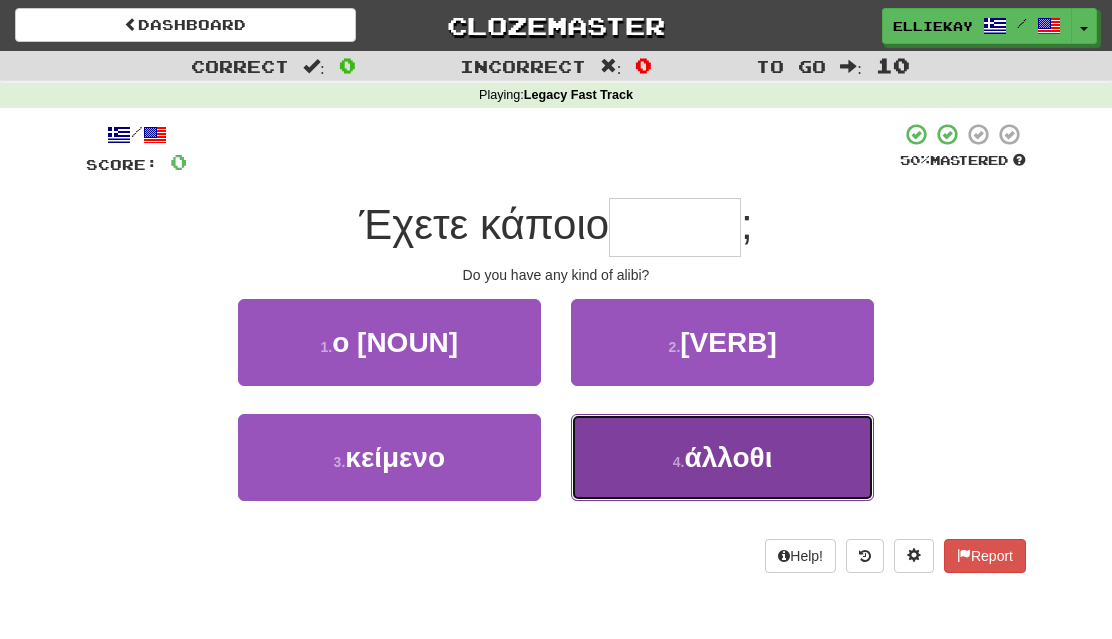 click on "4 ." at bounding box center [679, 462] 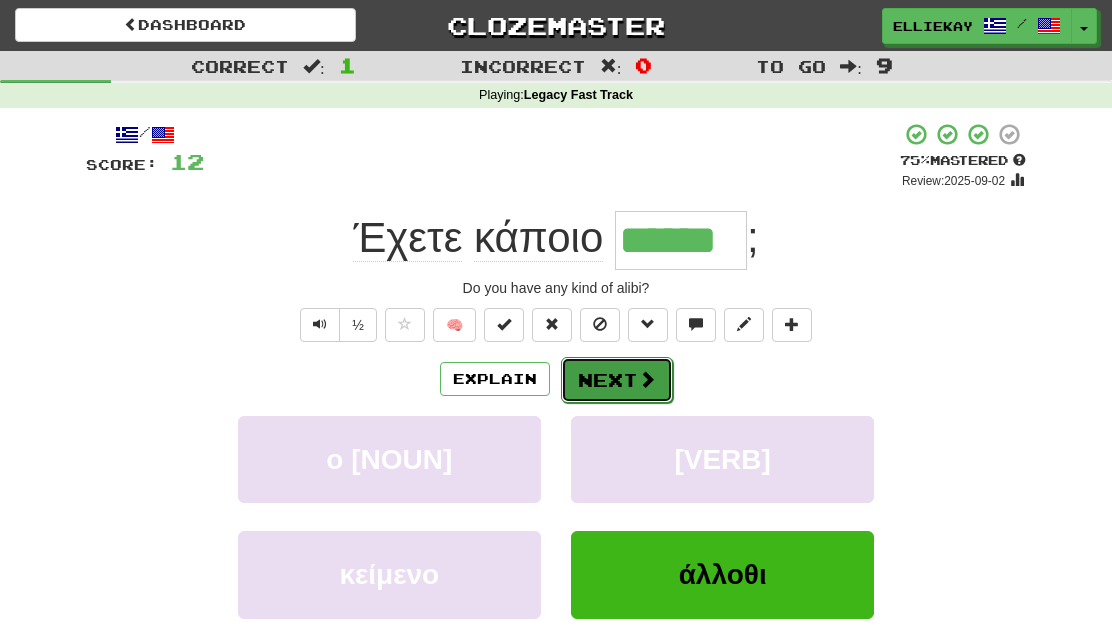 click on "Next" at bounding box center [617, 380] 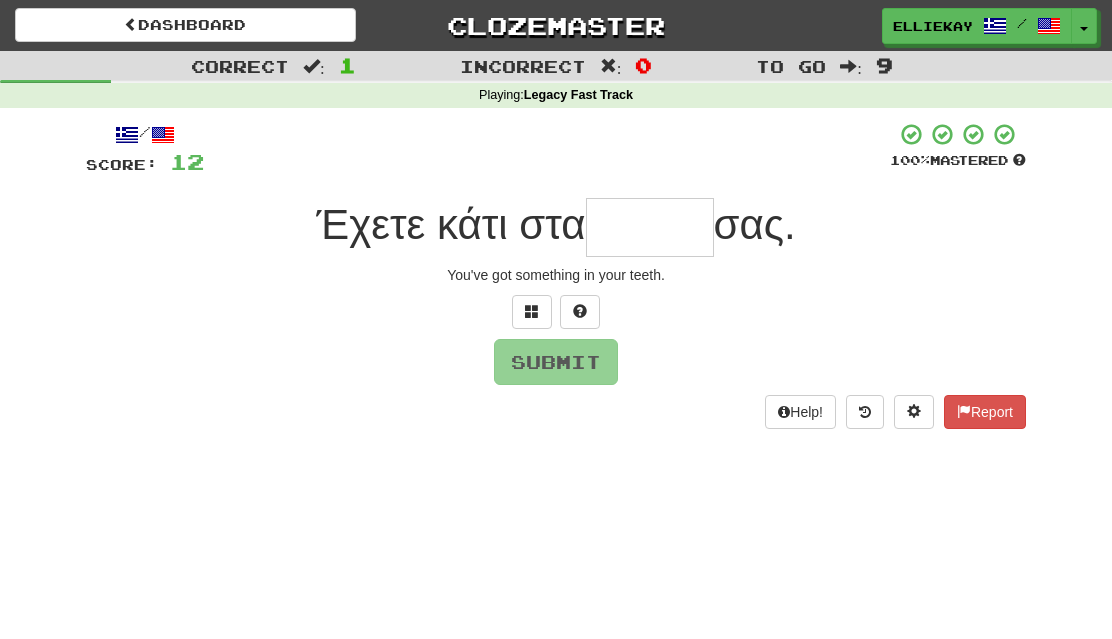 click on "Submit" at bounding box center [556, 362] 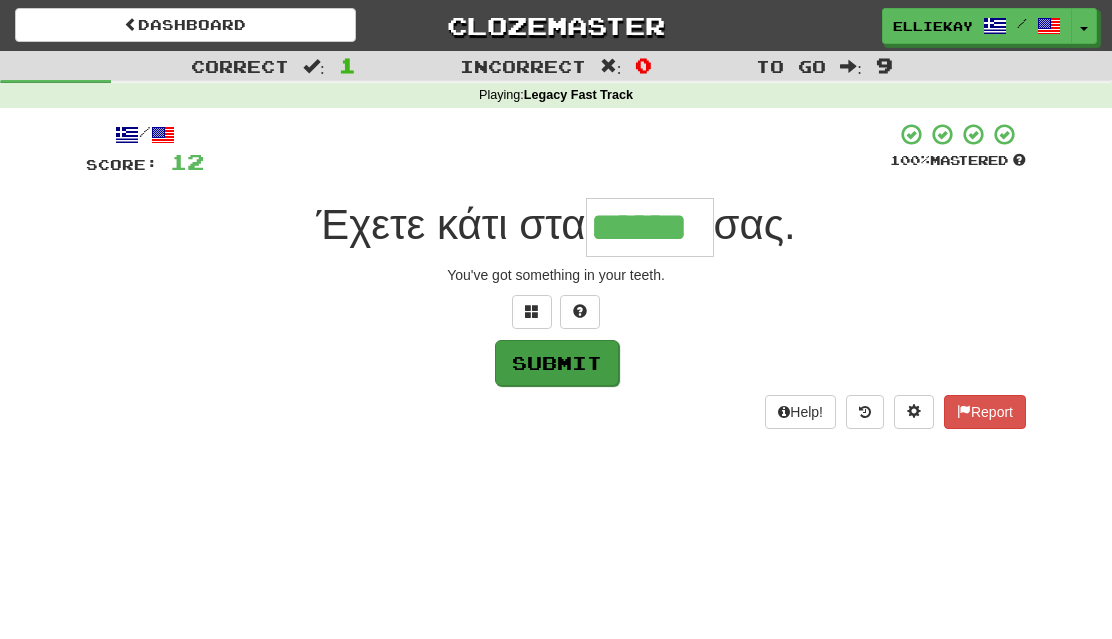 type on "******" 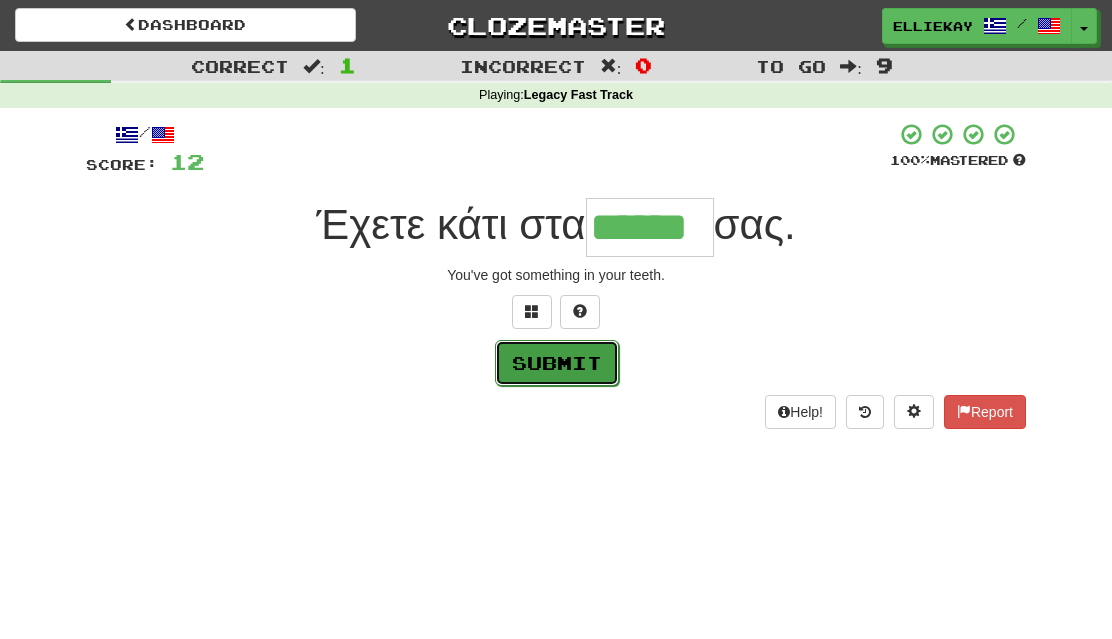 click on "Submit" at bounding box center (557, 363) 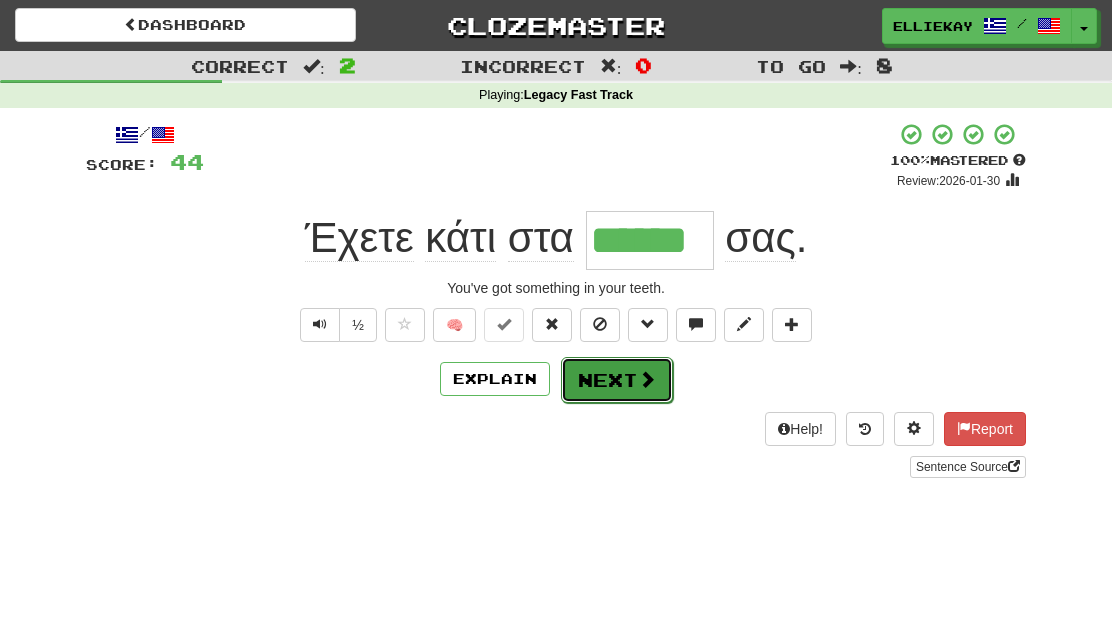 click at bounding box center (647, 379) 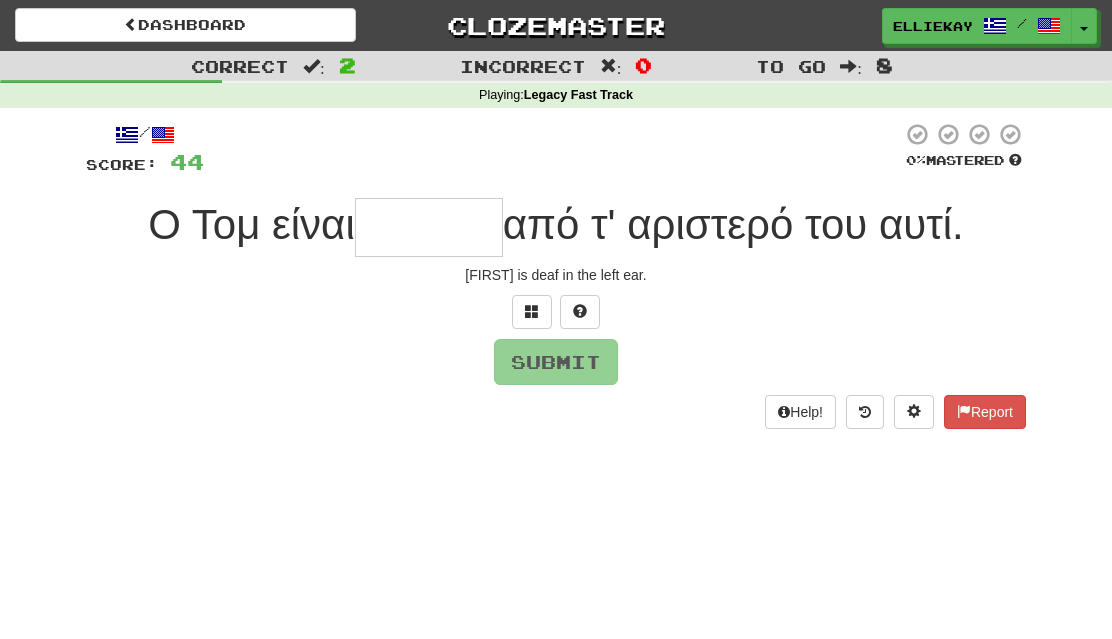 click at bounding box center [429, 227] 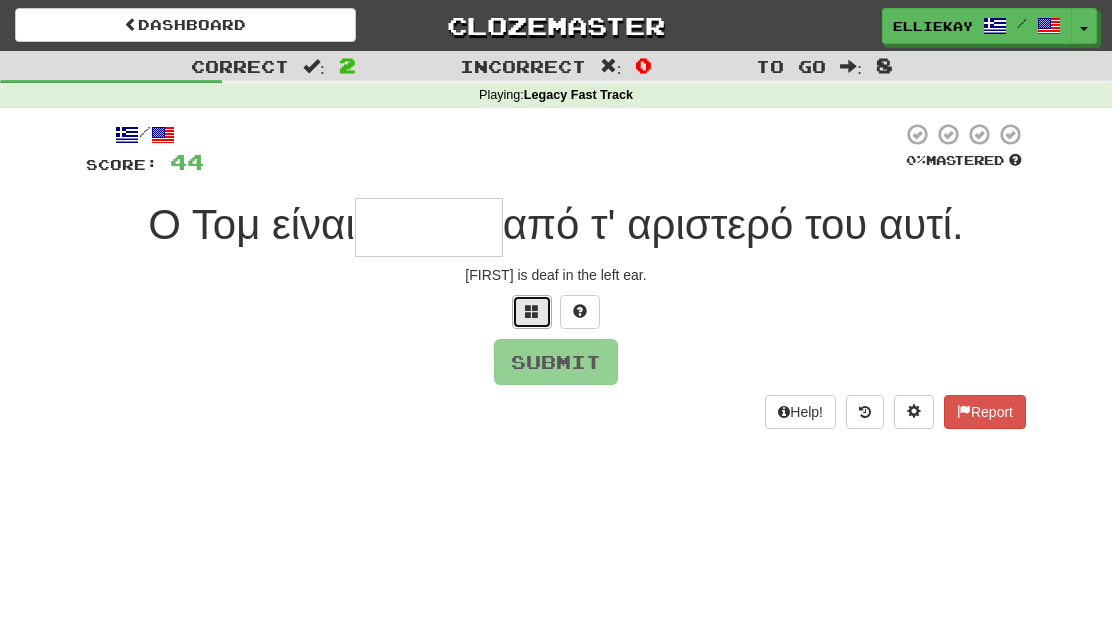 click at bounding box center (532, 312) 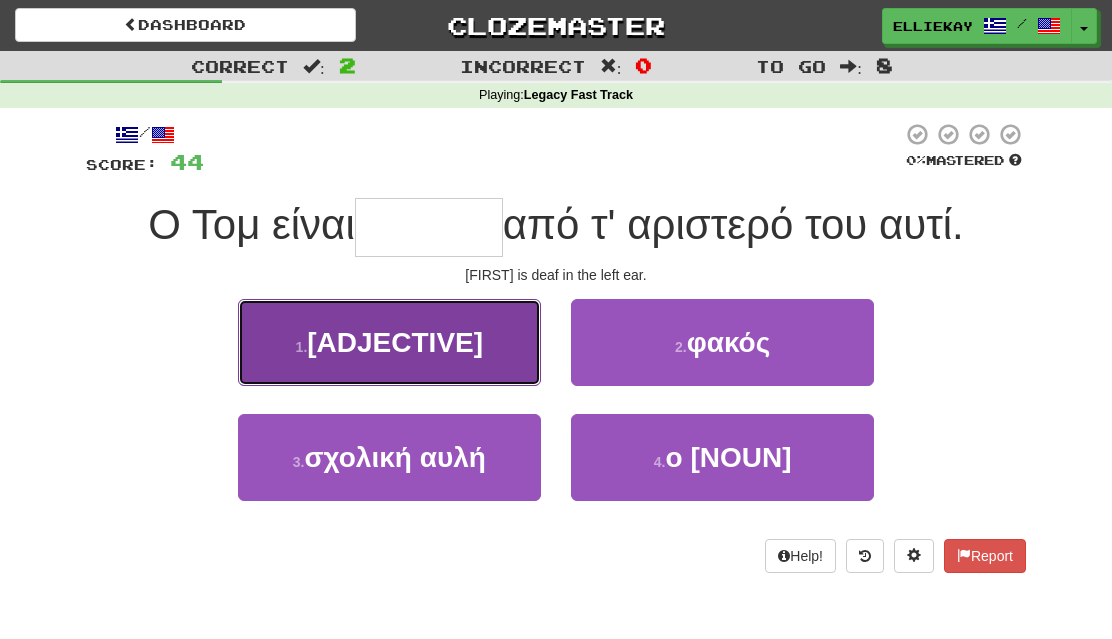 click on "[ADJECTIVE]" at bounding box center [395, 342] 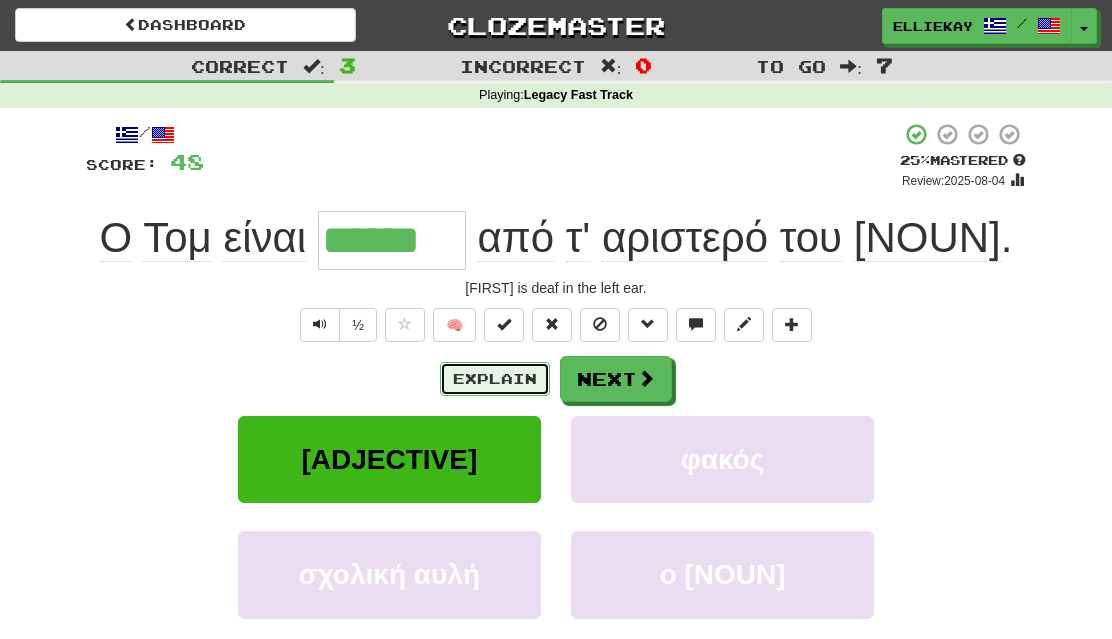 click on "Explain" at bounding box center [495, 379] 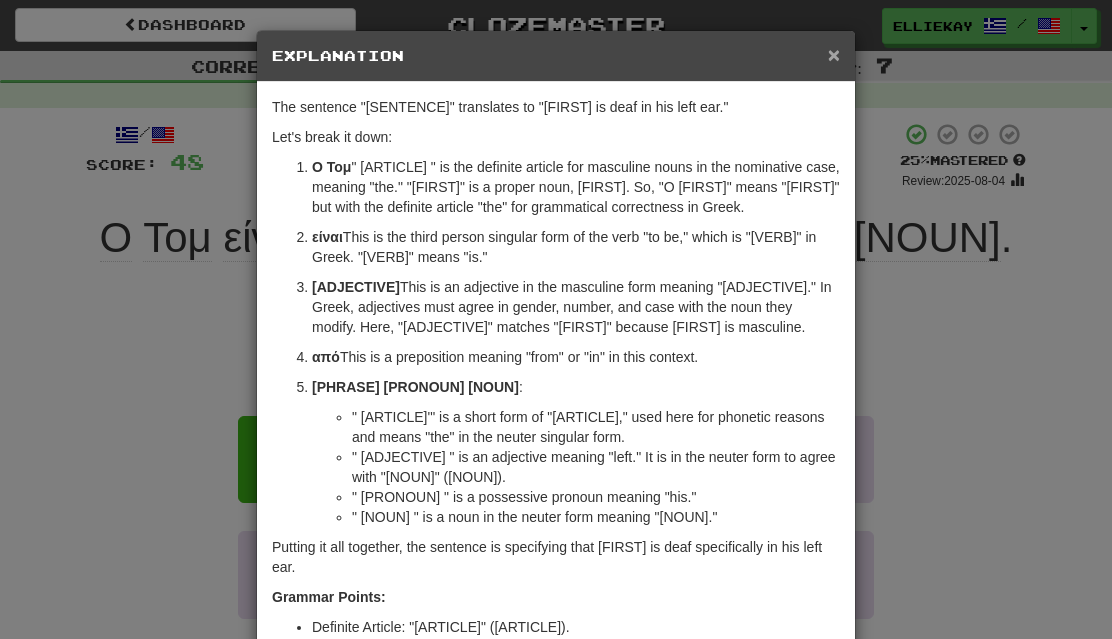 click on "×" at bounding box center (834, 54) 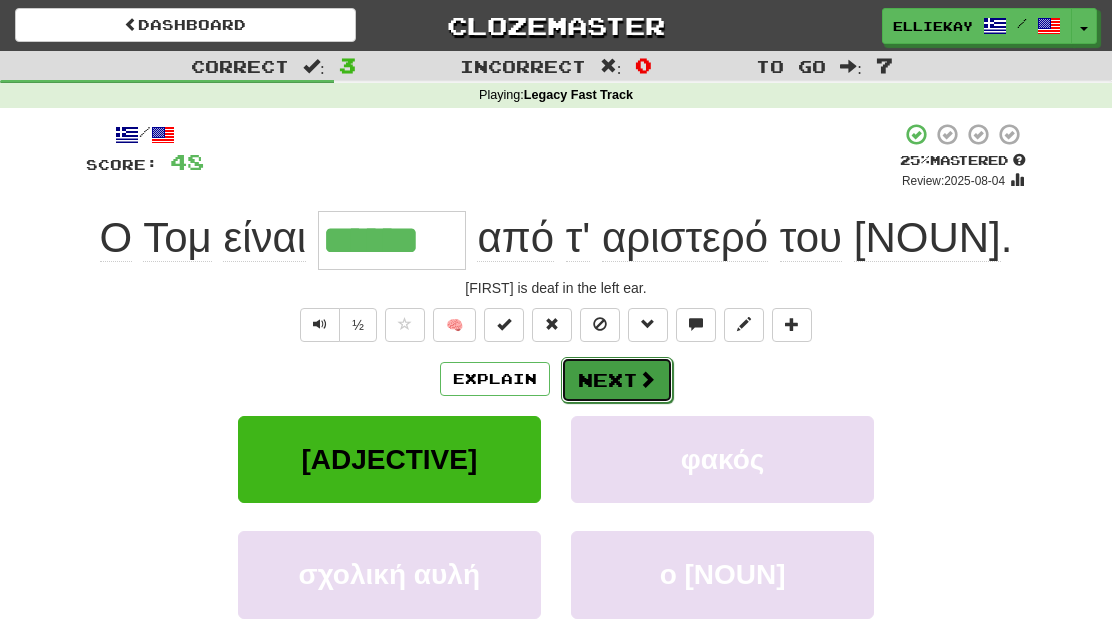 click on "Next" at bounding box center (617, 380) 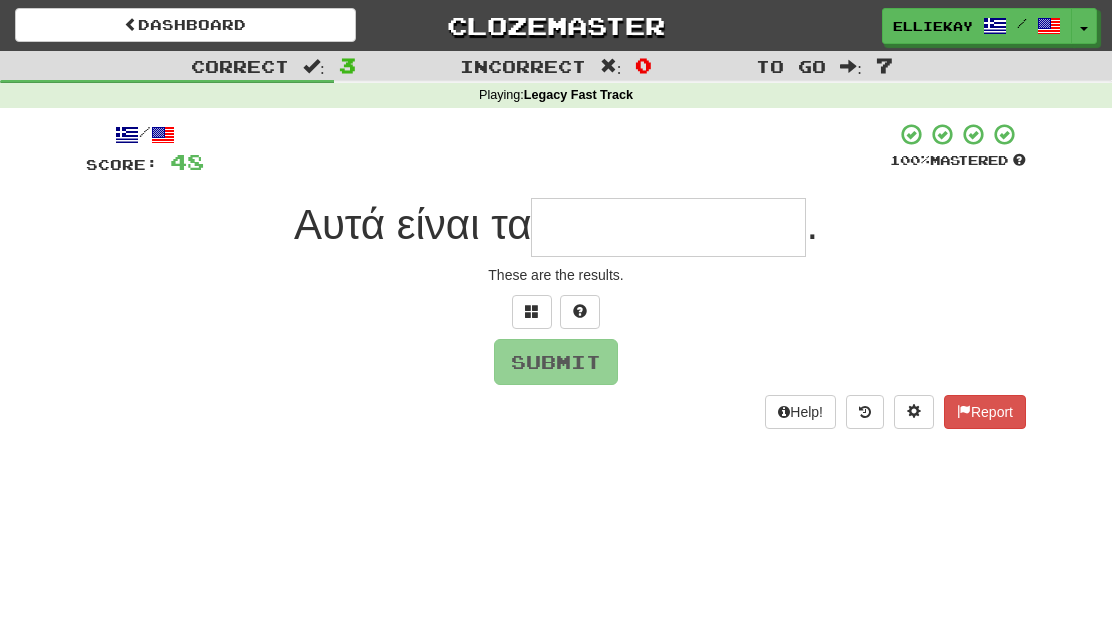 type on "*" 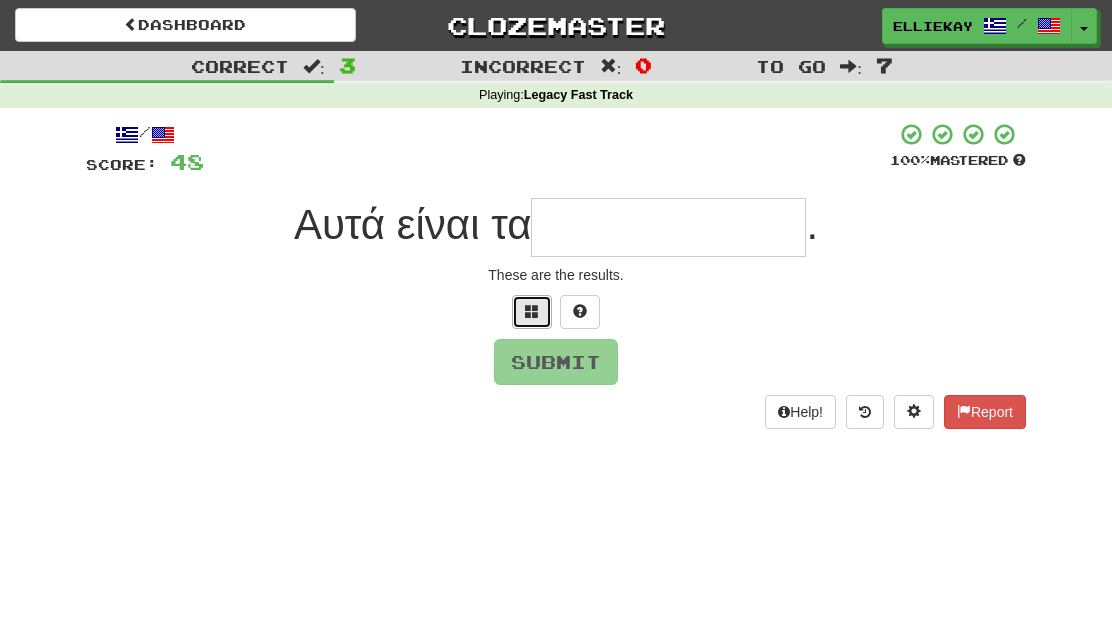 click at bounding box center (532, 312) 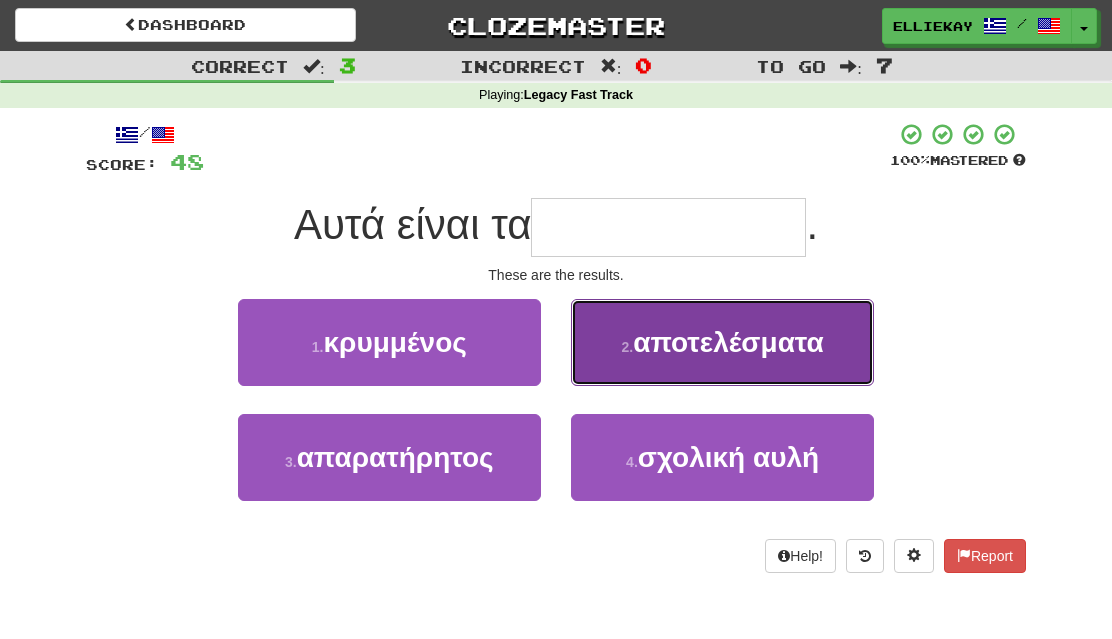 click on "αποτελέσματα" at bounding box center [728, 342] 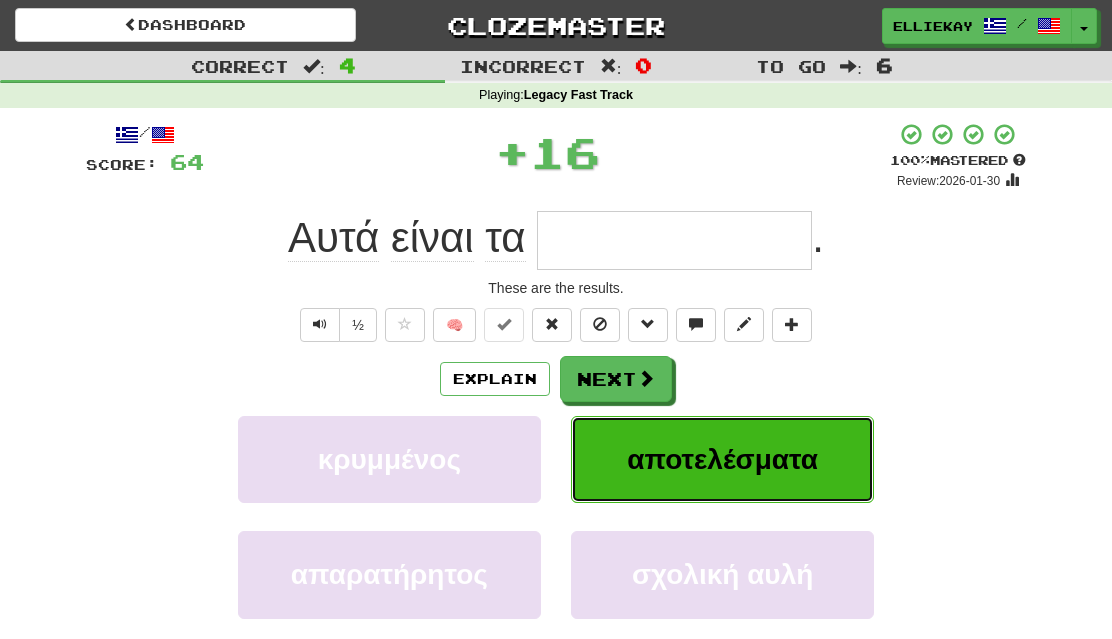 type on "**********" 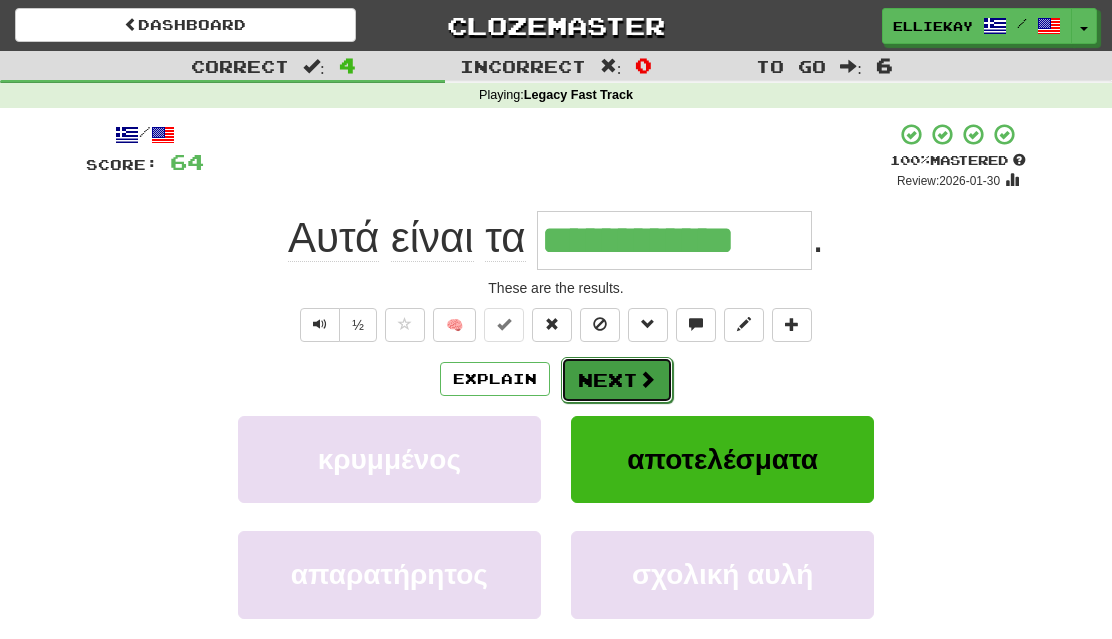 click at bounding box center (647, 379) 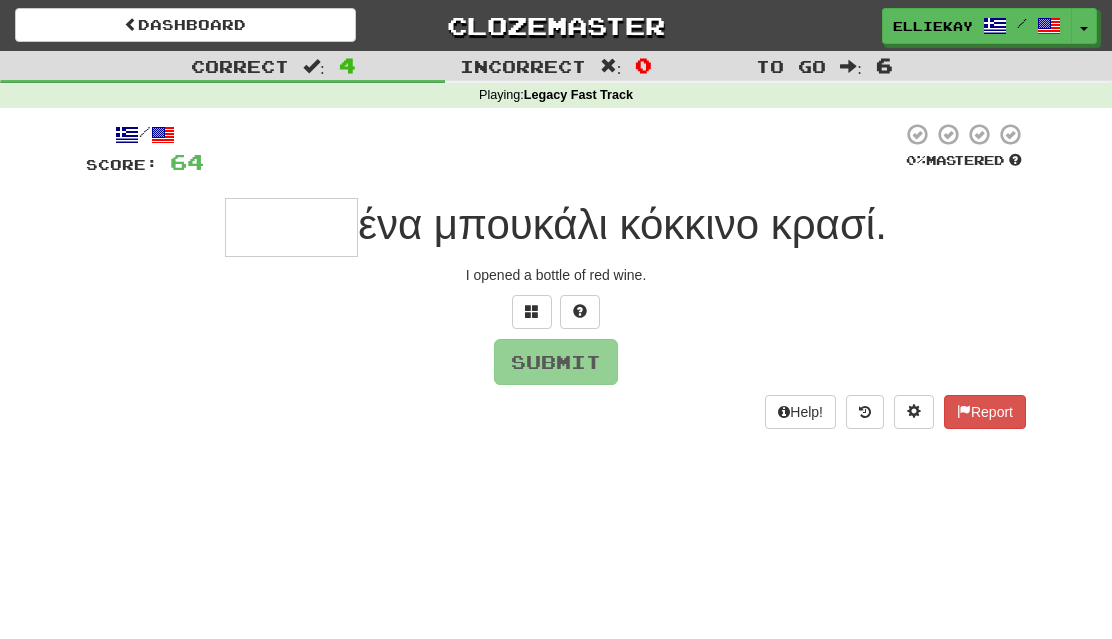 type on "*" 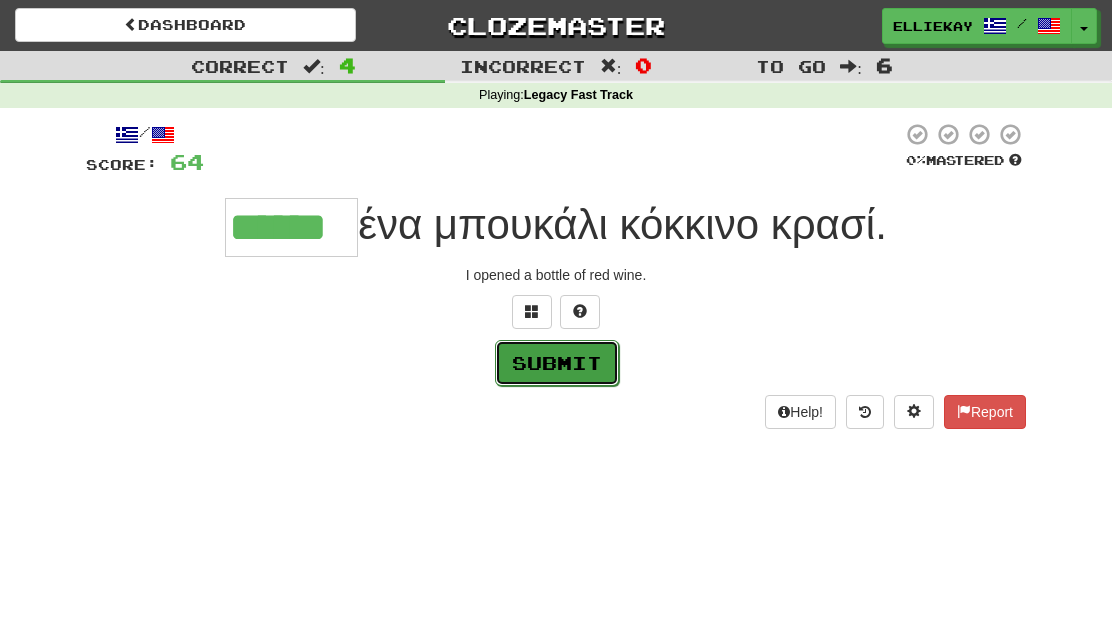 click on "Submit" at bounding box center [557, 363] 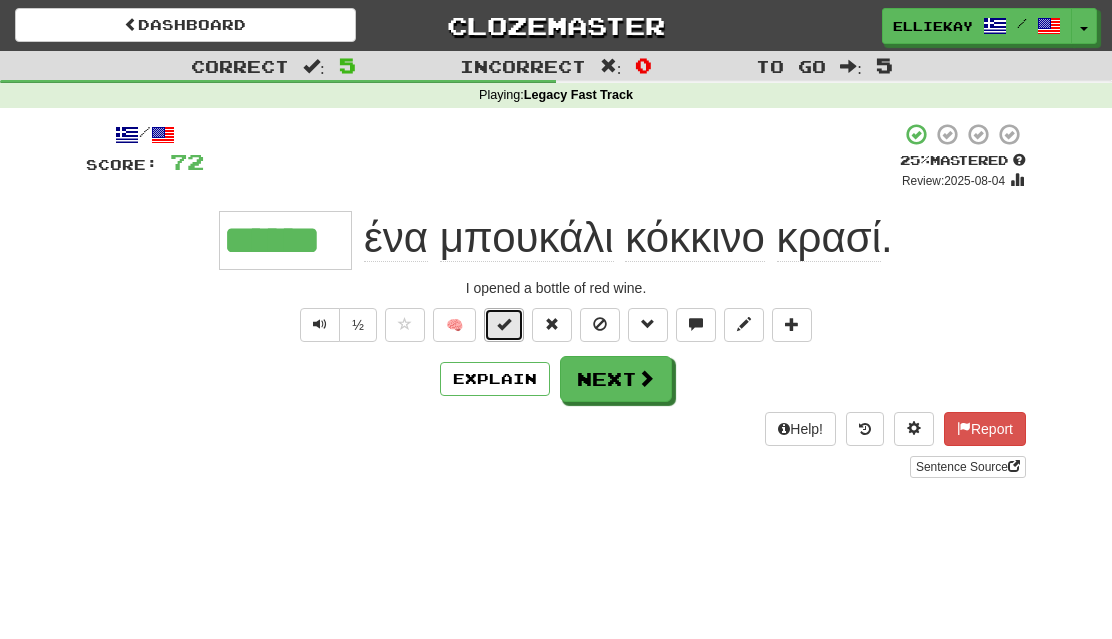 click at bounding box center [504, 324] 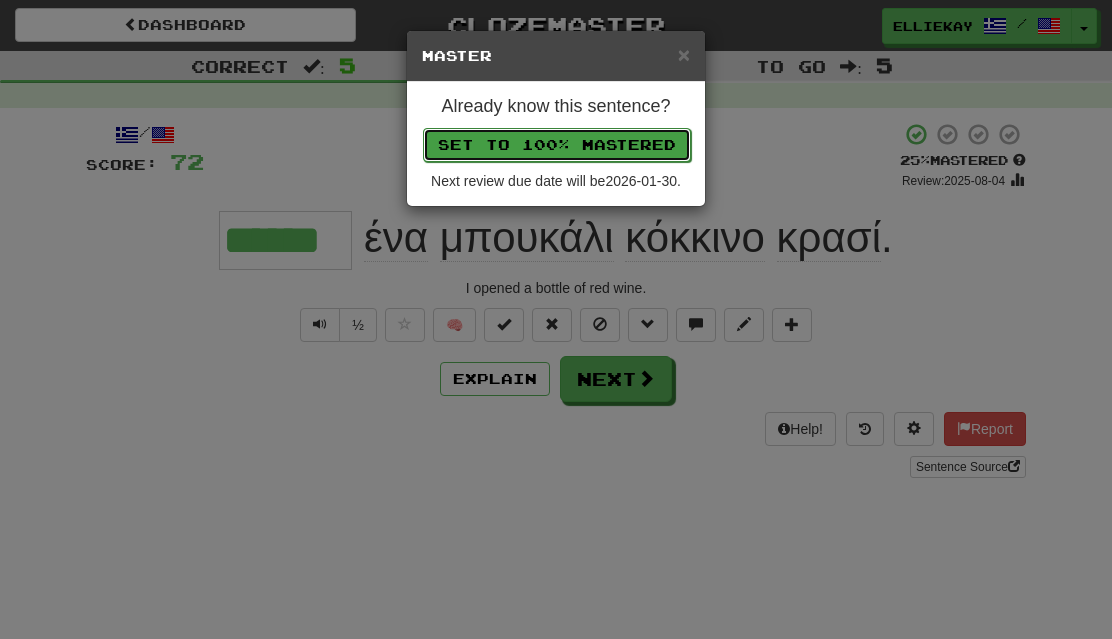 click on "Set to 100% Mastered" at bounding box center [557, 145] 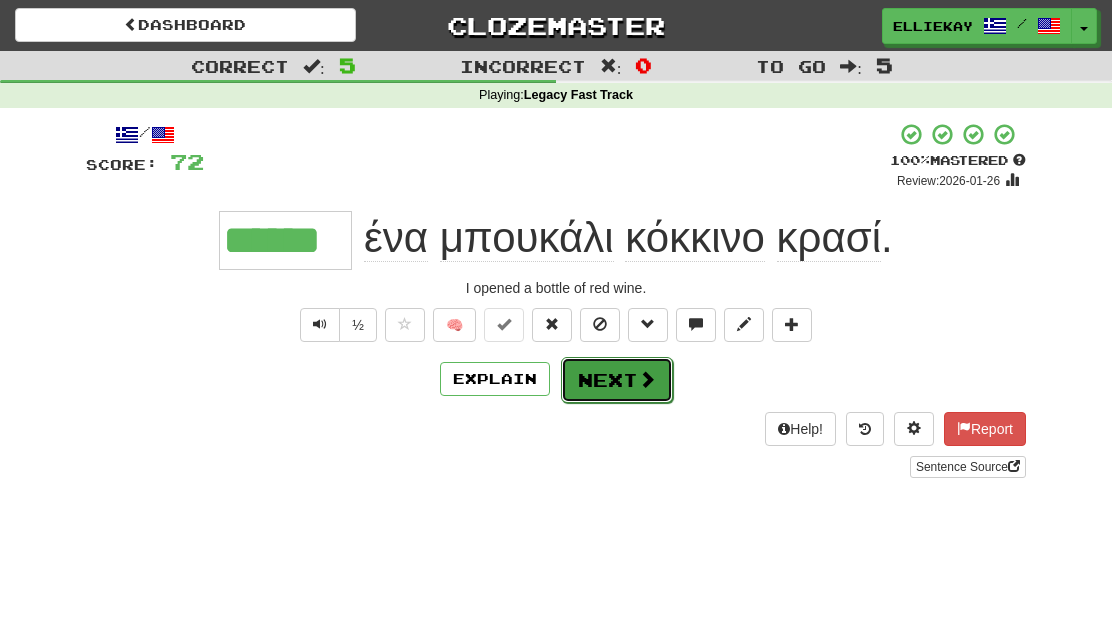 click on "Next" at bounding box center [617, 380] 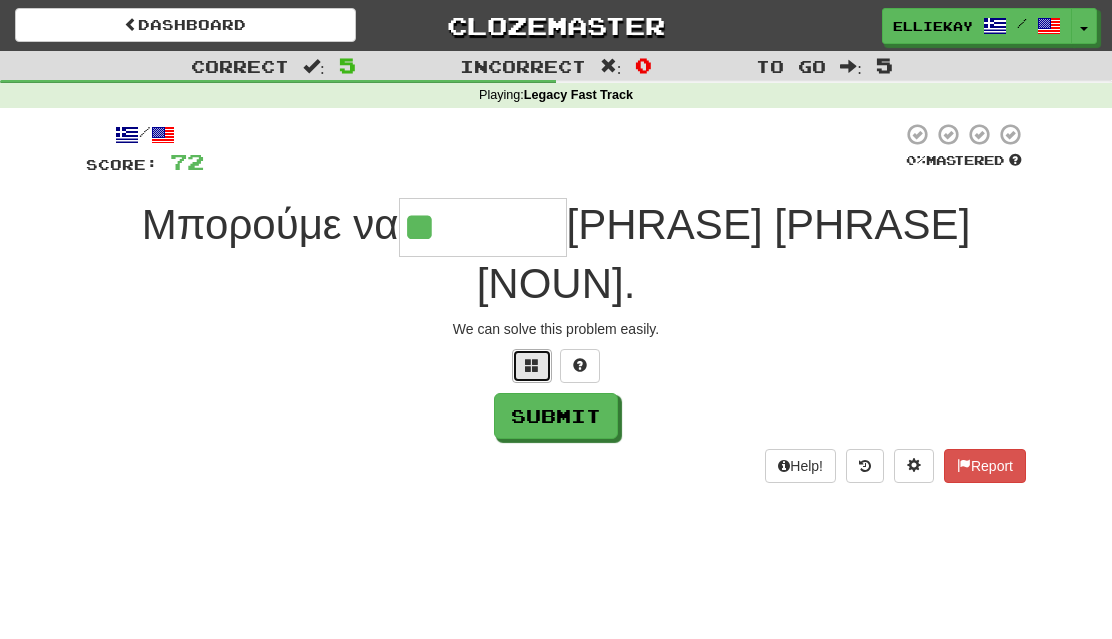 click at bounding box center [532, 365] 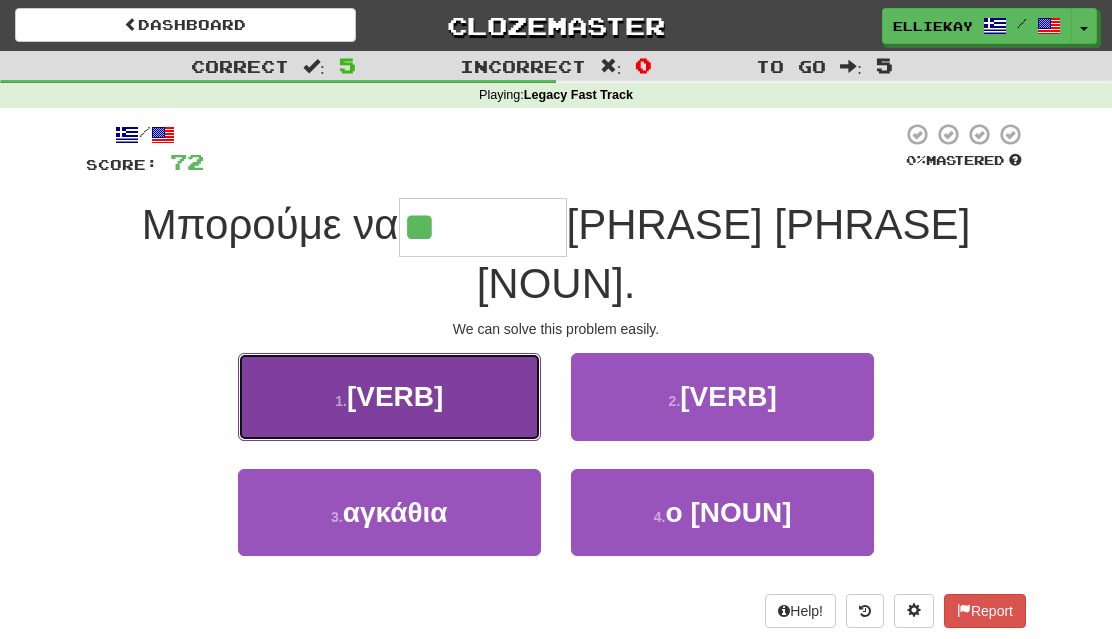 click on "[VERB]" at bounding box center [395, 396] 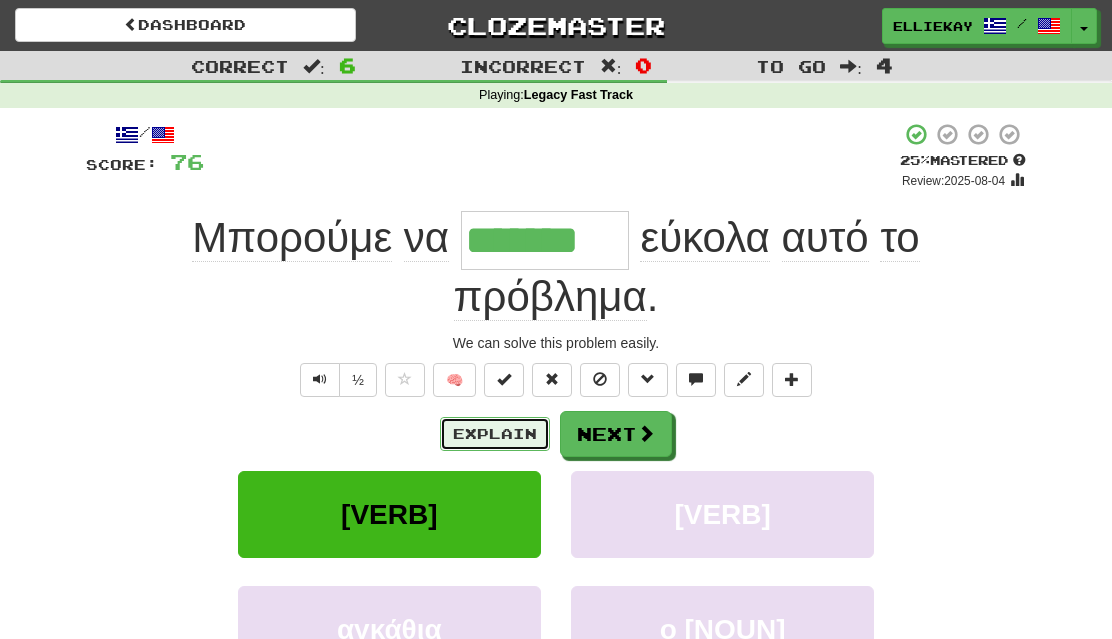 click on "Explain" at bounding box center [495, 434] 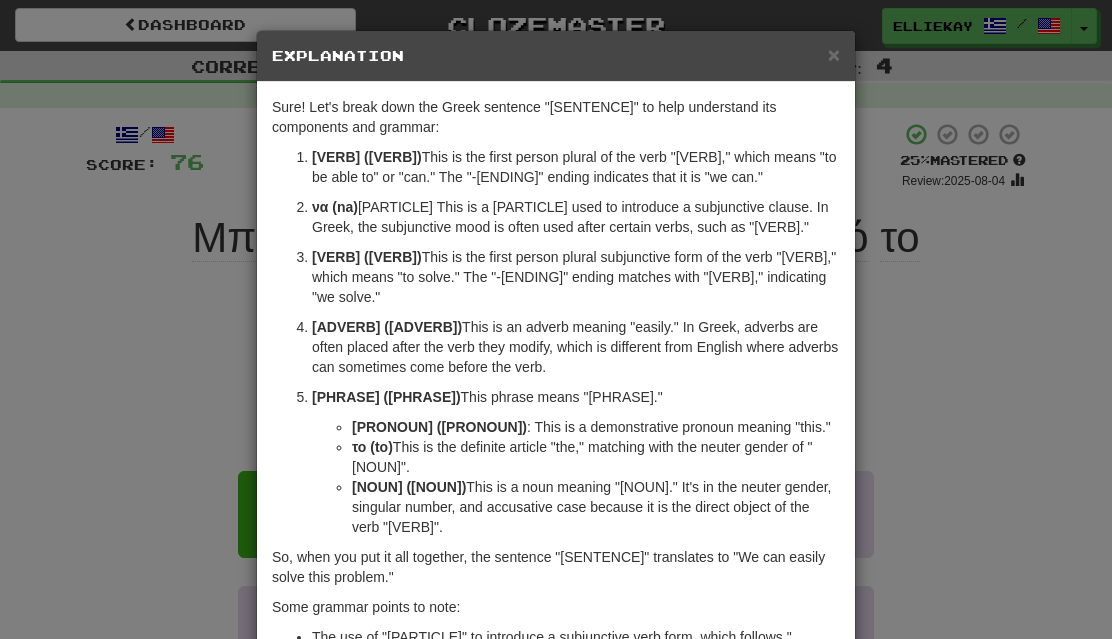 click on "× Explanation" at bounding box center (556, 56) 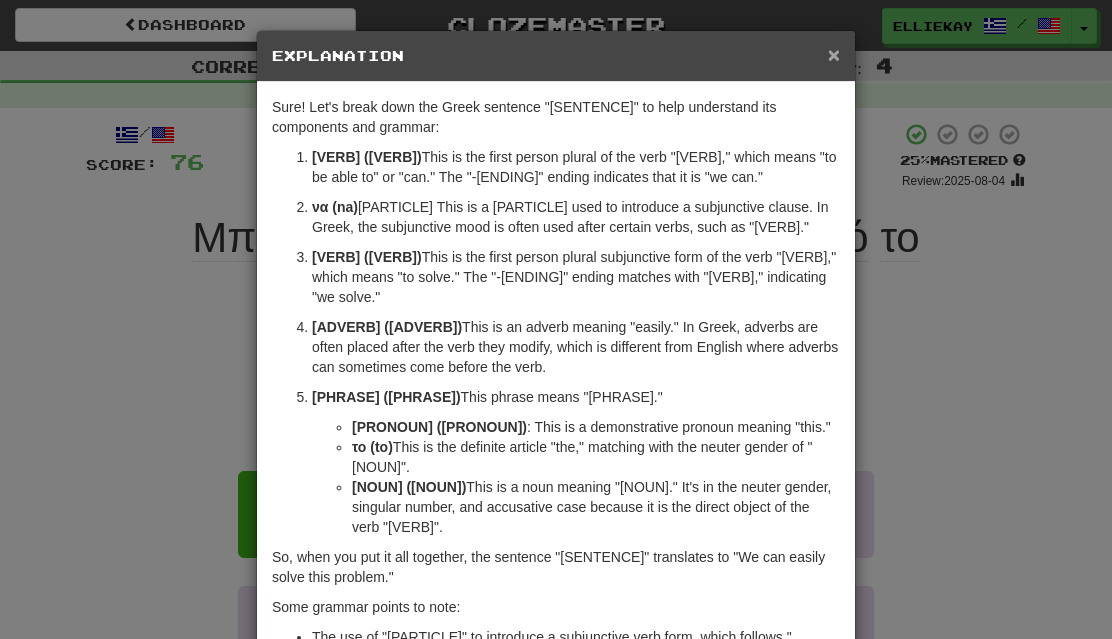 click on "×" at bounding box center (834, 54) 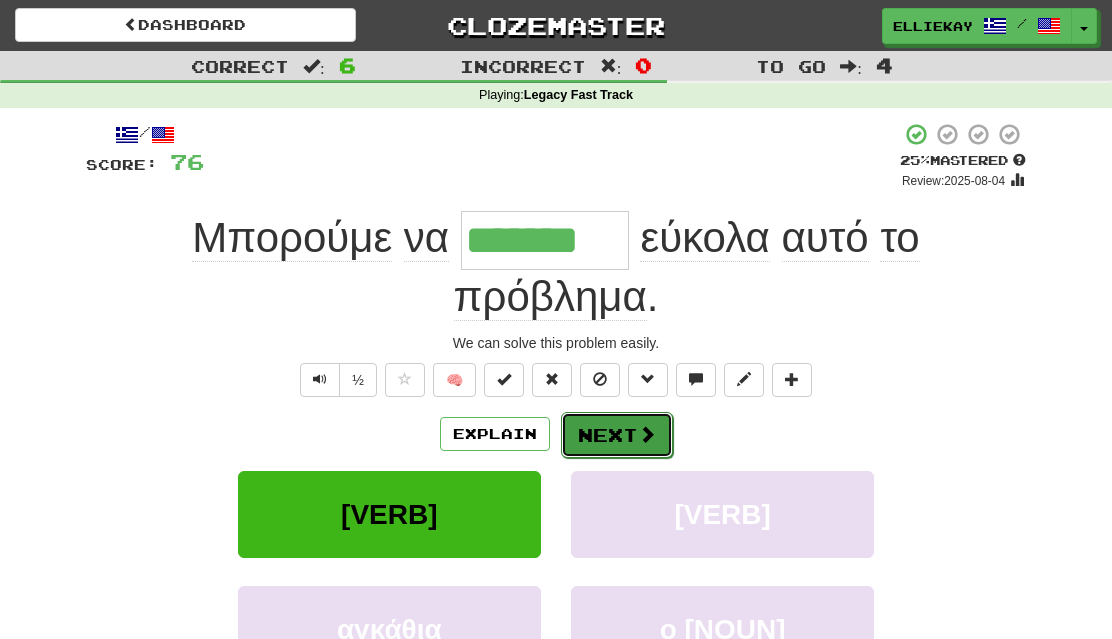 click on "Next" at bounding box center [617, 435] 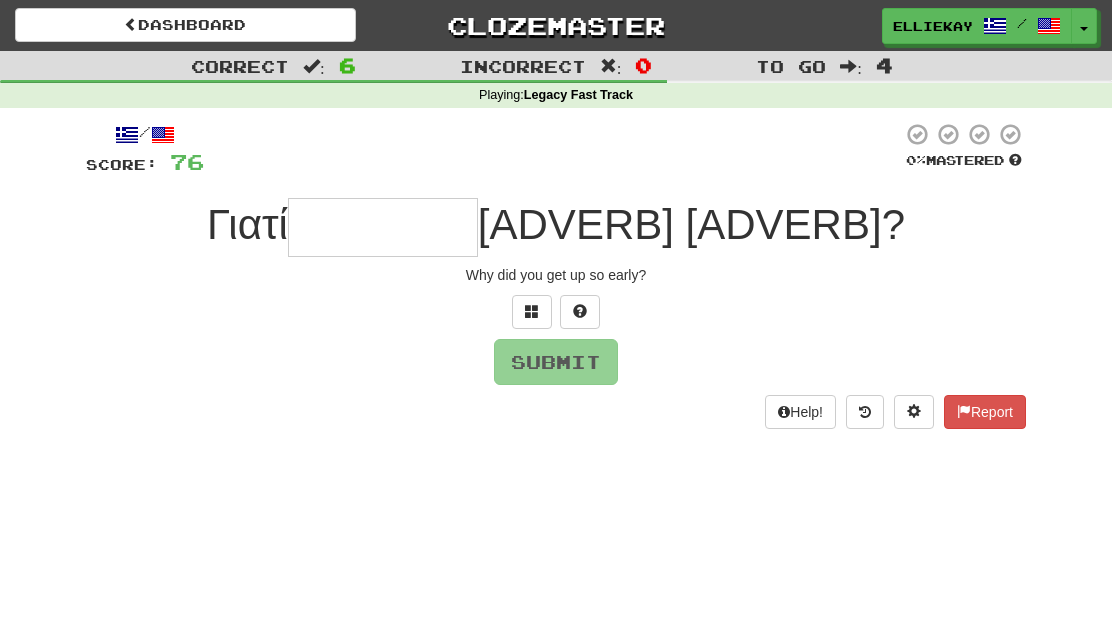 click at bounding box center (383, 227) 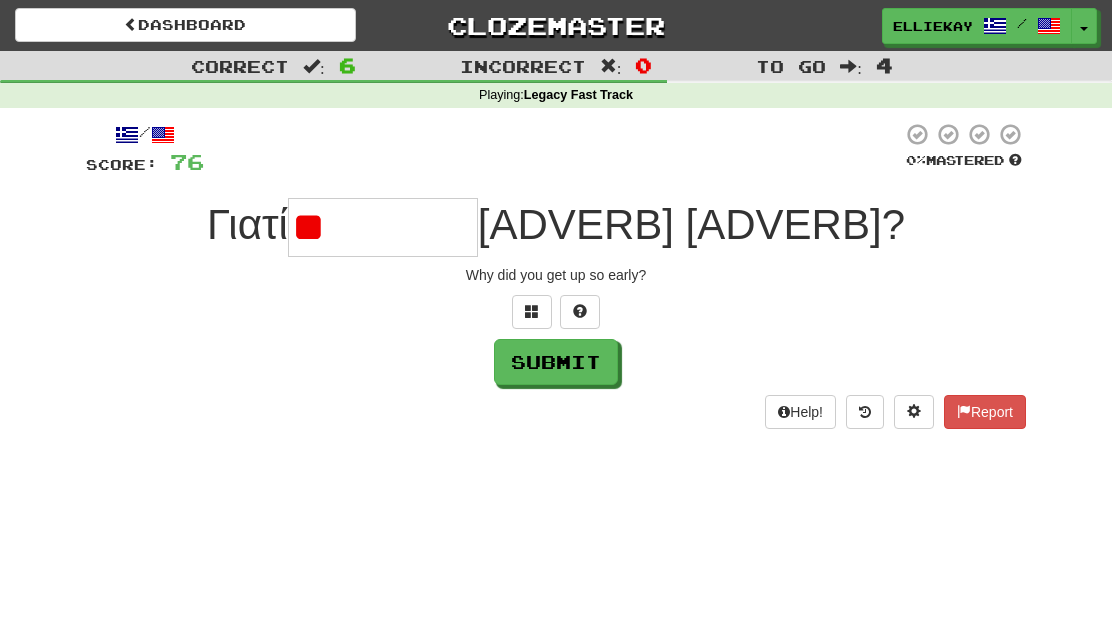 type on "*" 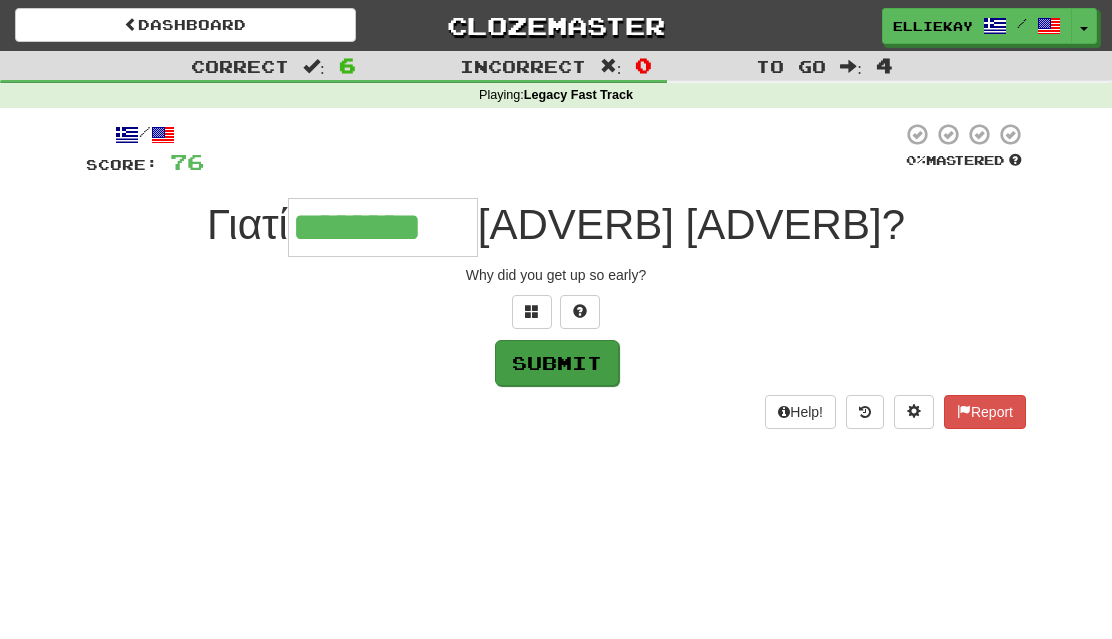 type on "********" 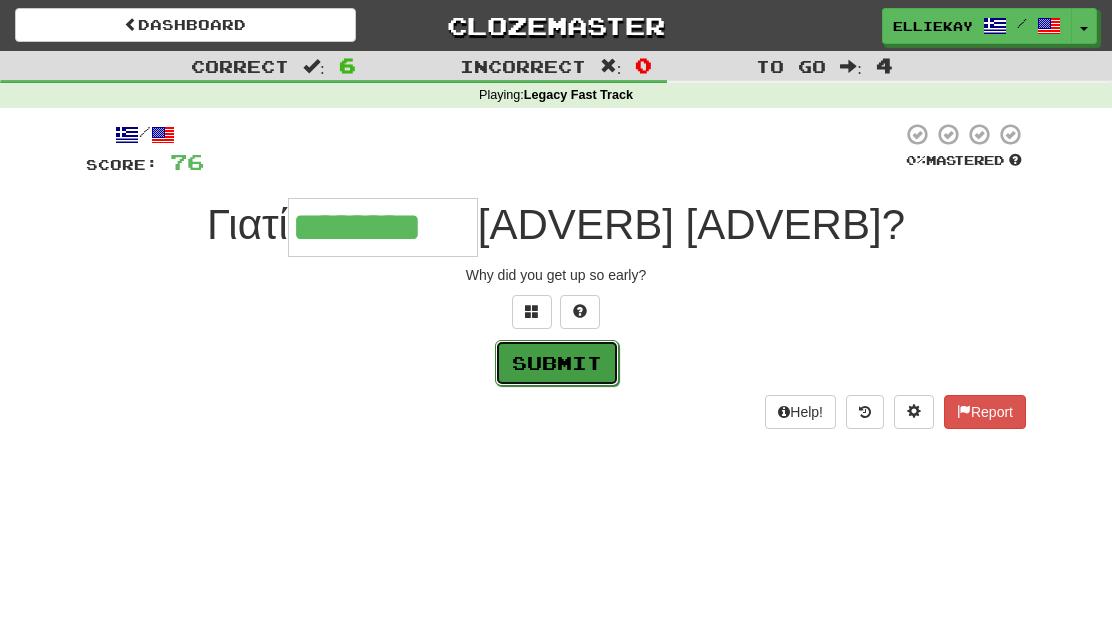 click on "Submit" at bounding box center [557, 363] 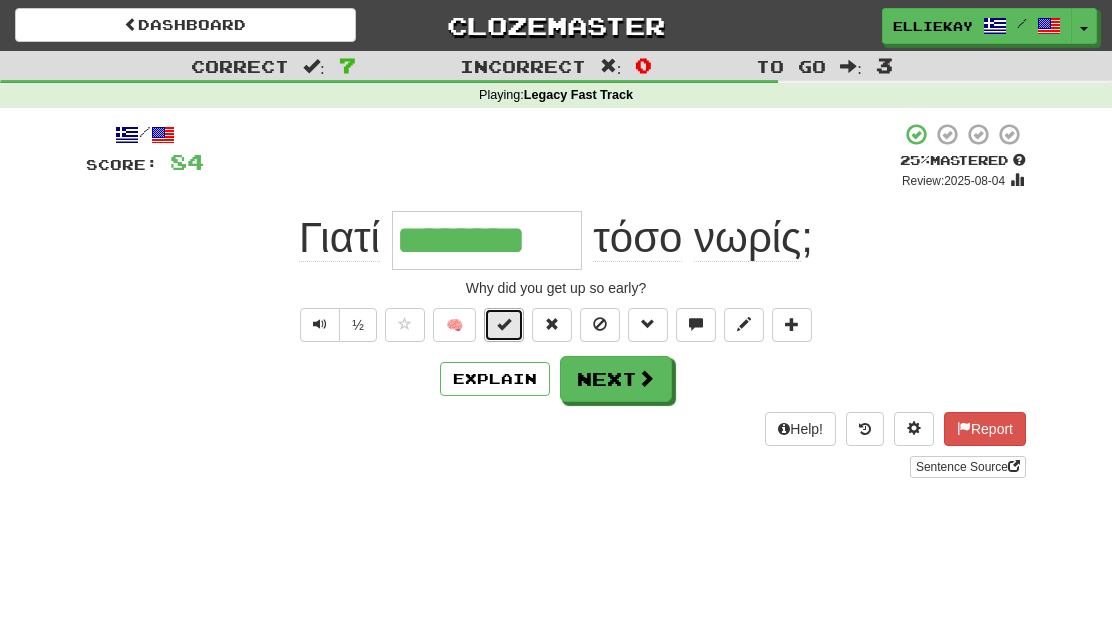 click at bounding box center (504, 324) 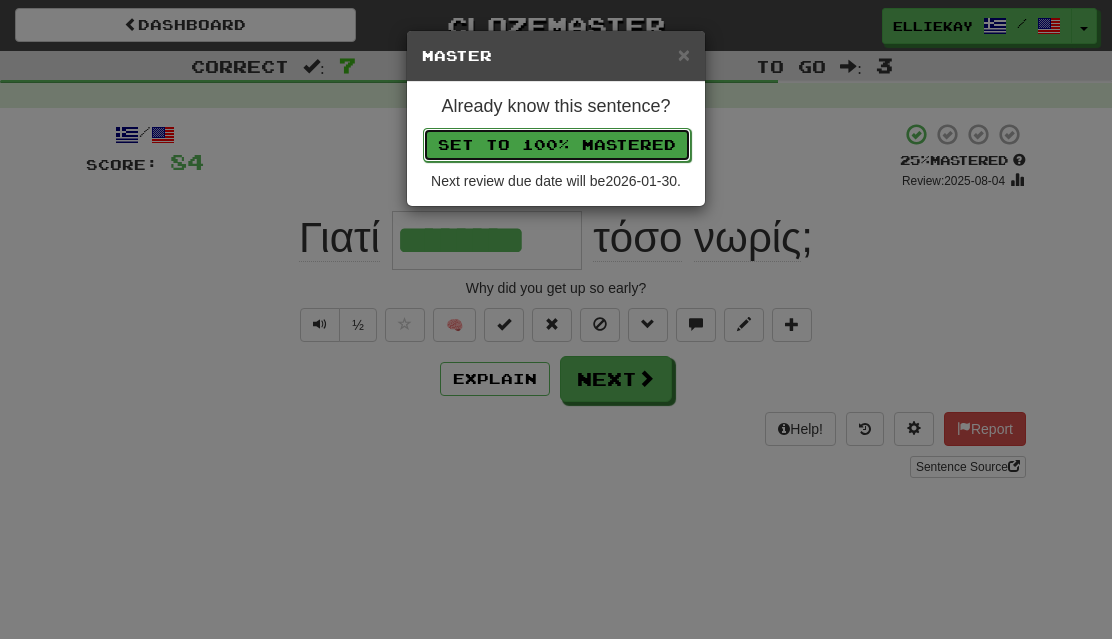 click on "Set to 100% Mastered" at bounding box center (557, 145) 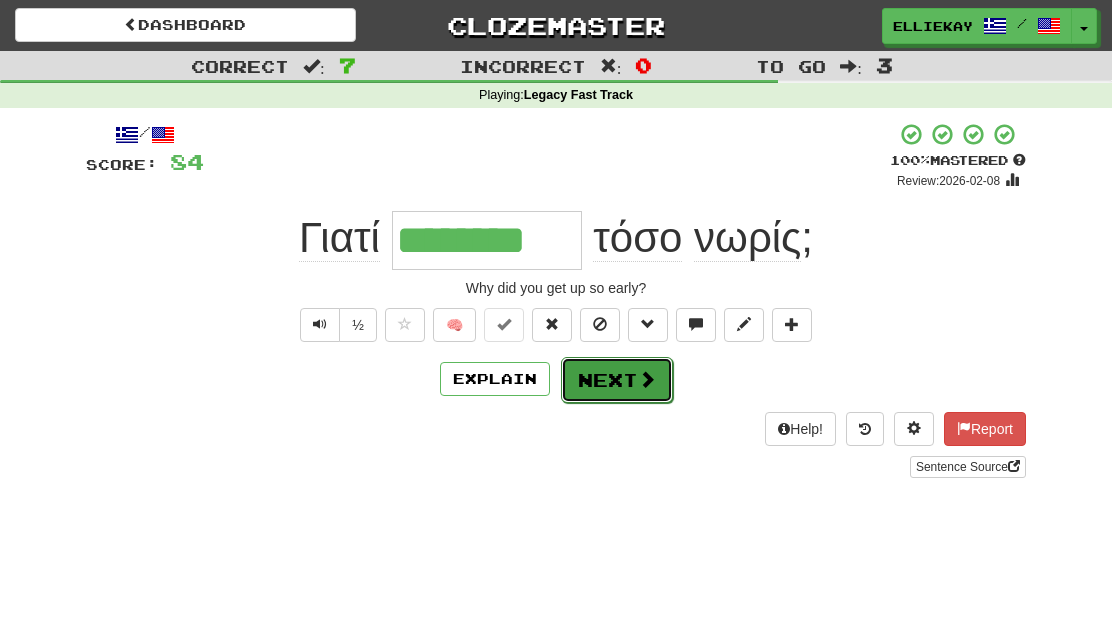 click at bounding box center (647, 379) 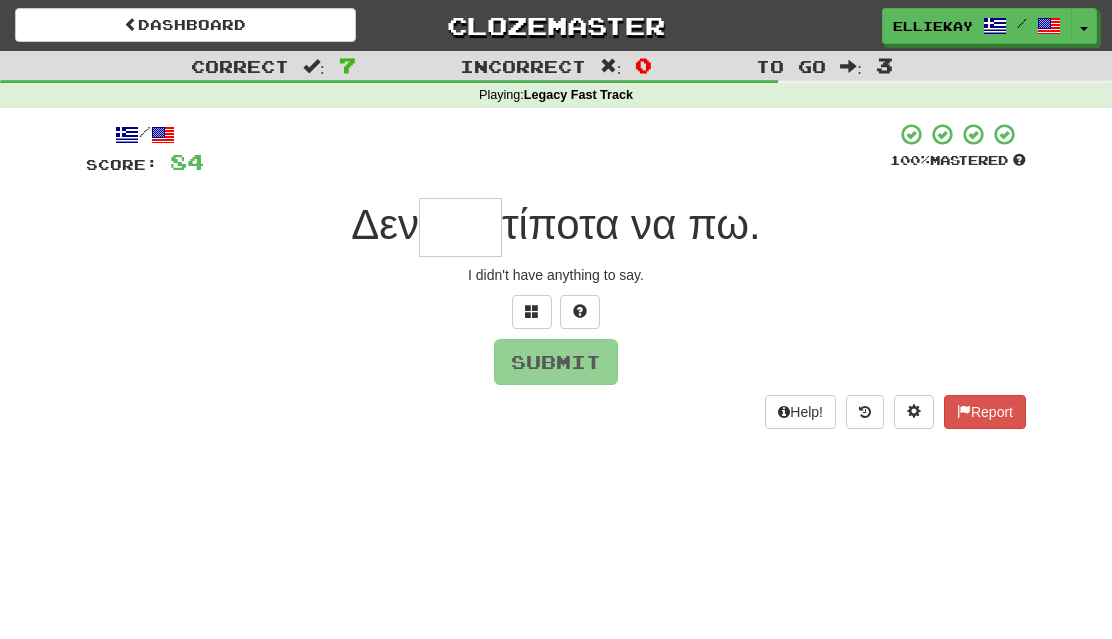 type on "*" 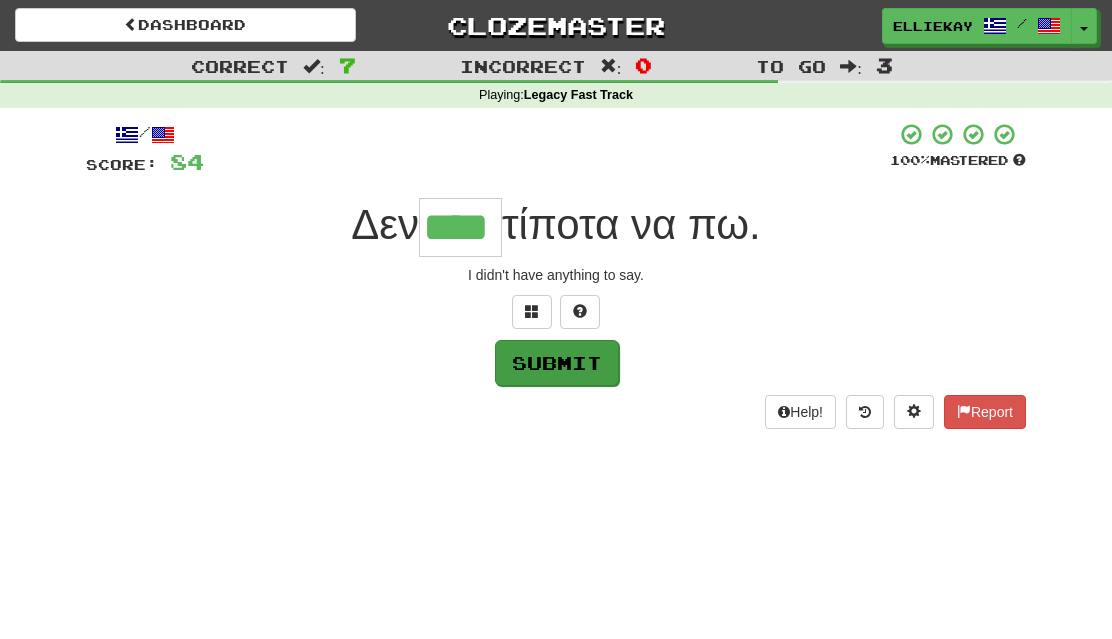 type on "****" 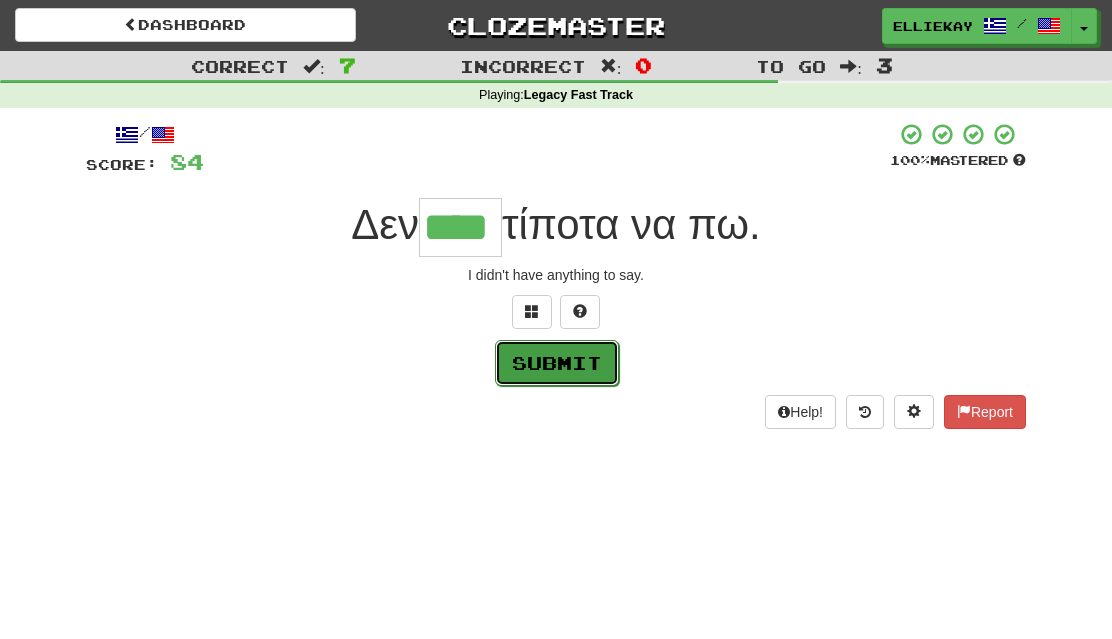 click on "Submit" at bounding box center (557, 363) 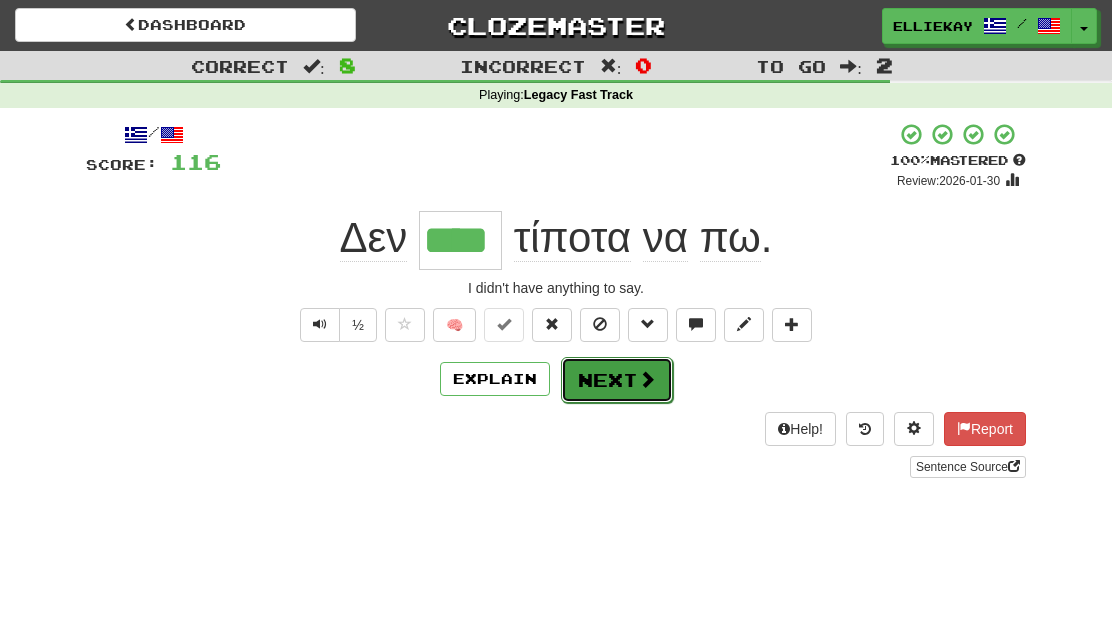 click on "Next" at bounding box center [617, 380] 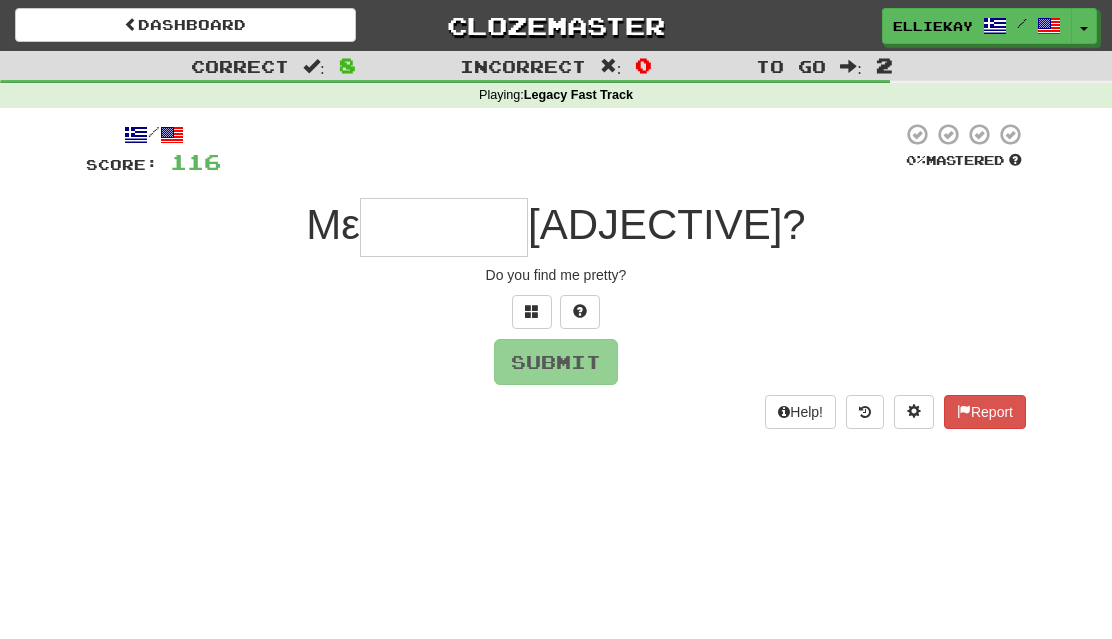 click at bounding box center (444, 227) 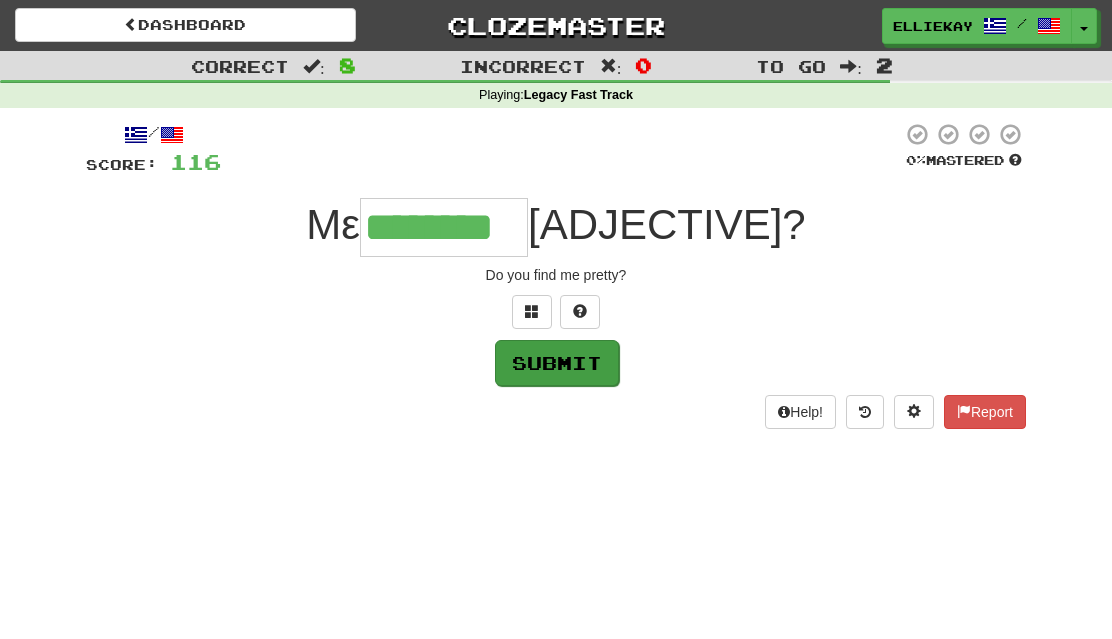 type on "********" 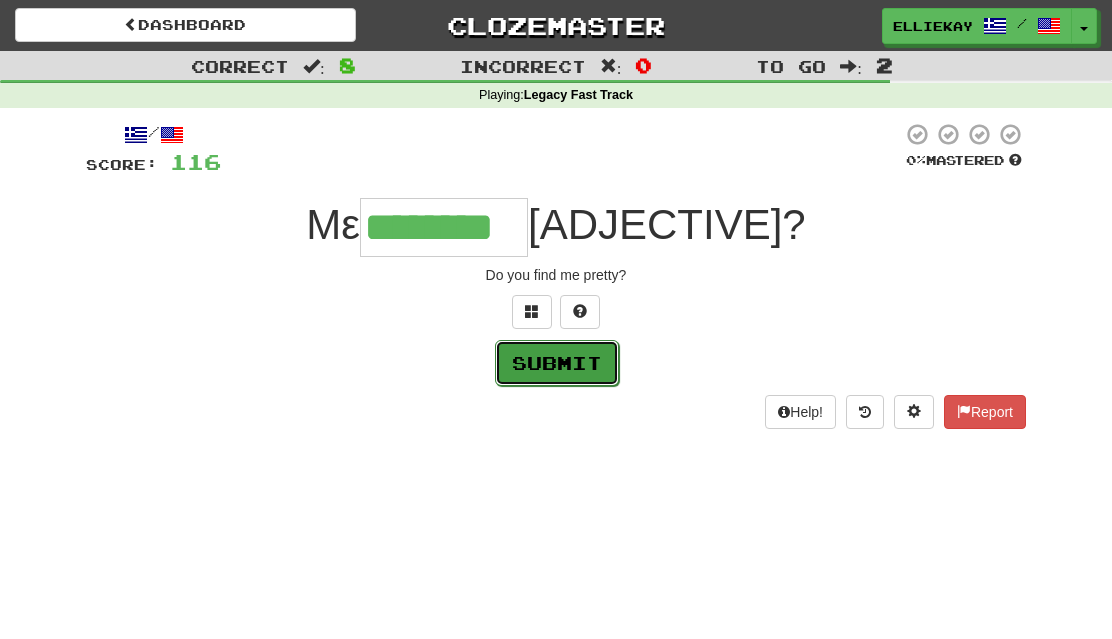 click on "Submit" at bounding box center (557, 363) 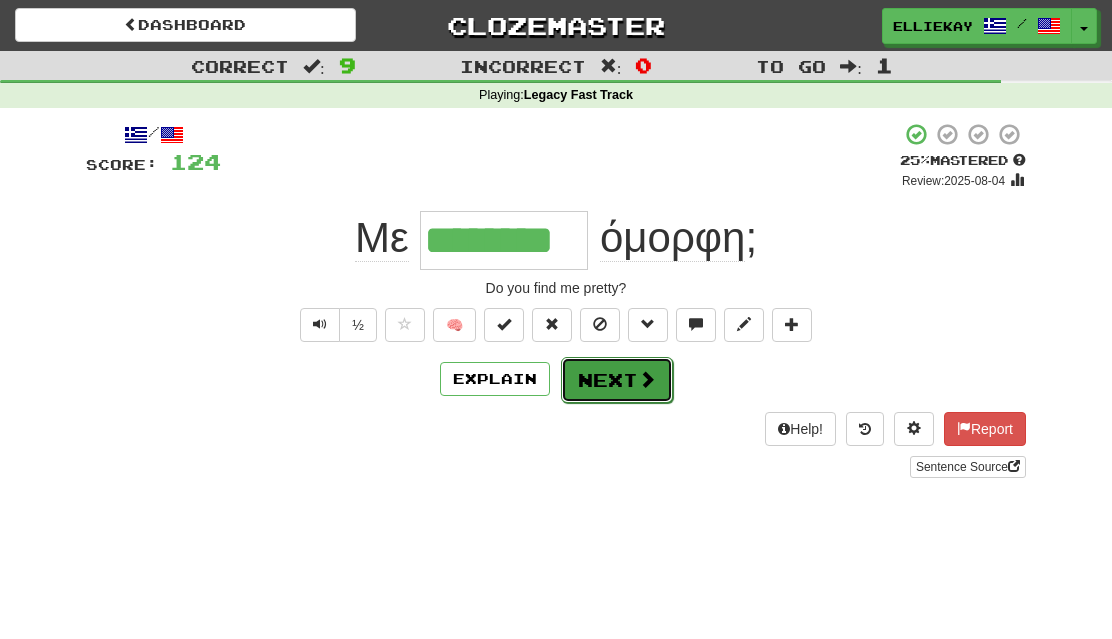 click at bounding box center (647, 379) 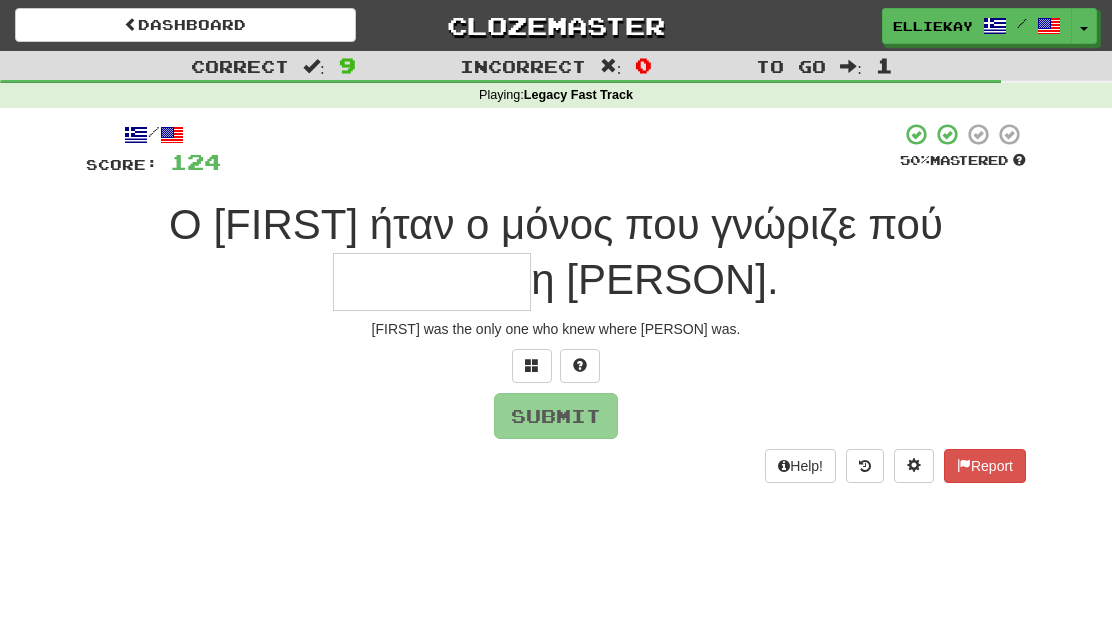 click at bounding box center [432, 282] 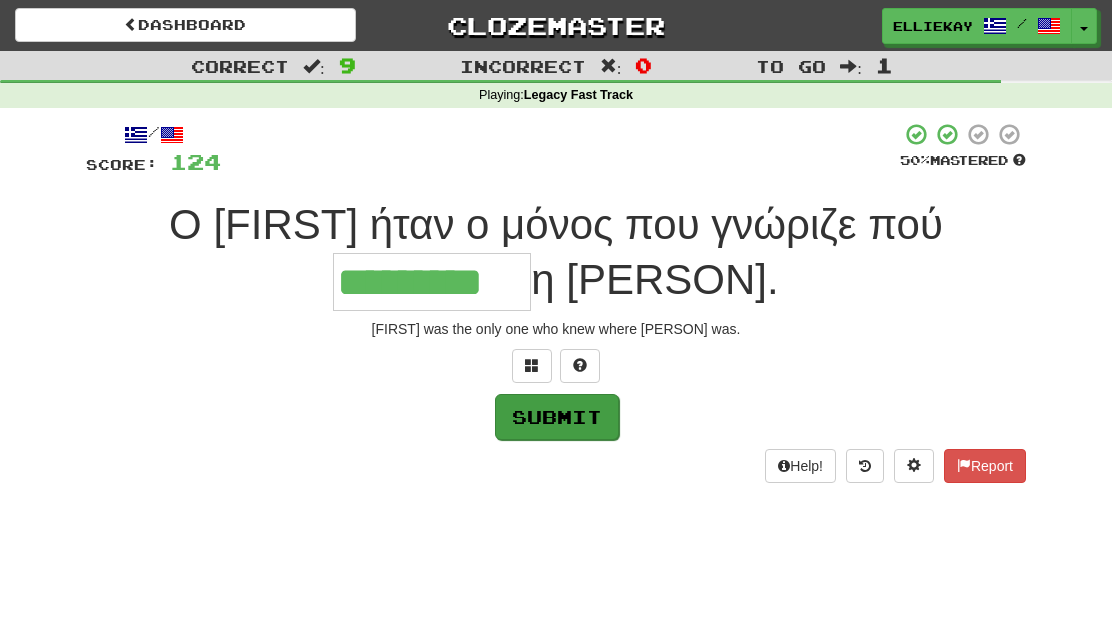type on "*********" 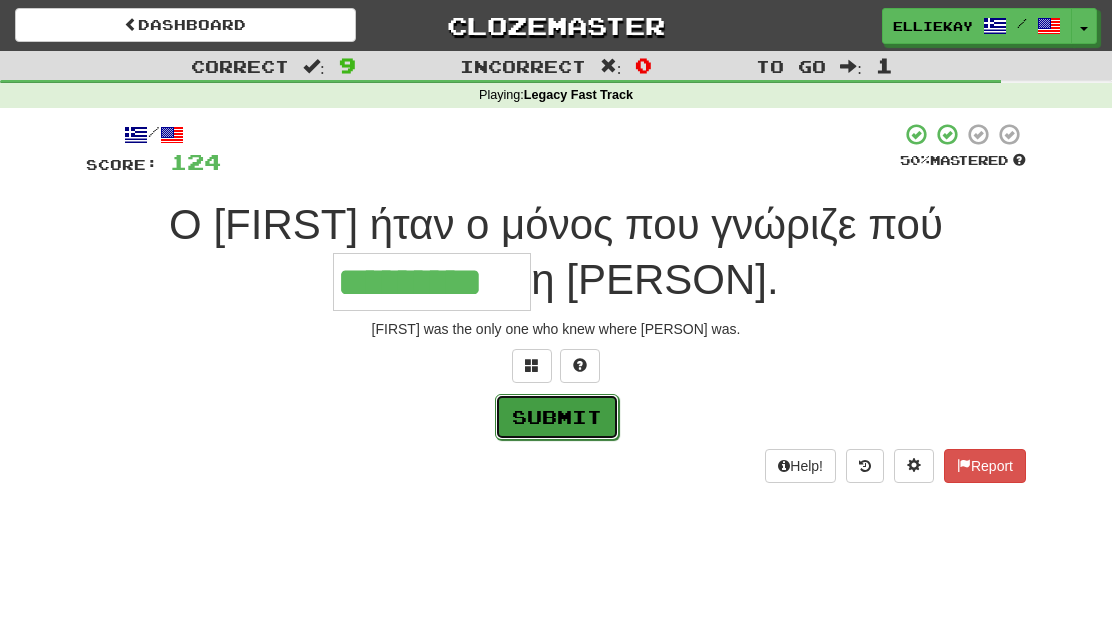 click on "Submit" at bounding box center (557, 417) 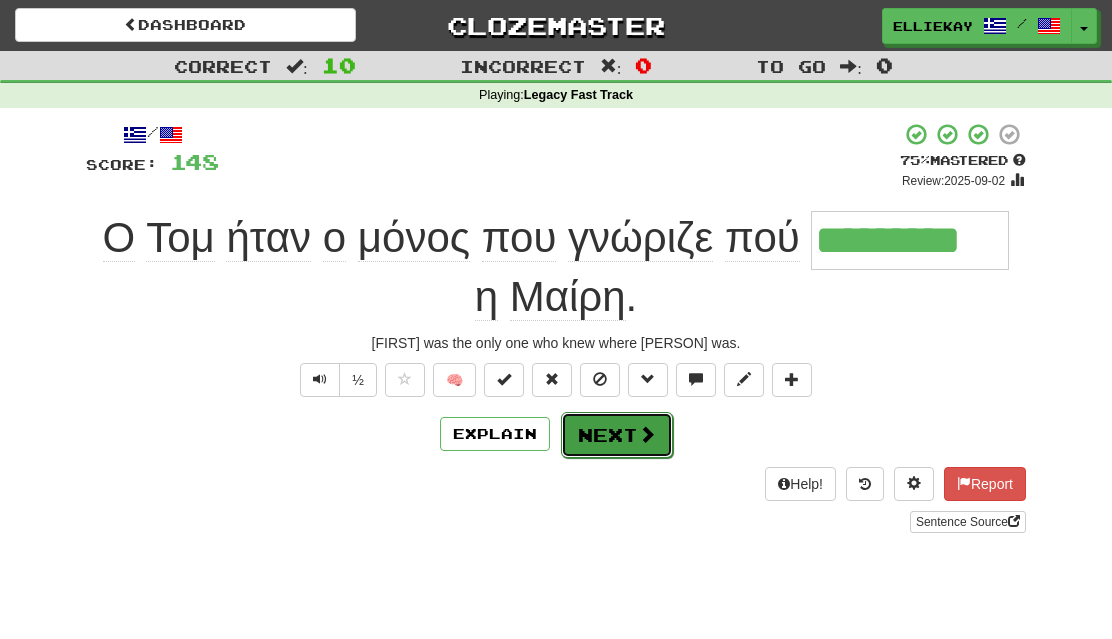 click on "Next" at bounding box center (617, 435) 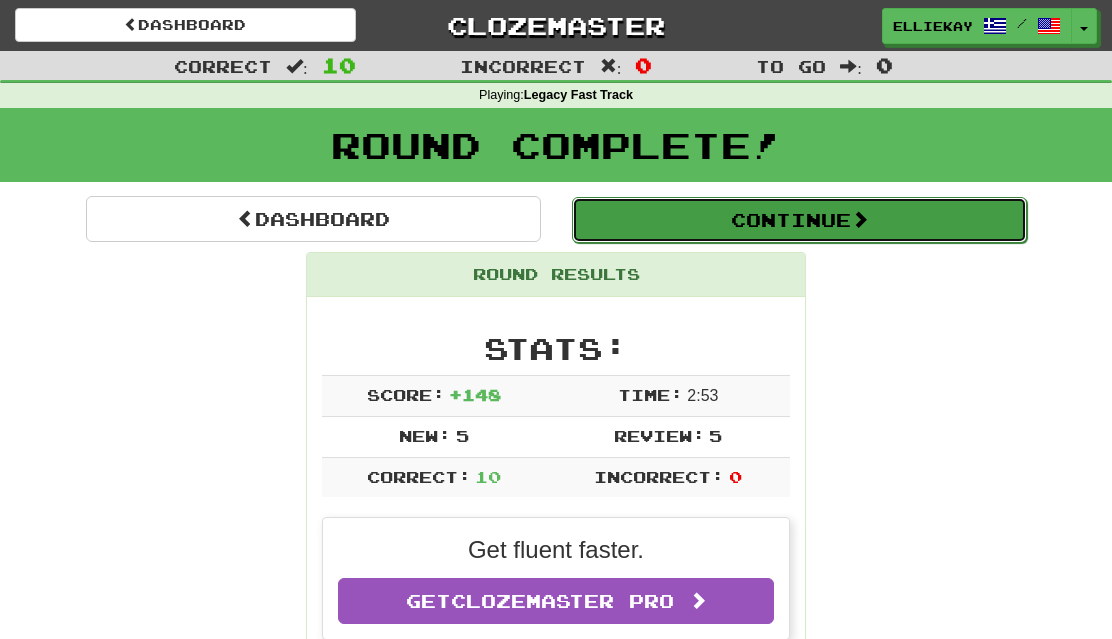 click on "Continue" at bounding box center (799, 220) 